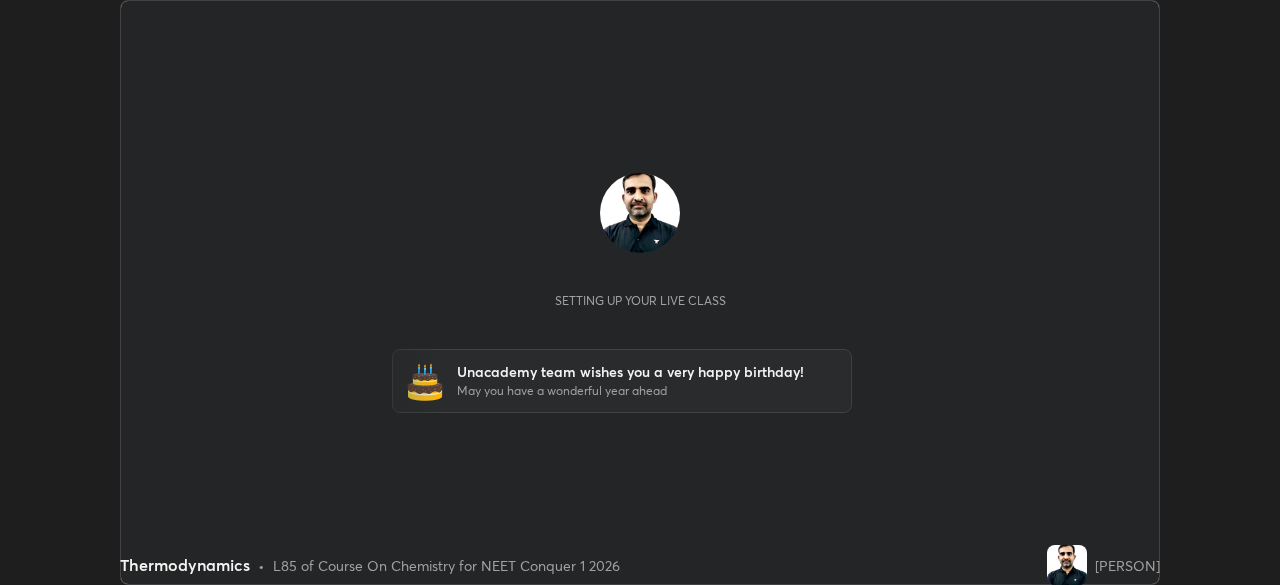 scroll, scrollTop: 0, scrollLeft: 0, axis: both 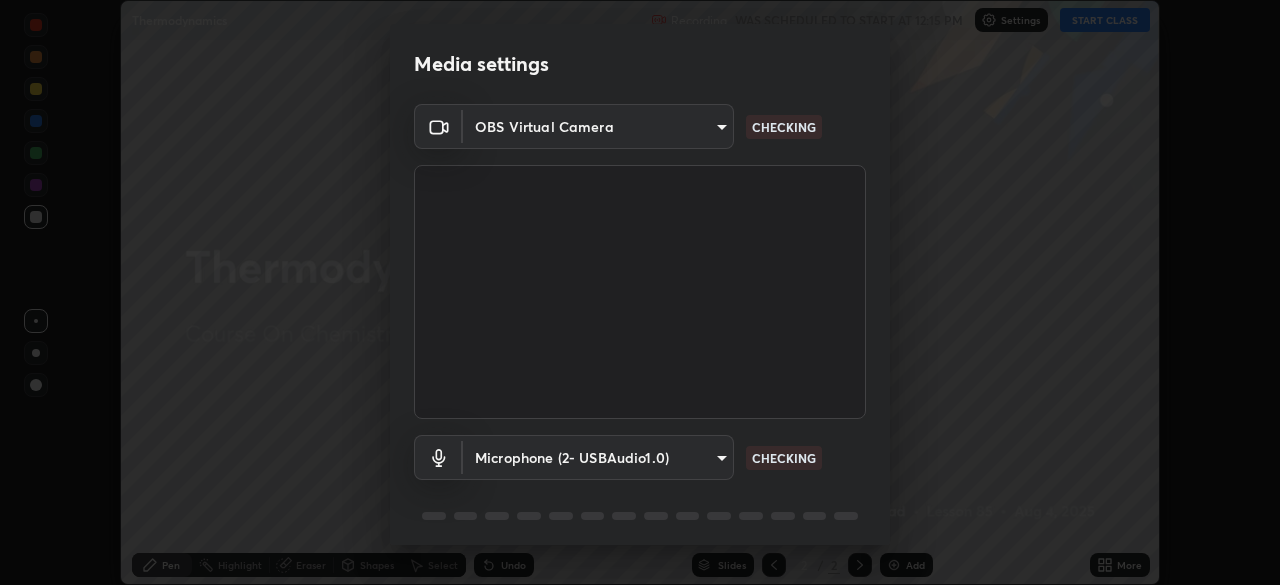 type on "94041621d18cc9dd34390ff77fa3d0b0b860356df96153333a0061212b2b3e48" 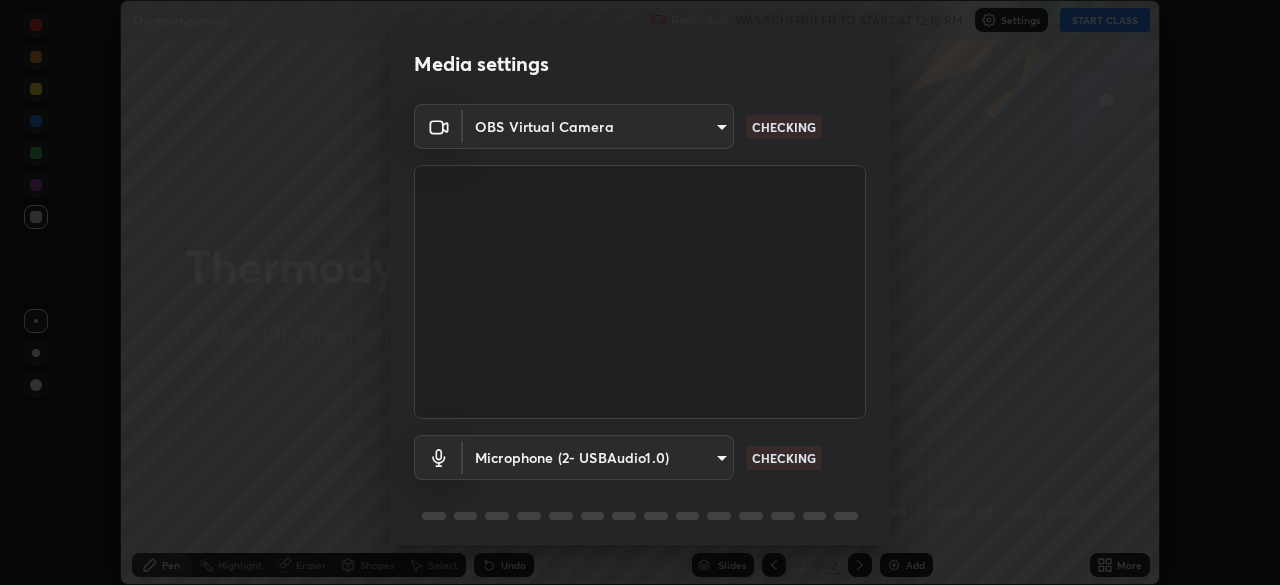 scroll, scrollTop: 71, scrollLeft: 0, axis: vertical 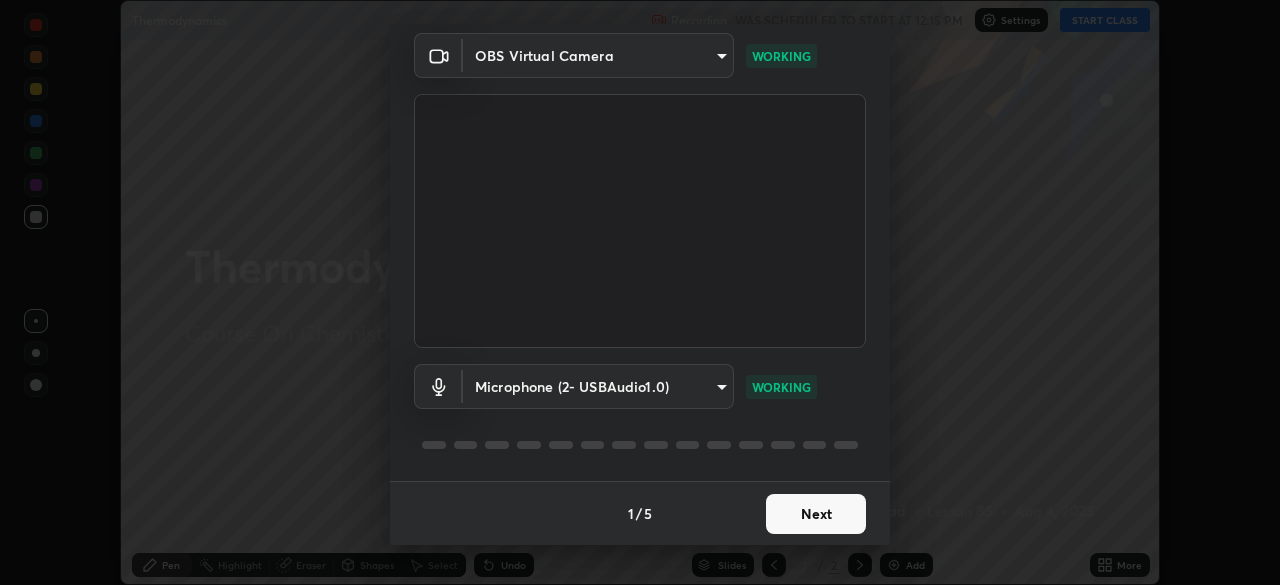click on "Next" at bounding box center (816, 514) 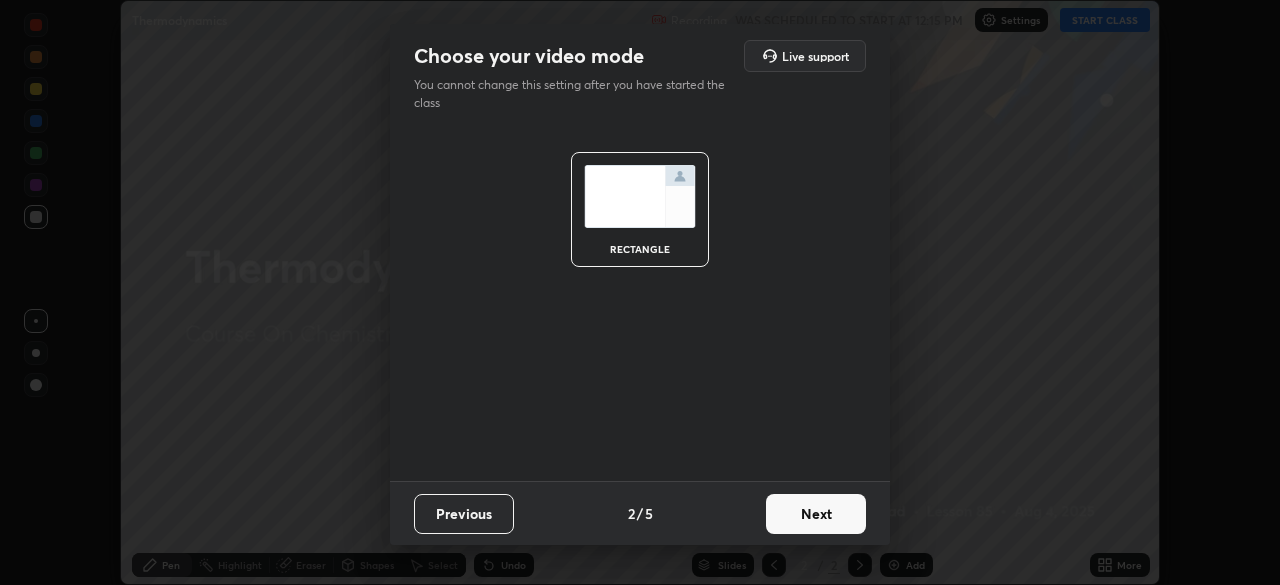 scroll, scrollTop: 0, scrollLeft: 0, axis: both 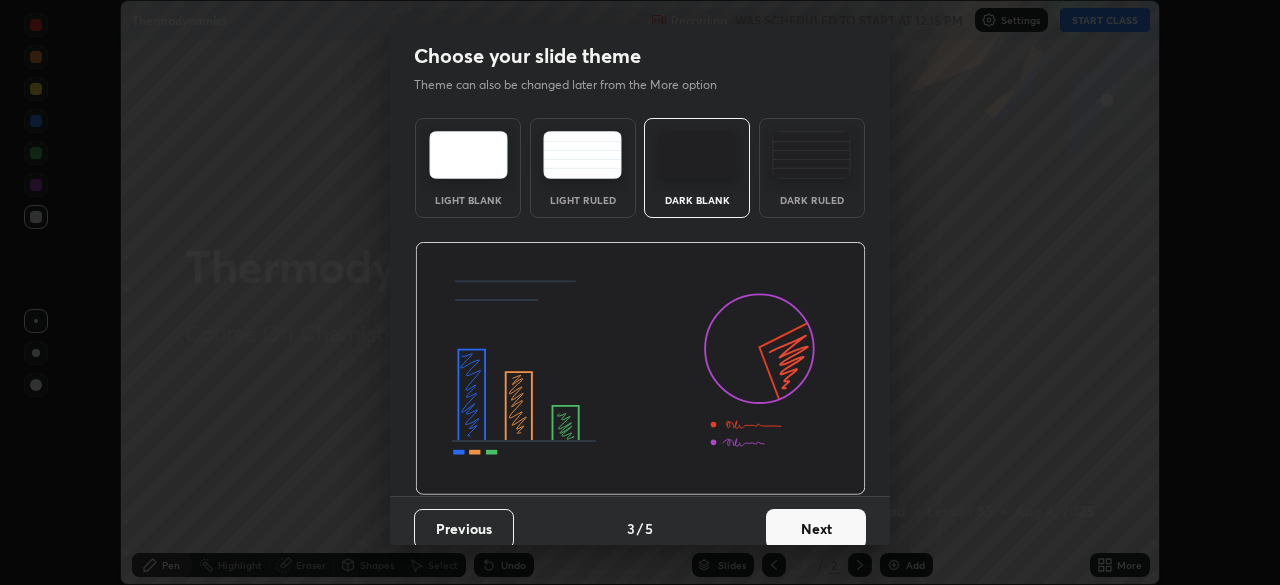 click on "Next" at bounding box center [816, 529] 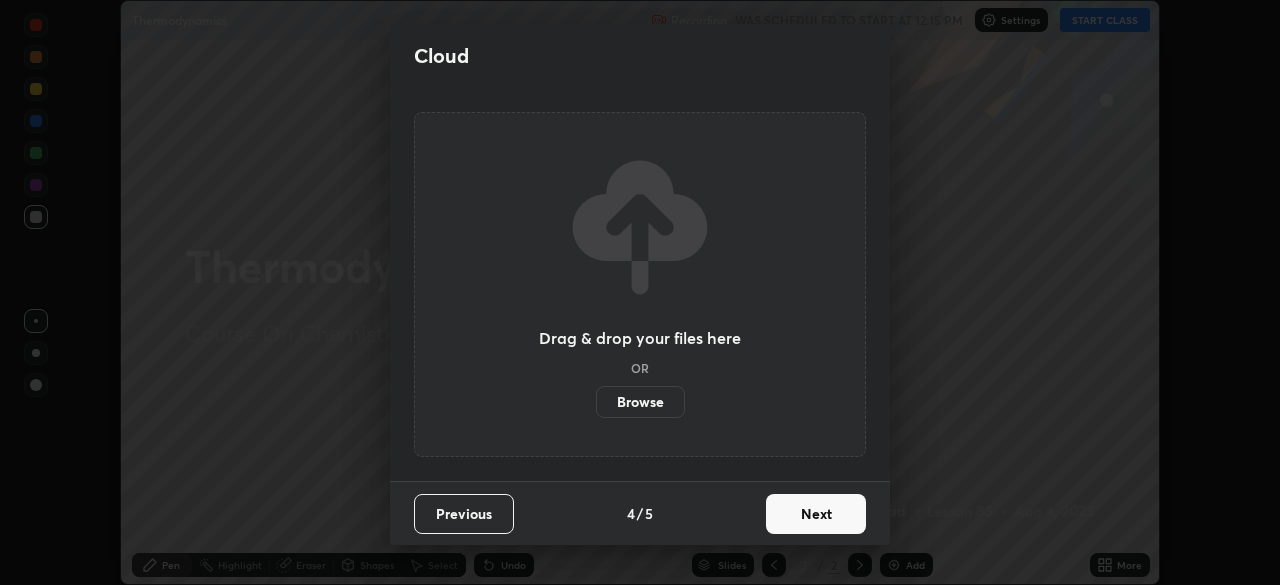click on "Next" at bounding box center [816, 514] 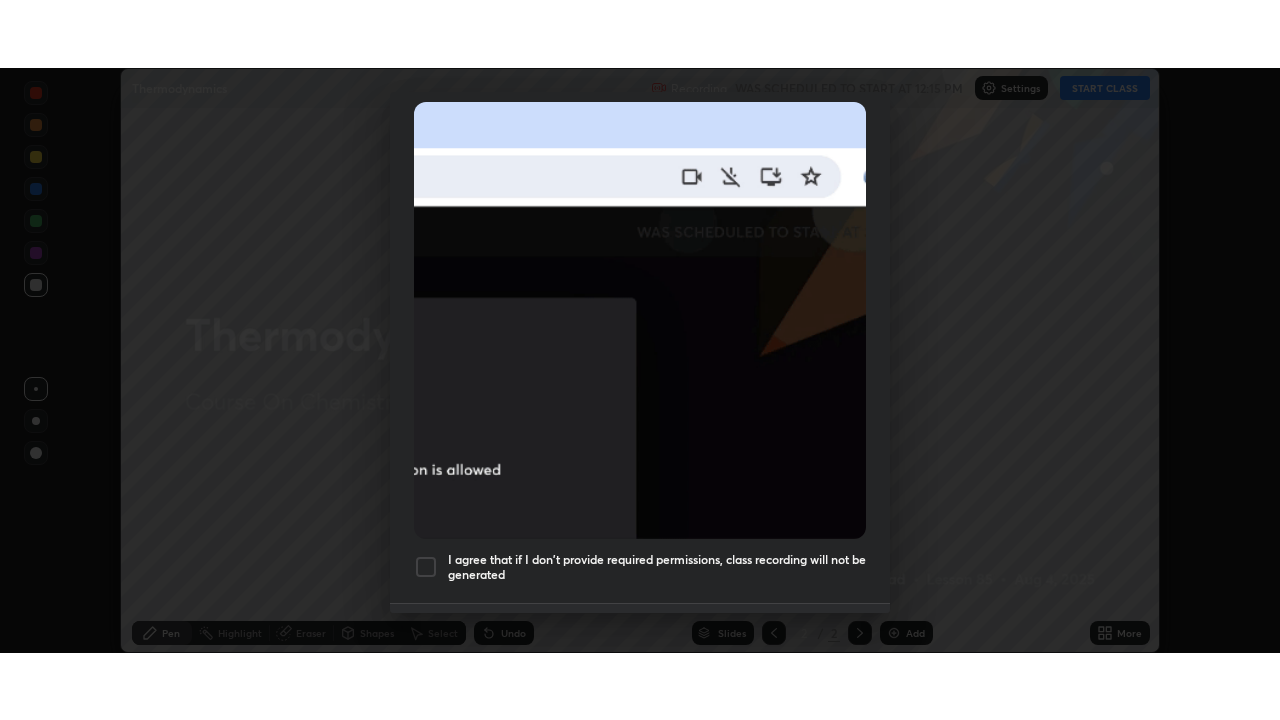 scroll, scrollTop: 479, scrollLeft: 0, axis: vertical 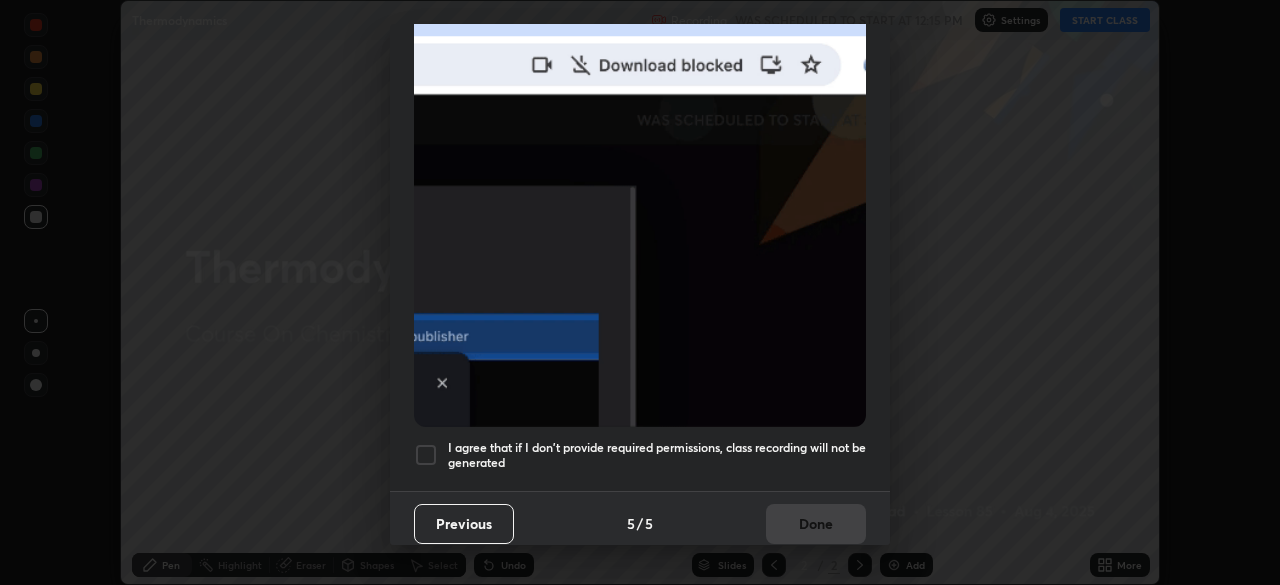 click at bounding box center [426, 455] 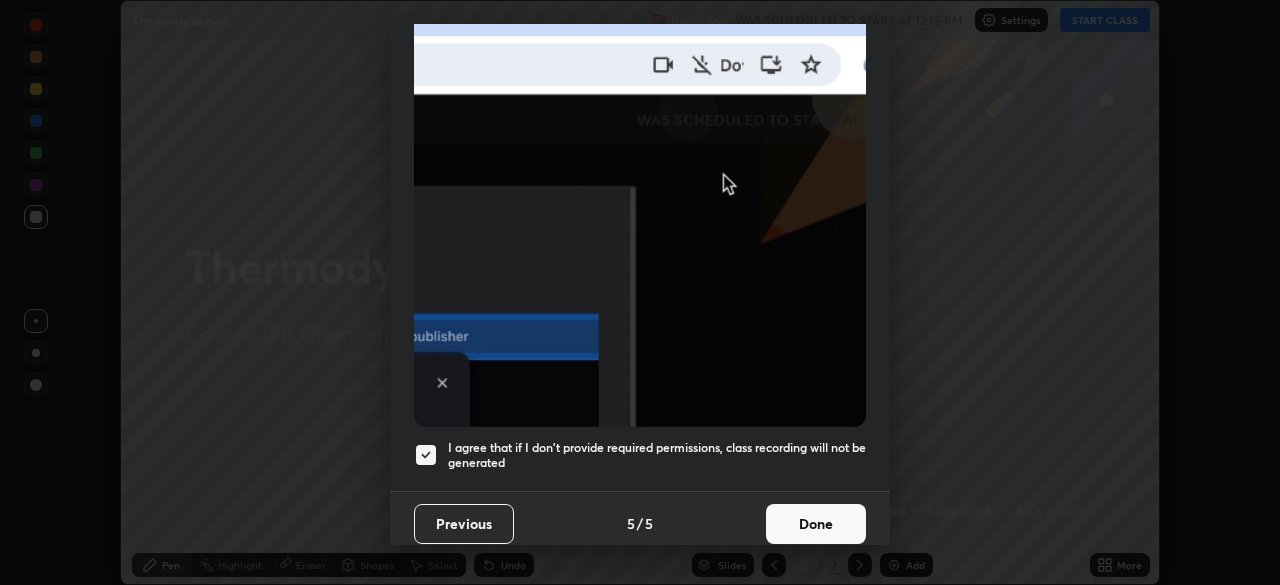 click on "Done" at bounding box center (816, 524) 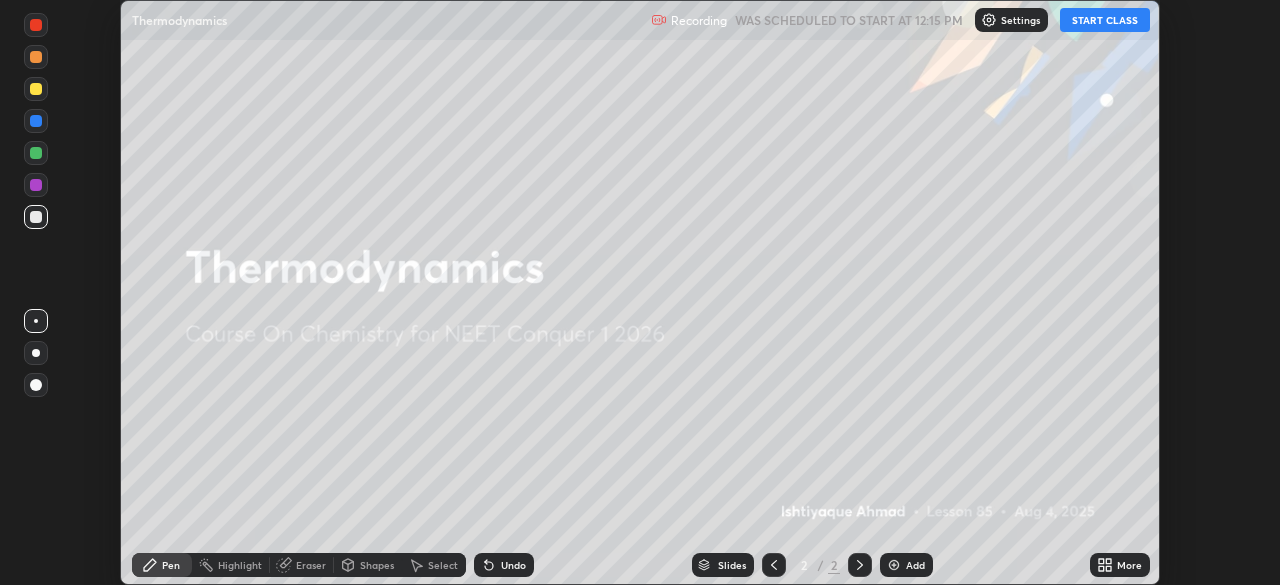 click on "START CLASS" at bounding box center (1105, 20) 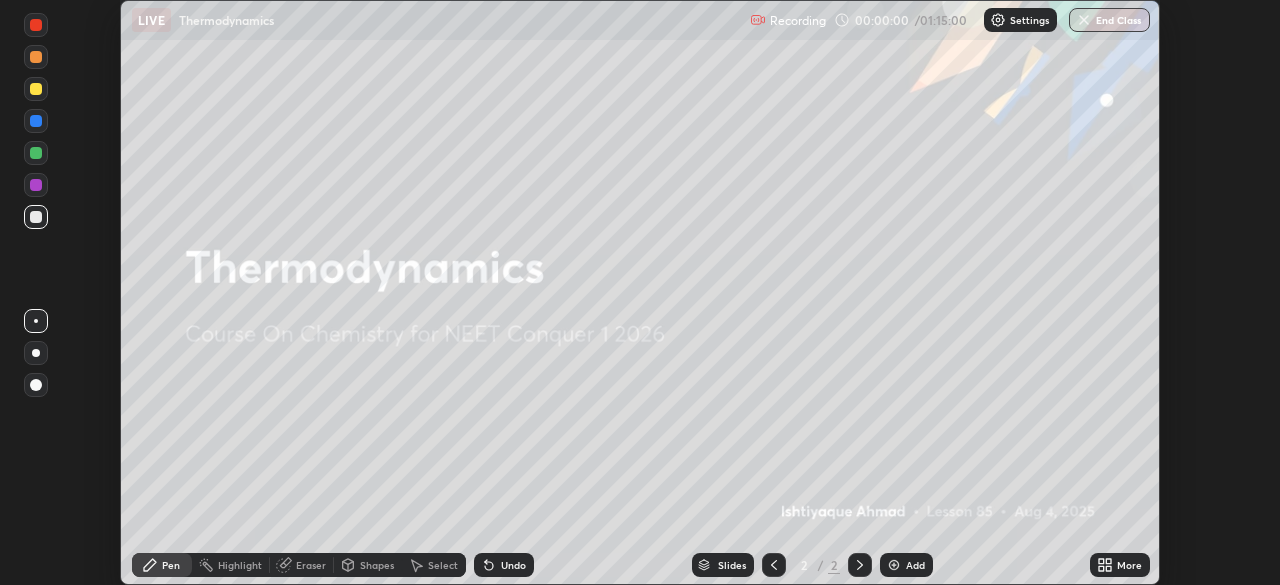 click on "Add" at bounding box center [906, 565] 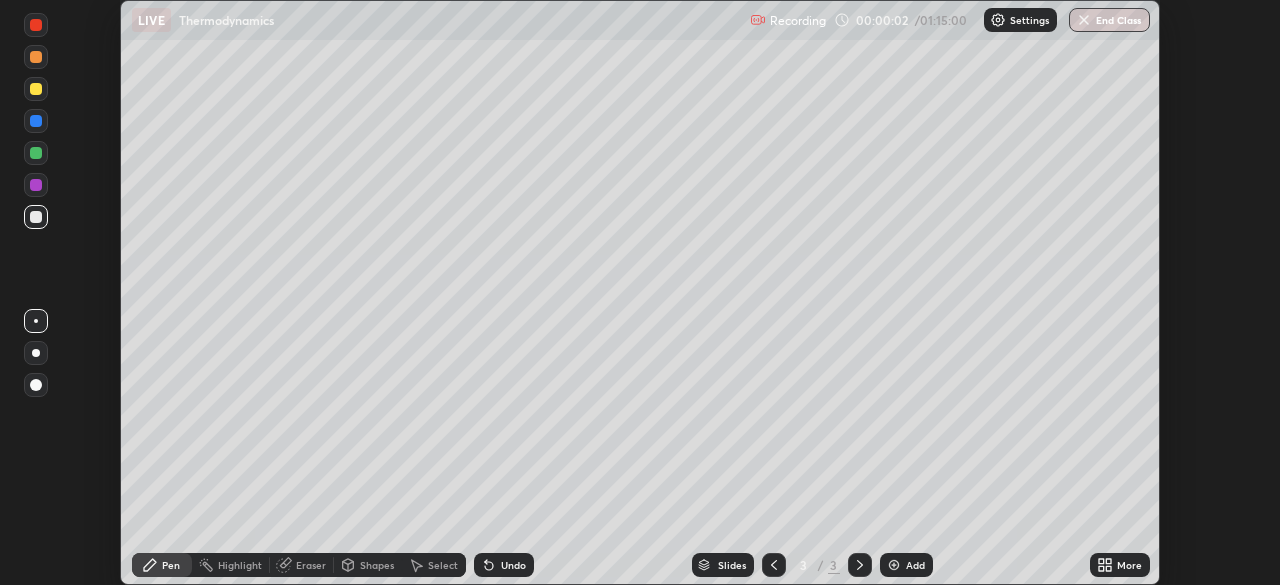click on "More" at bounding box center [1129, 565] 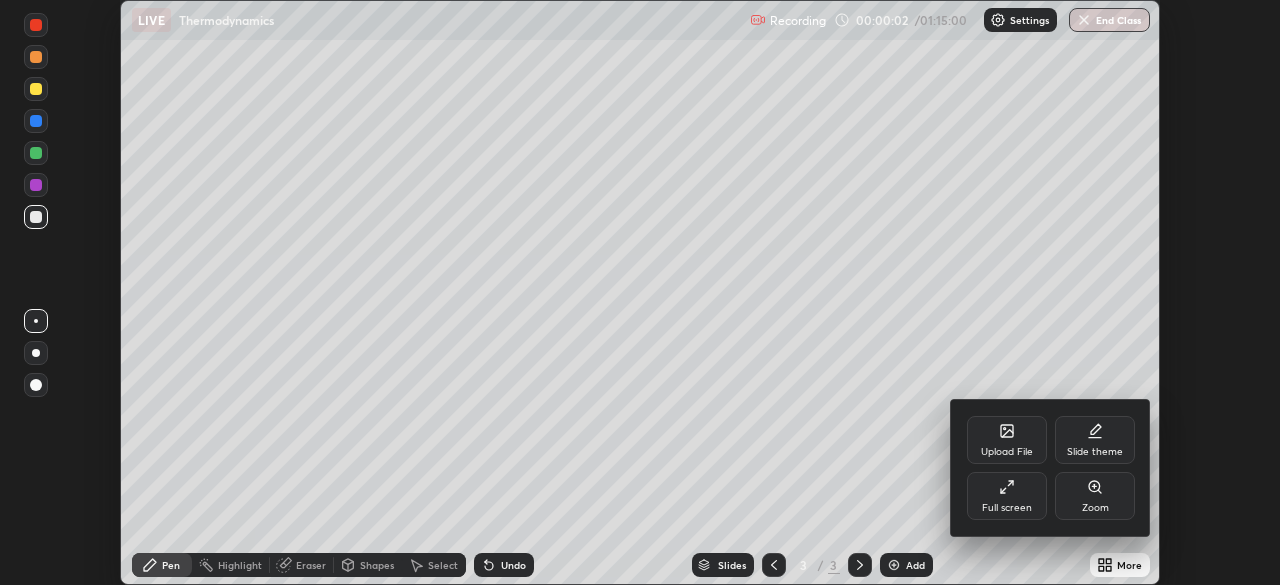 click on "Full screen" at bounding box center (1007, 496) 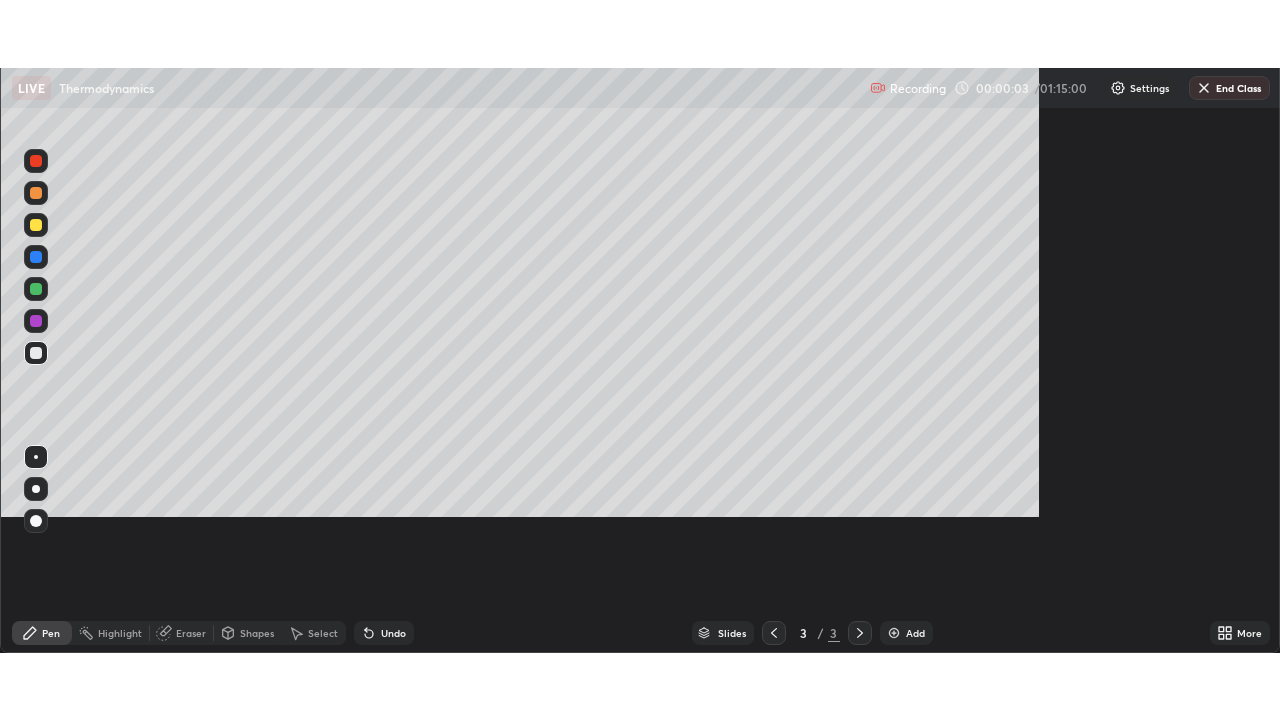 scroll, scrollTop: 99280, scrollLeft: 98720, axis: both 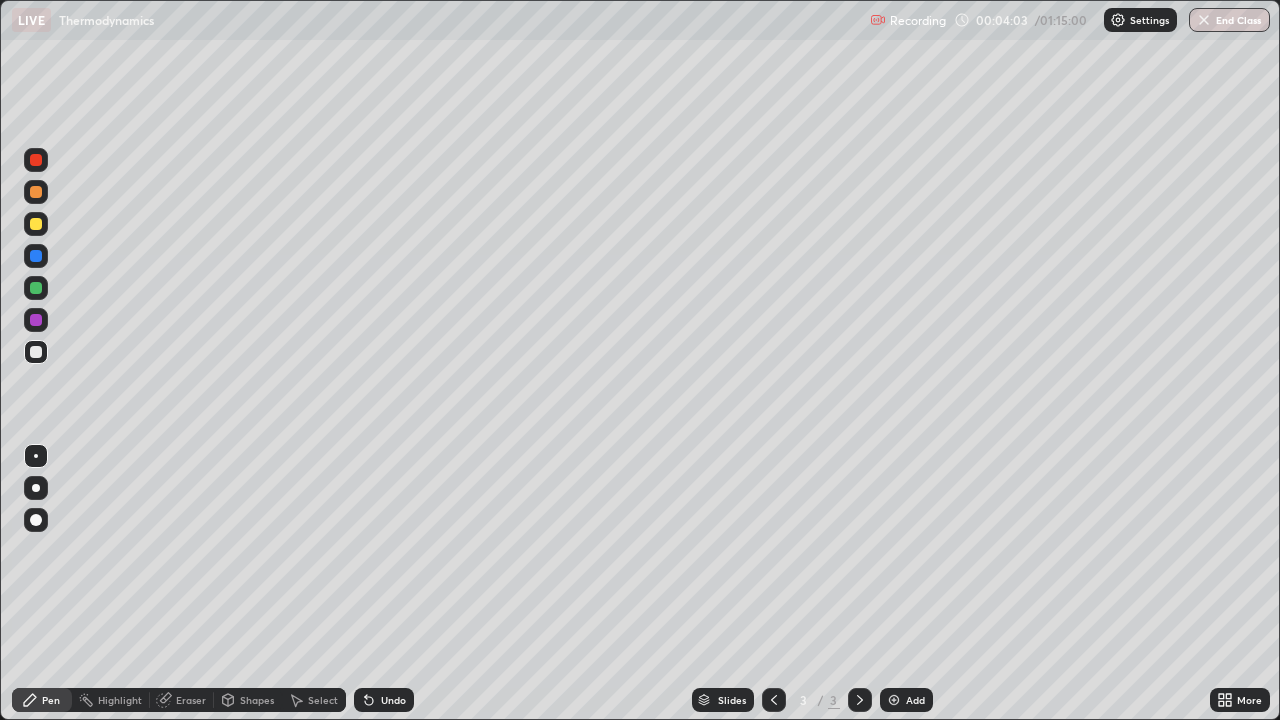 click at bounding box center (36, 224) 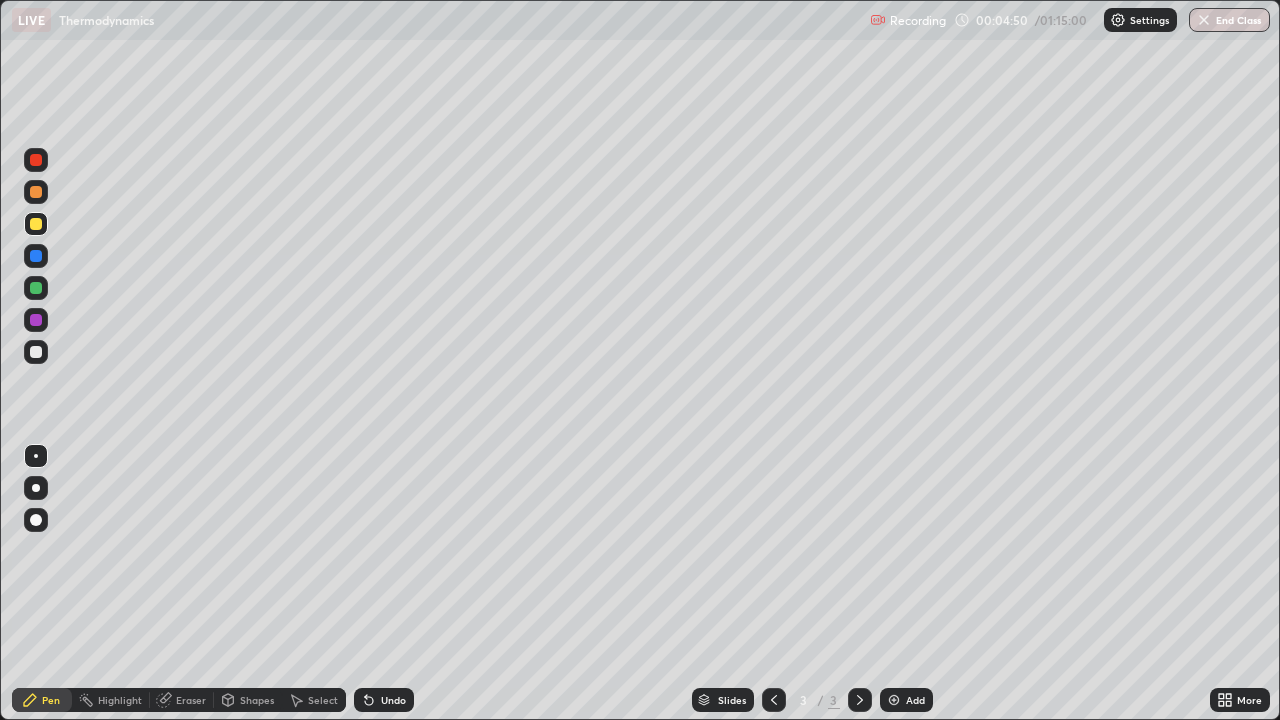 click at bounding box center [36, 224] 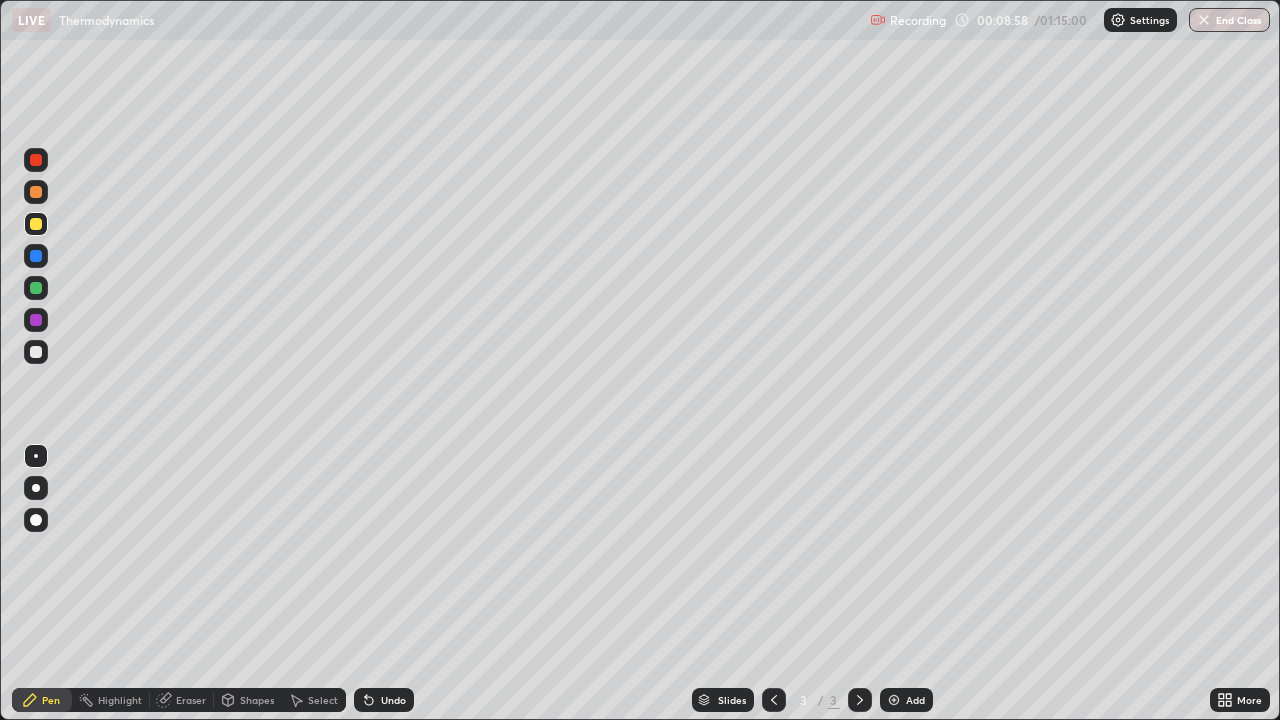 click at bounding box center [36, 352] 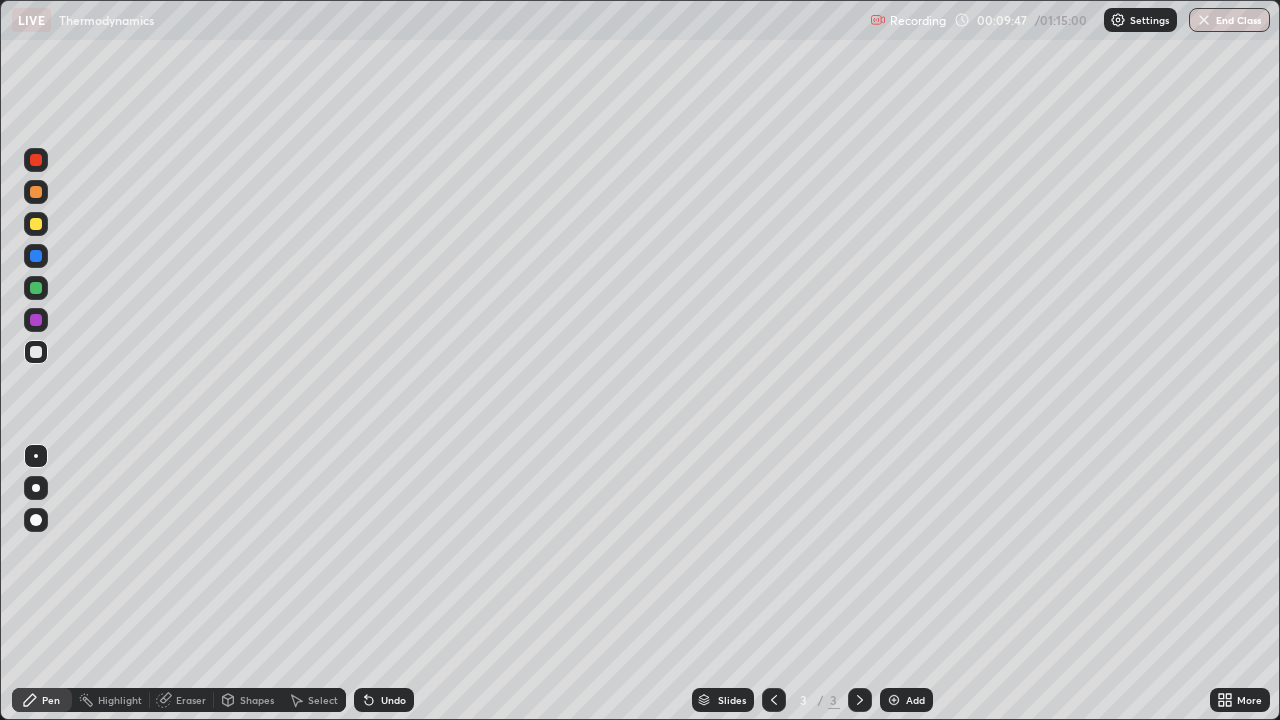 click on "Eraser" at bounding box center [191, 700] 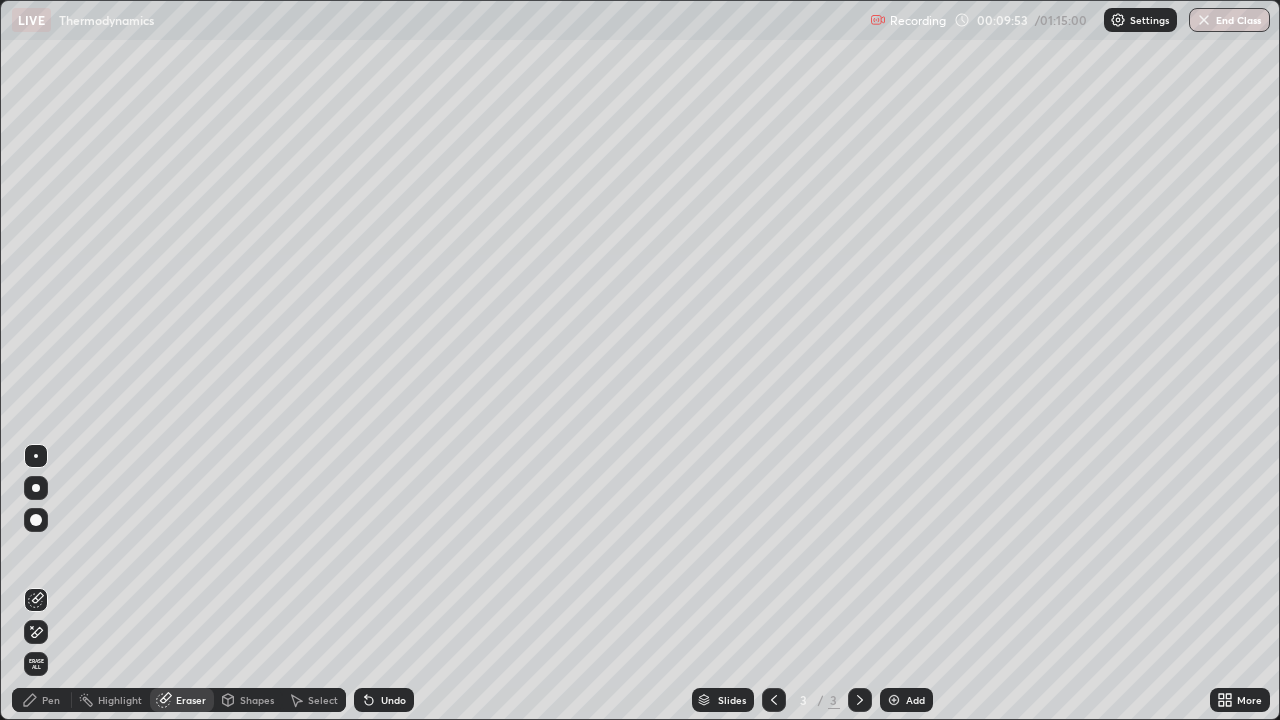 click on "Pen" at bounding box center (51, 700) 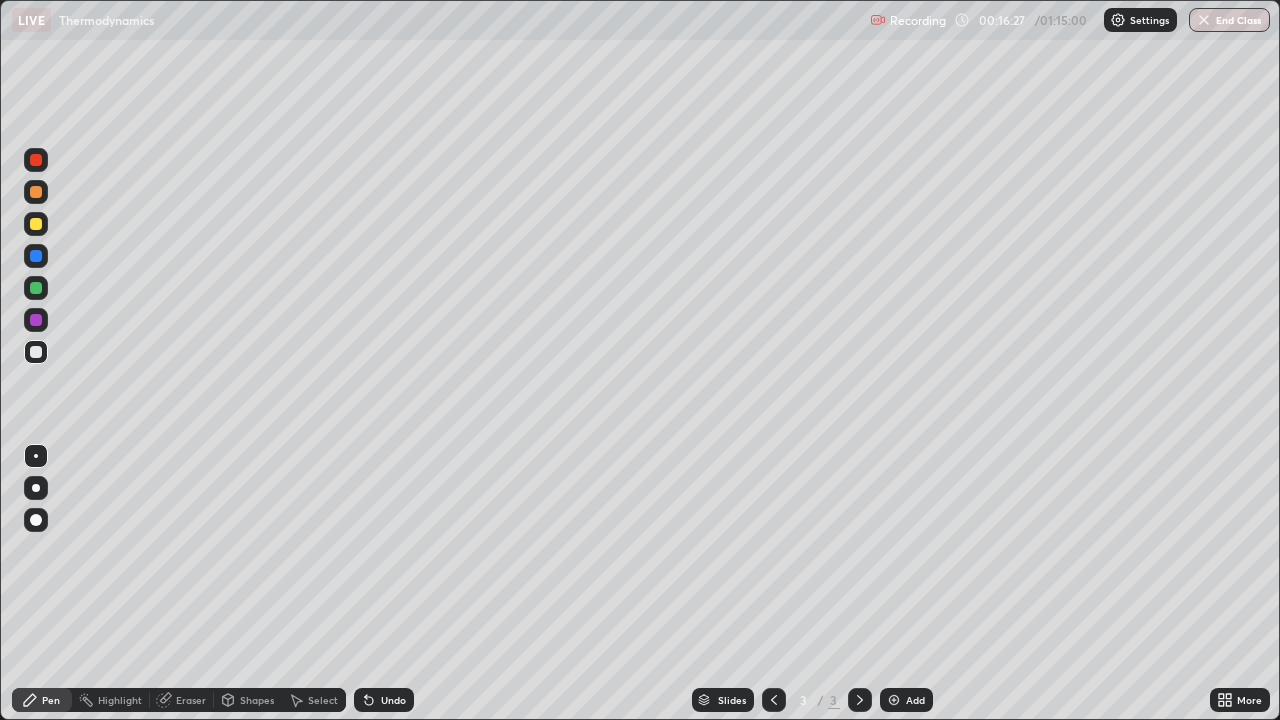 click at bounding box center [894, 700] 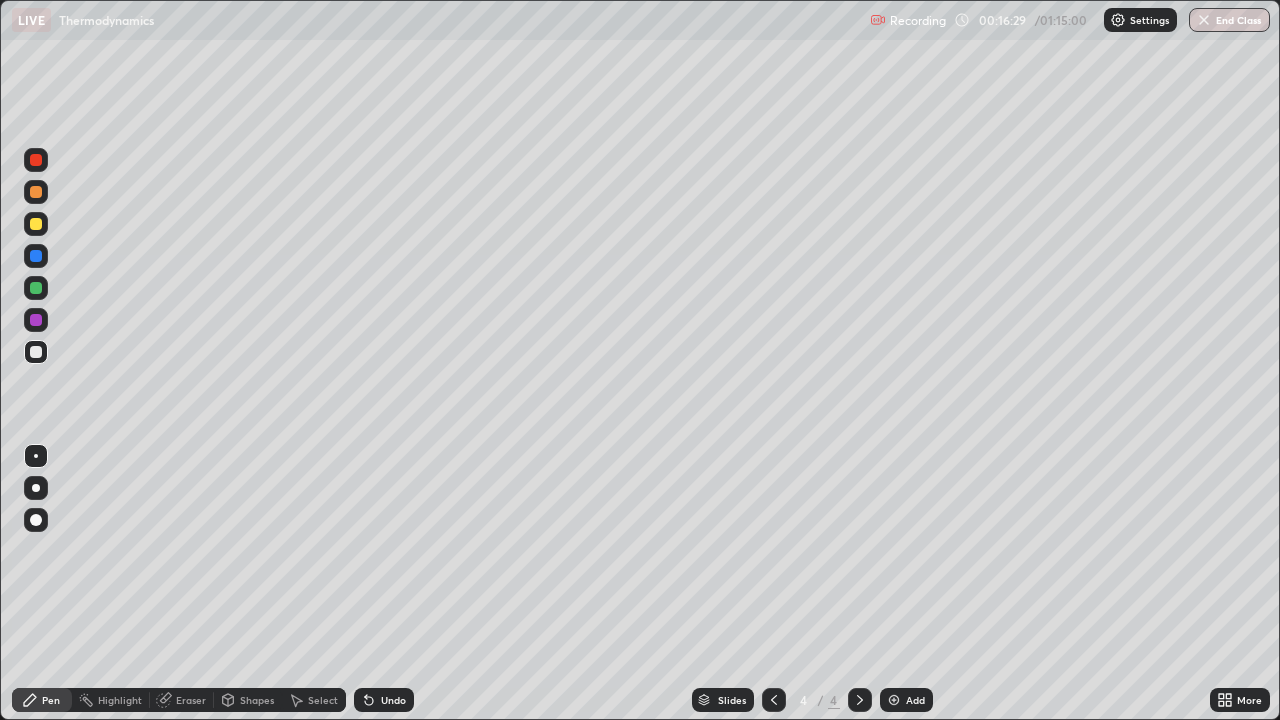 click at bounding box center (36, 352) 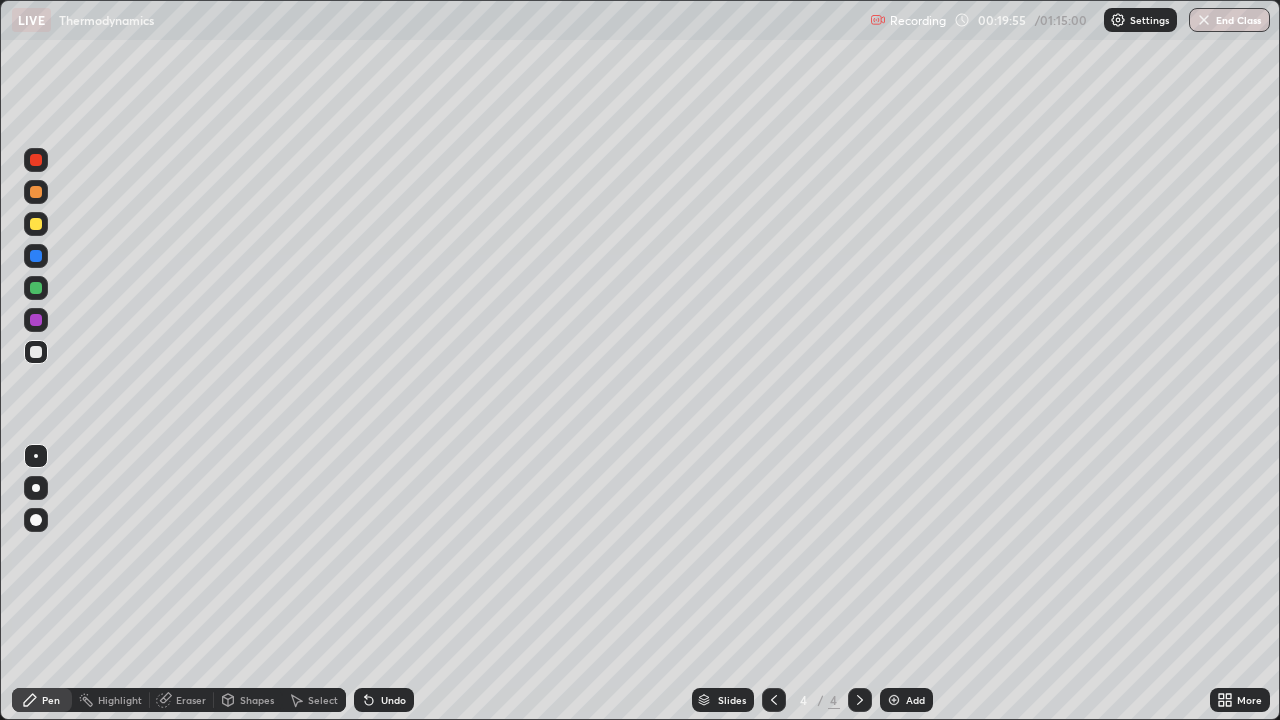 click at bounding box center (36, 224) 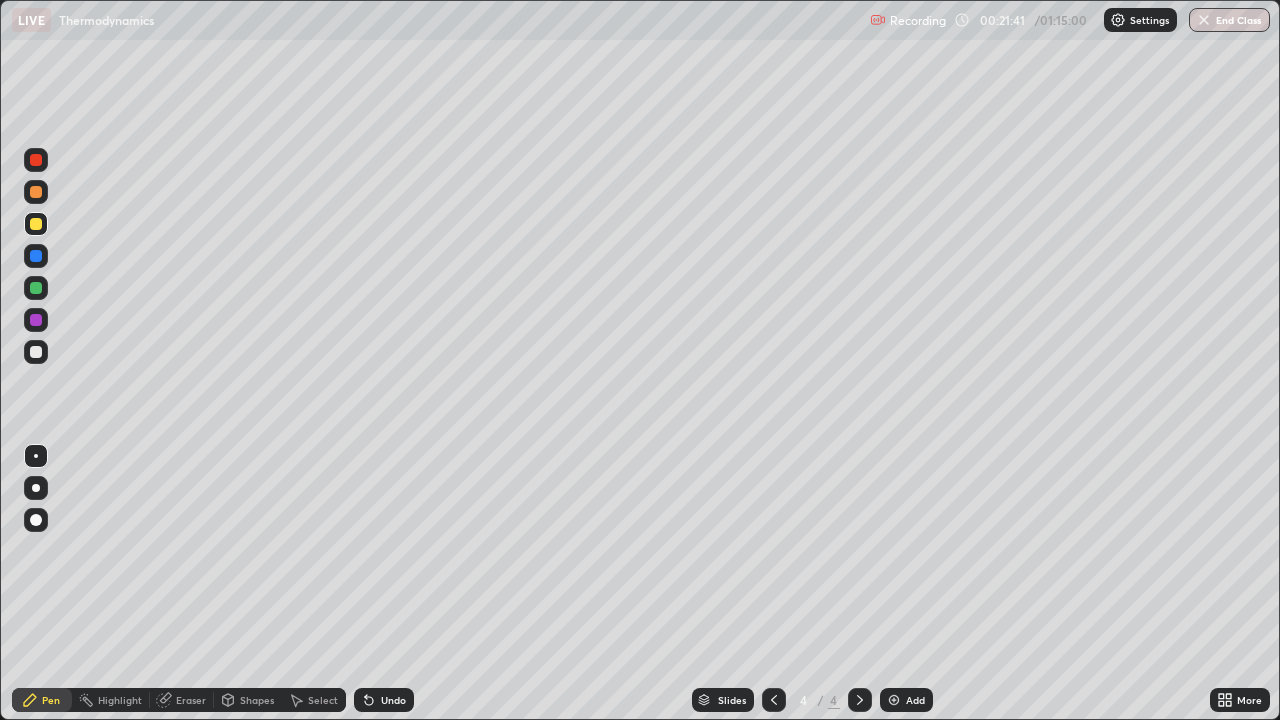 click on "Eraser" at bounding box center [191, 700] 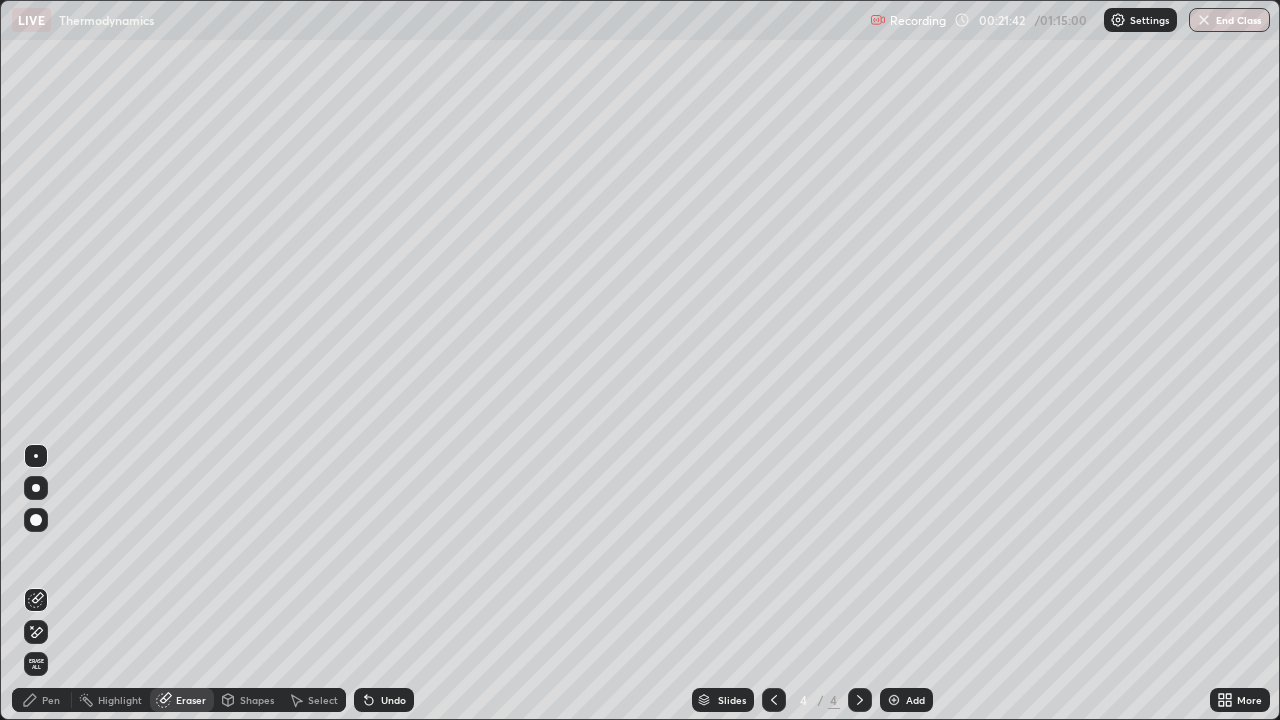 click 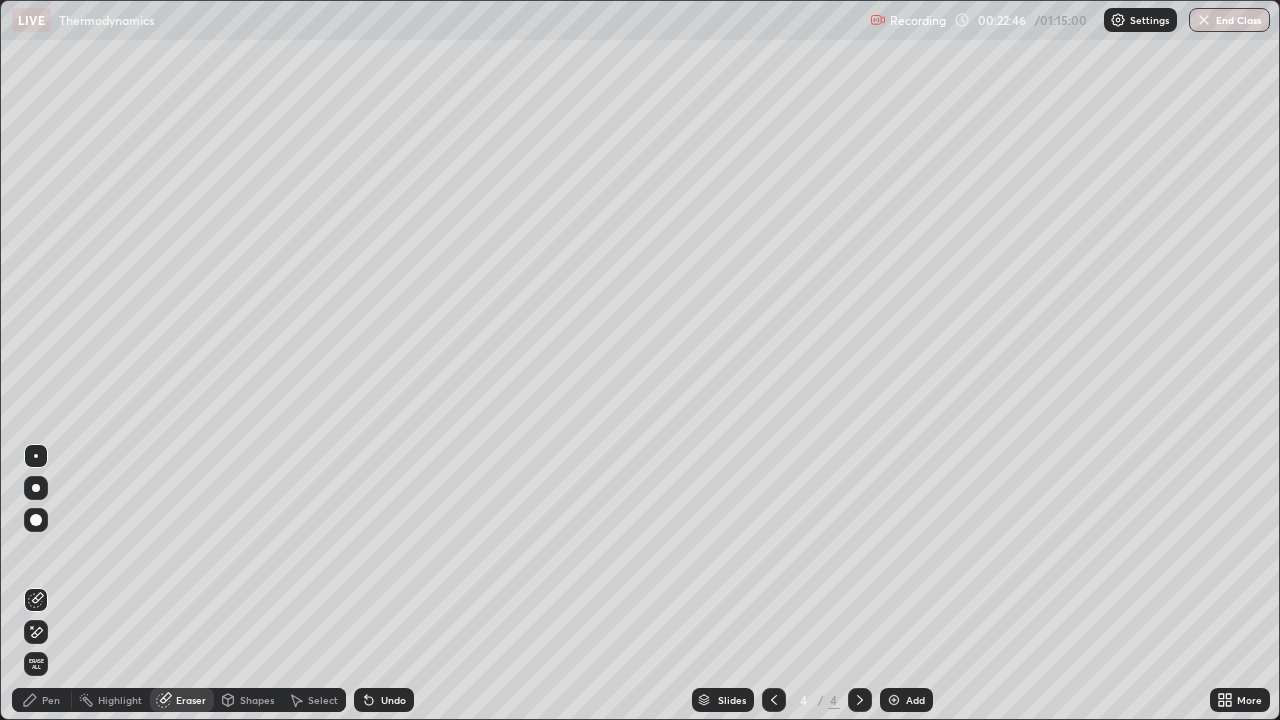 click on "Eraser" at bounding box center [191, 700] 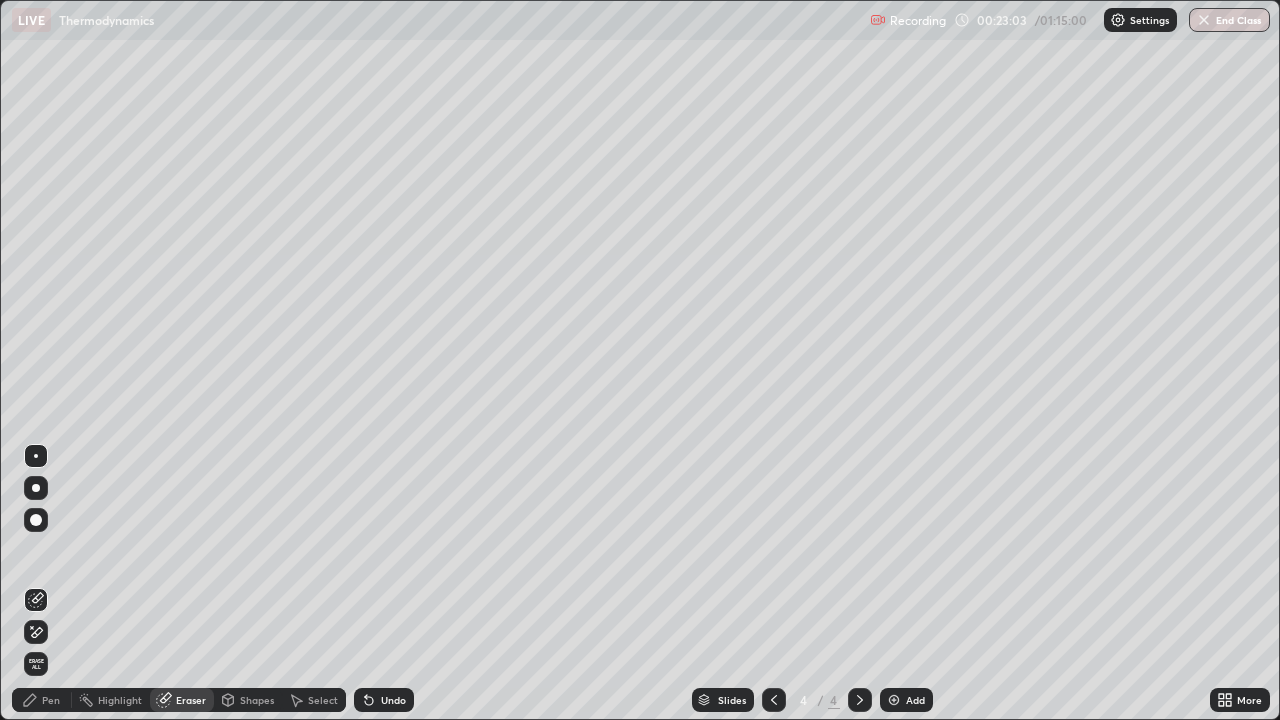 click on "Pen" at bounding box center (51, 700) 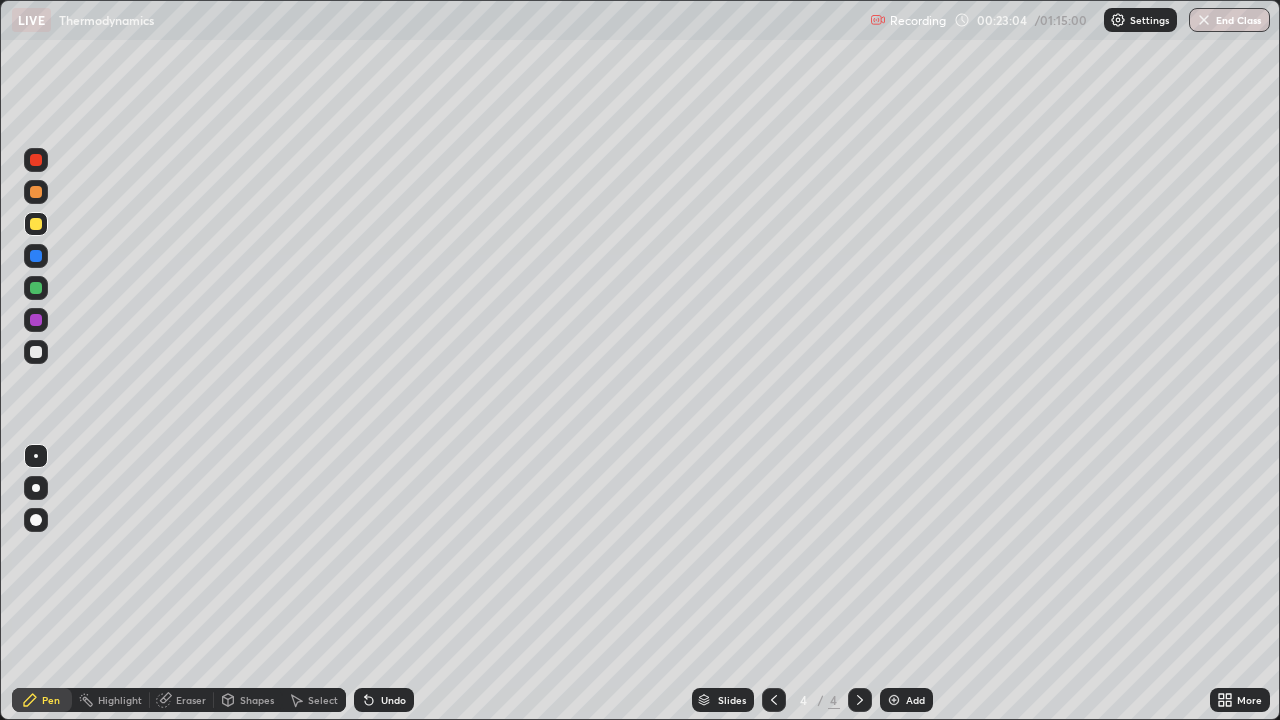 click at bounding box center [36, 352] 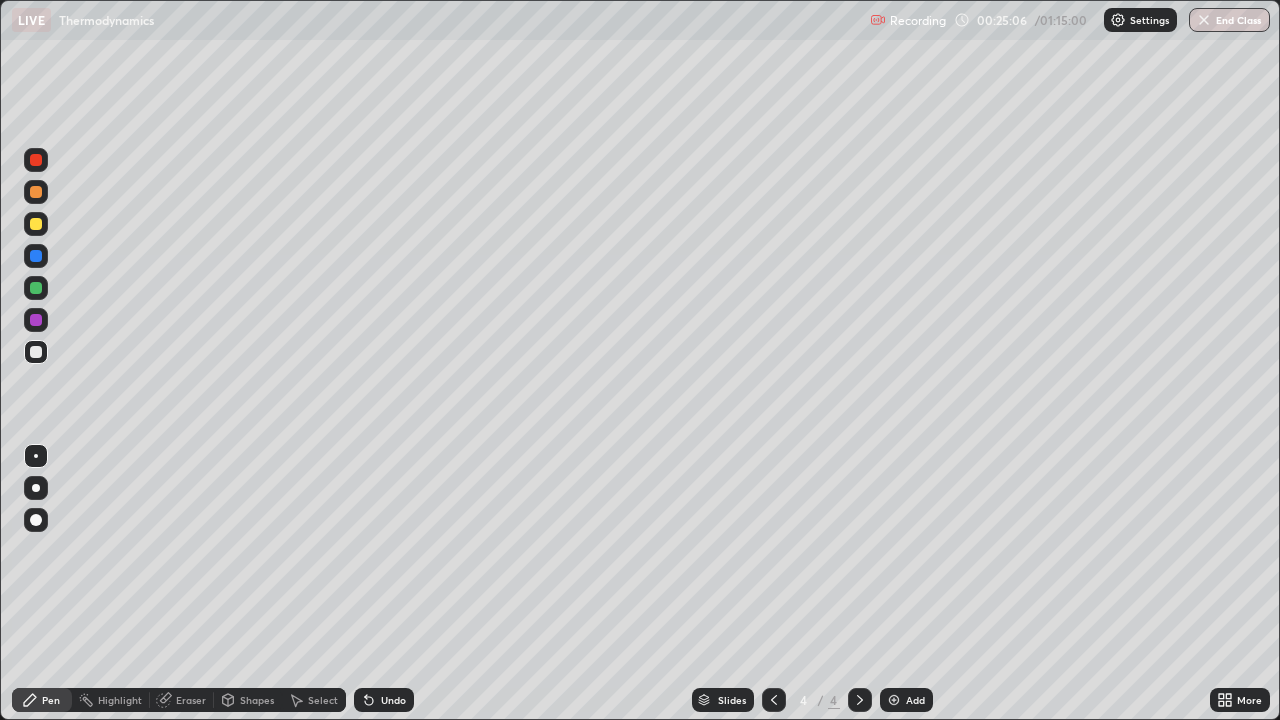 click on "Add" at bounding box center (915, 700) 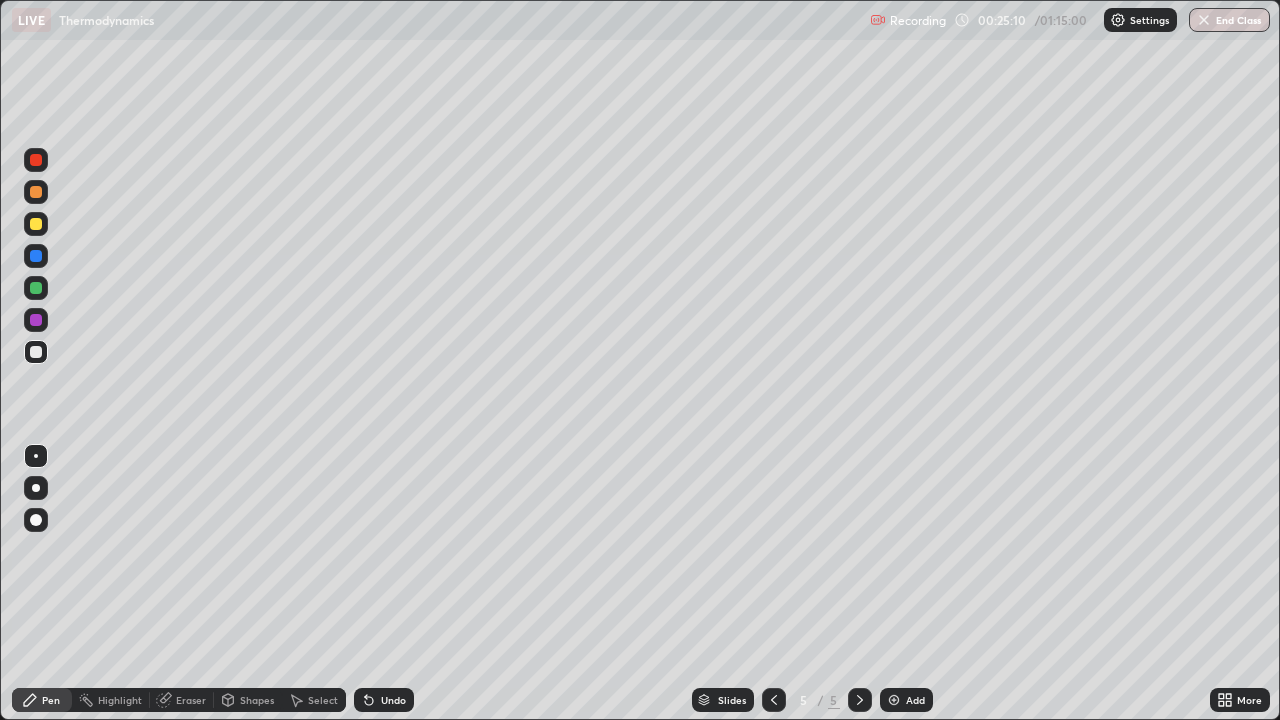click at bounding box center (36, 352) 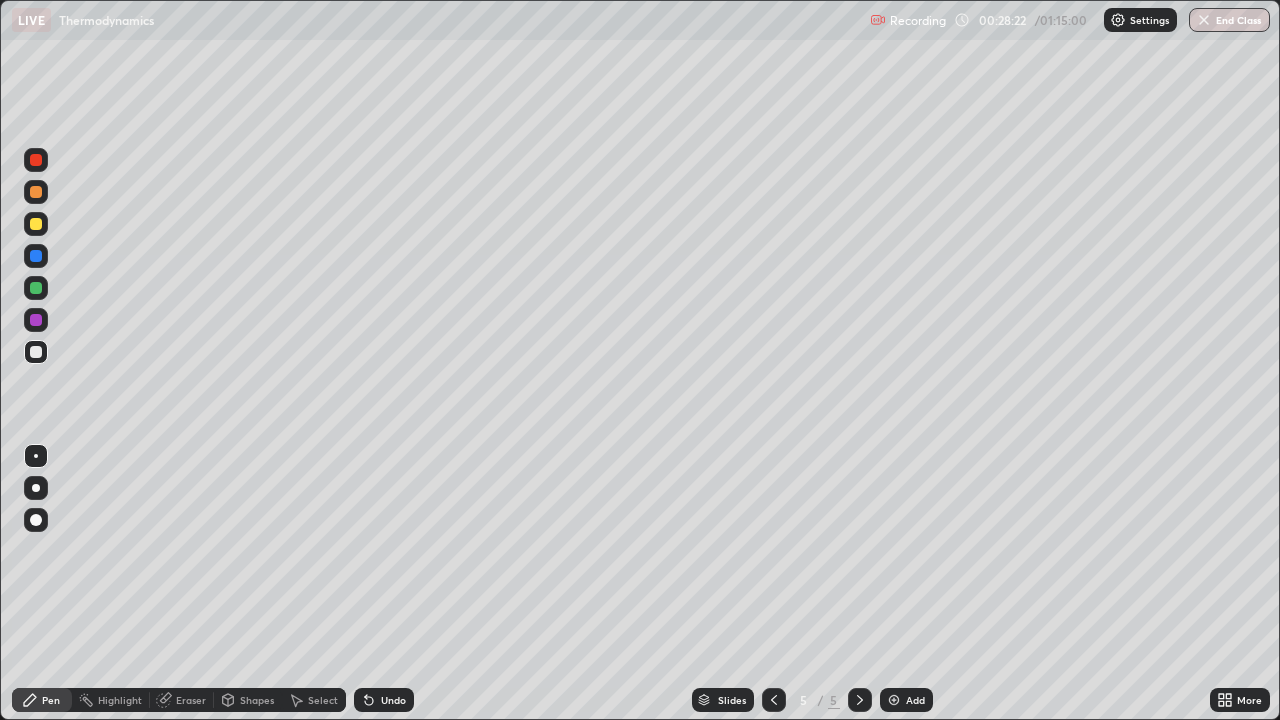 click at bounding box center (894, 700) 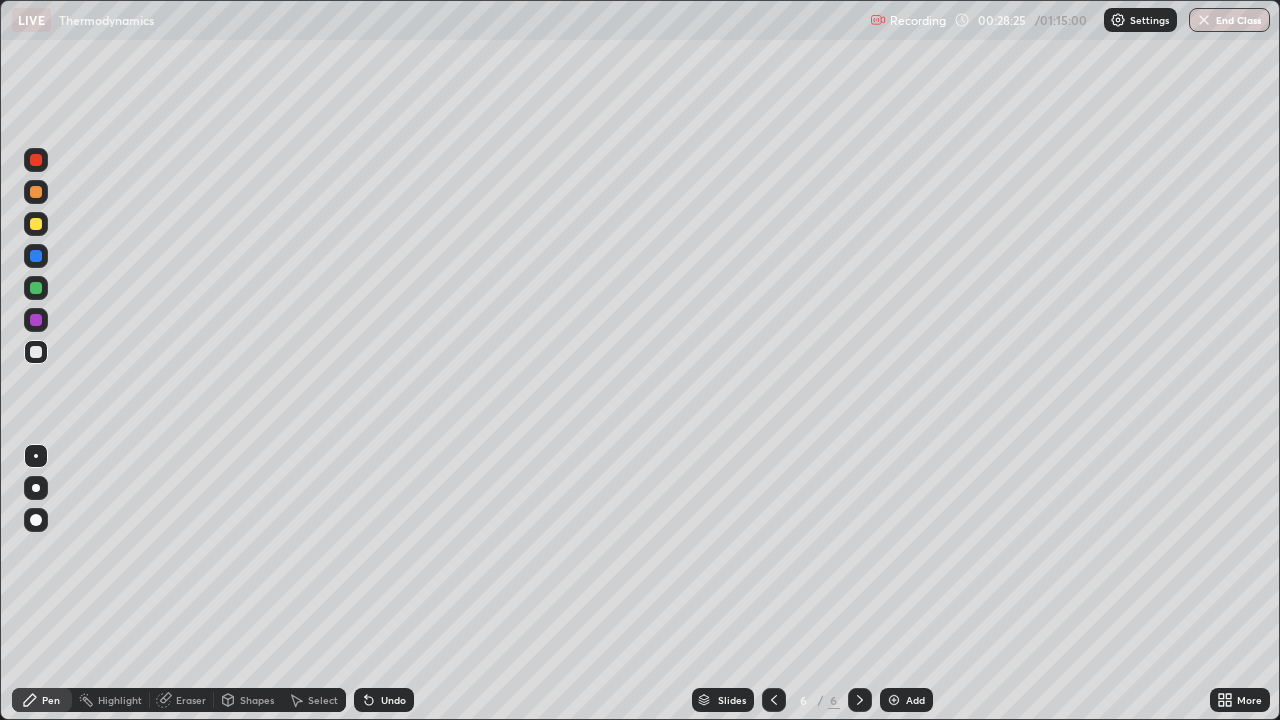 click 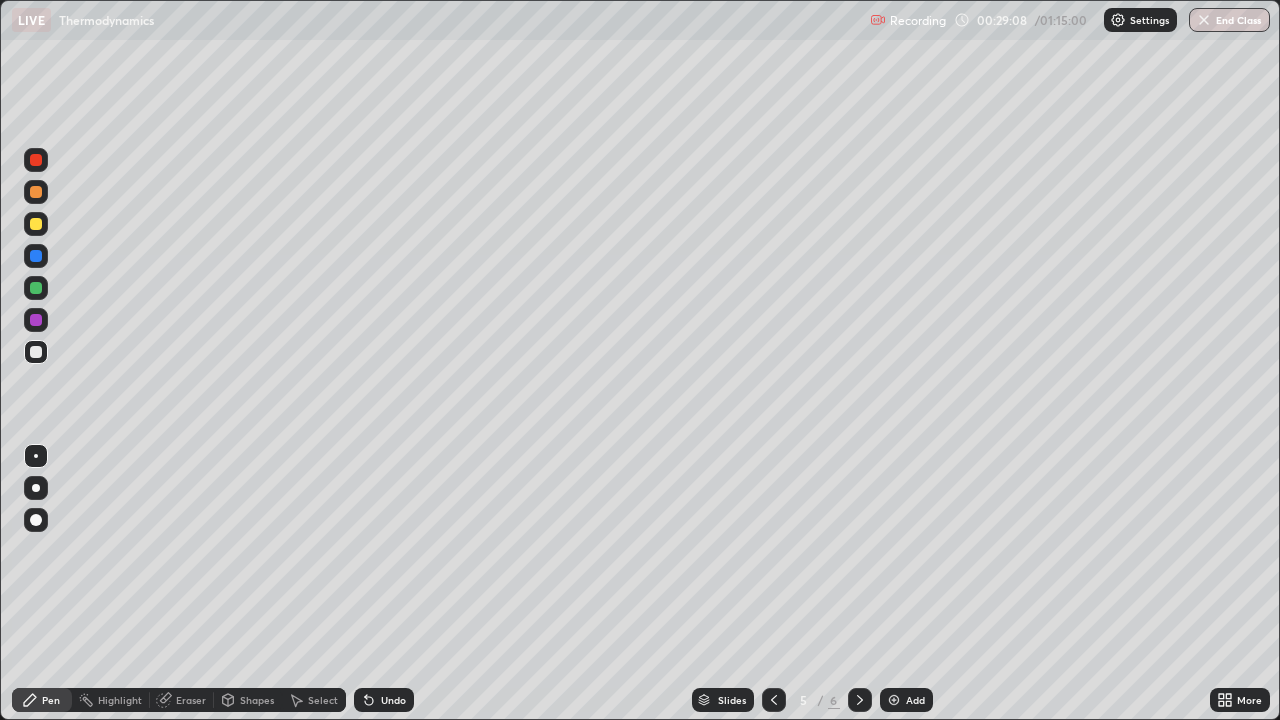 click 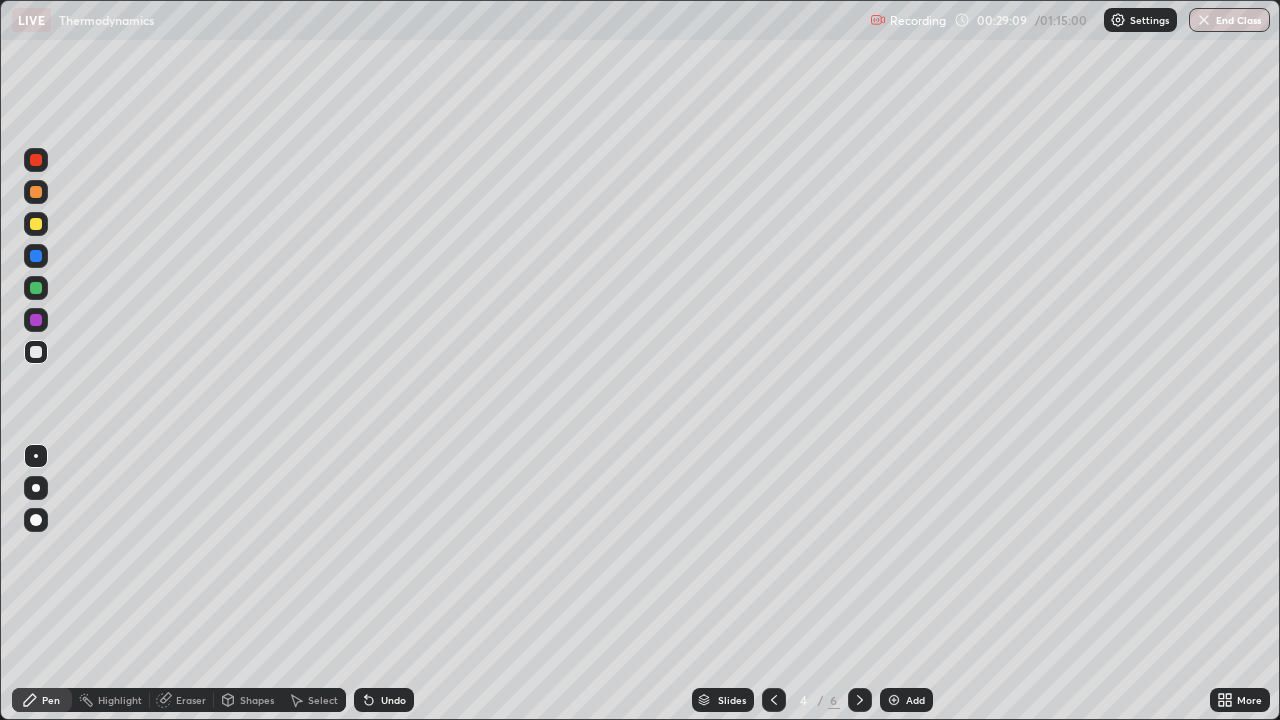 click 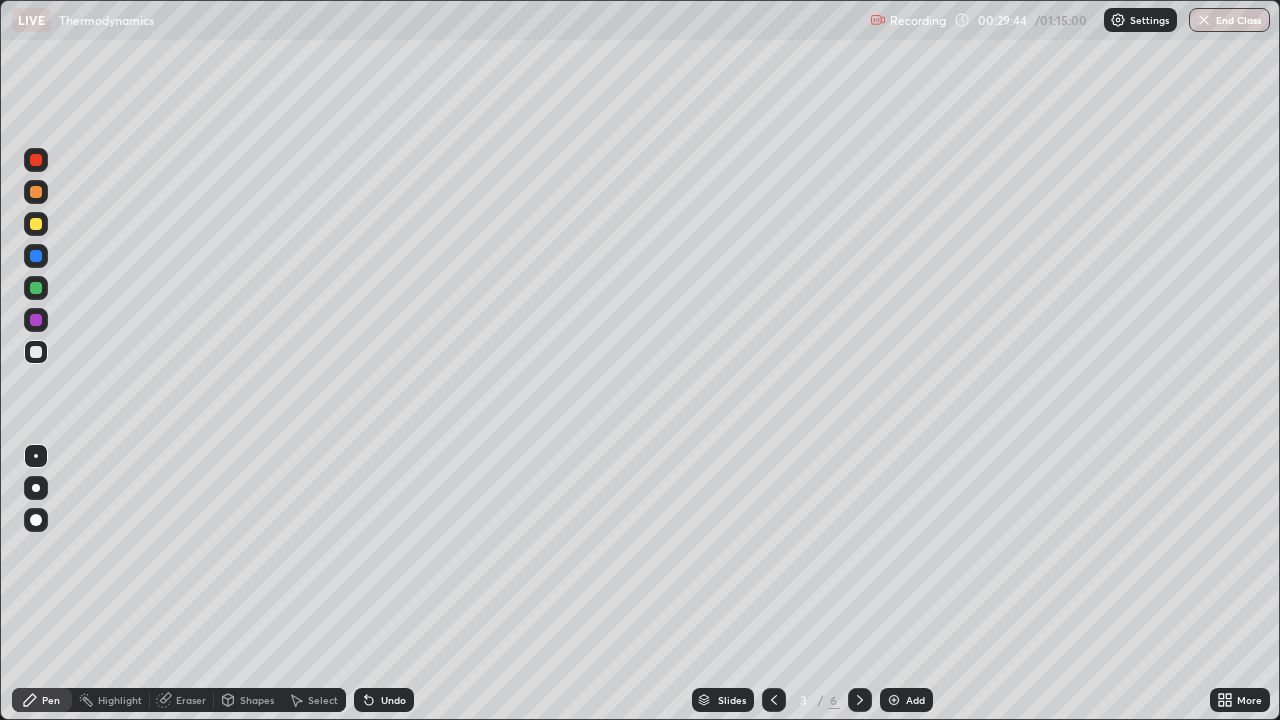click 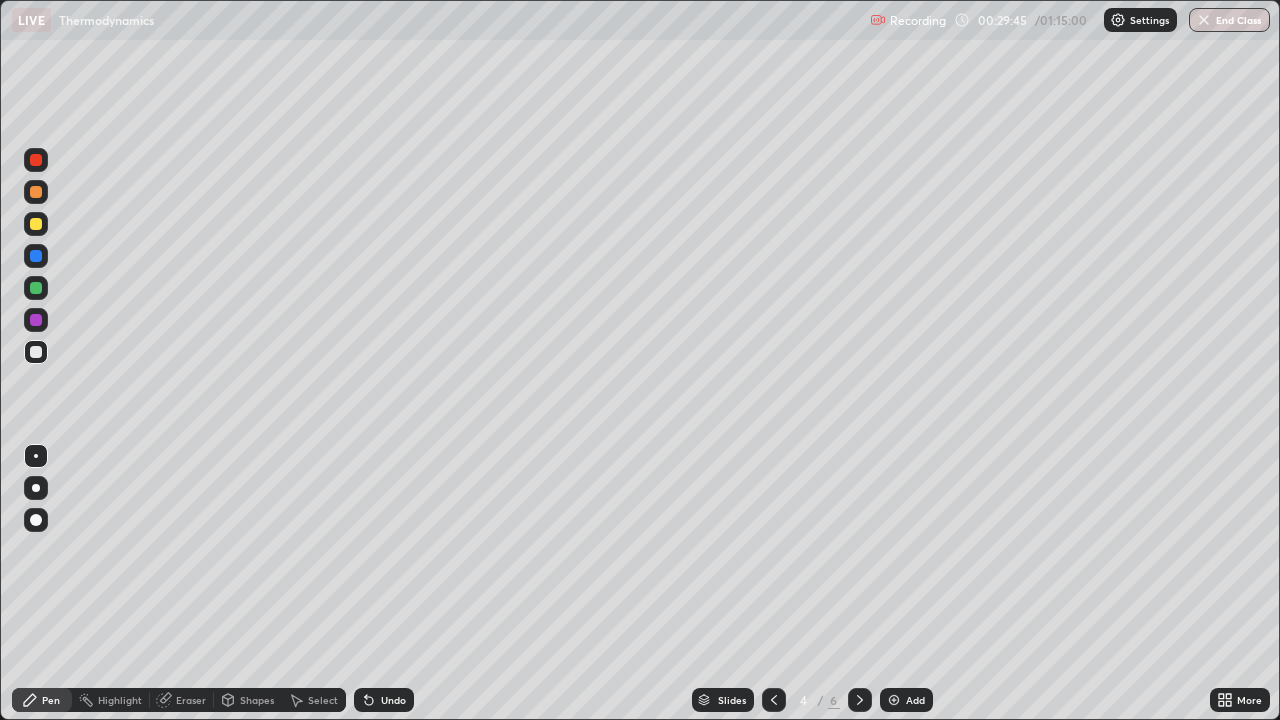 click 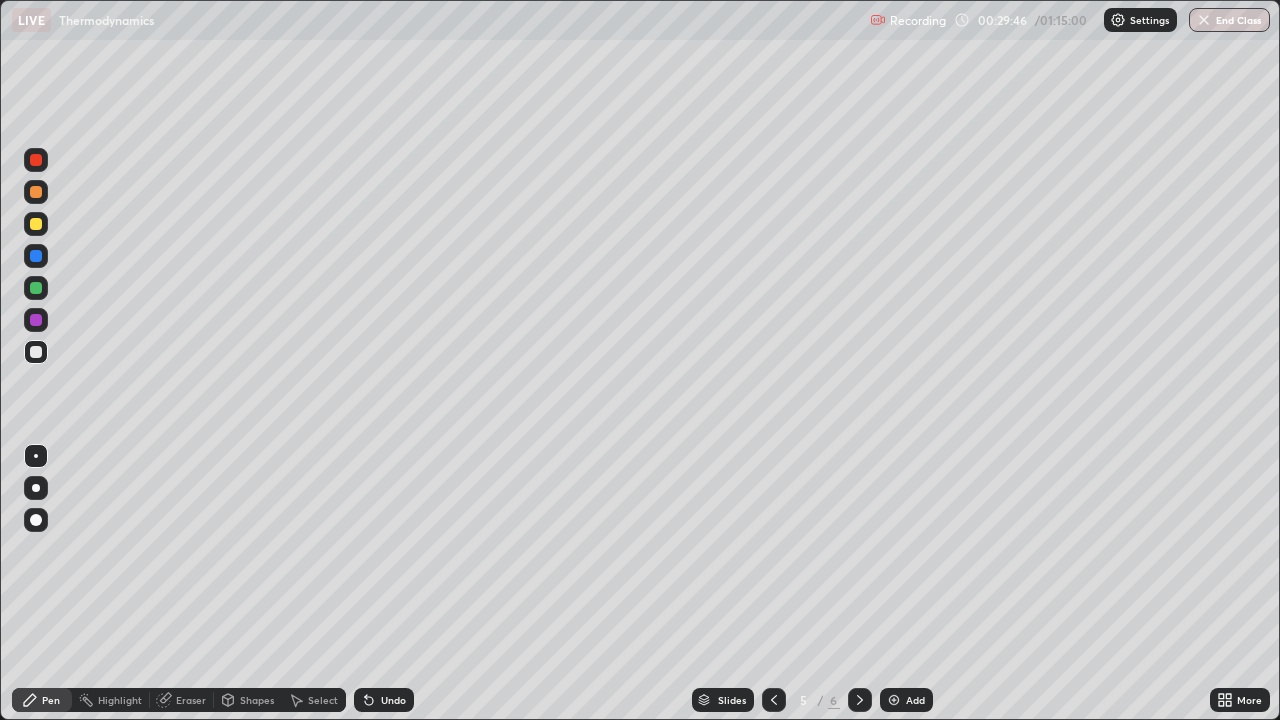 click 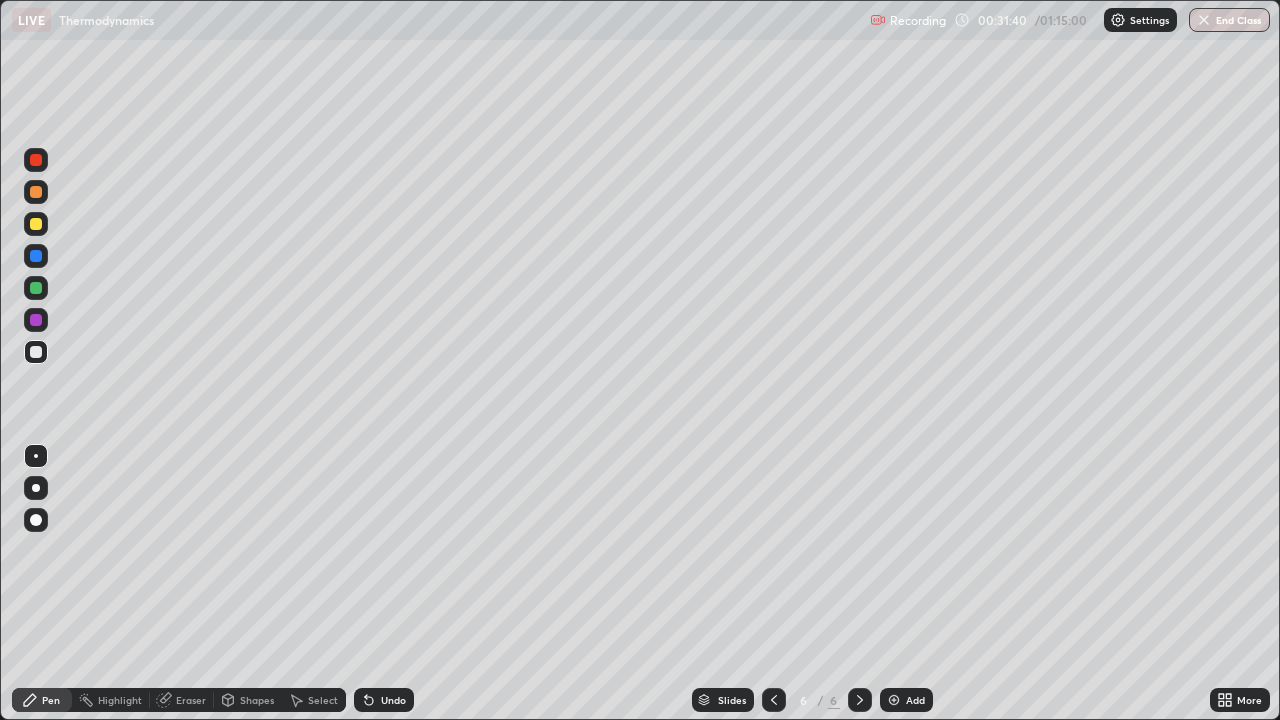 click at bounding box center (36, 224) 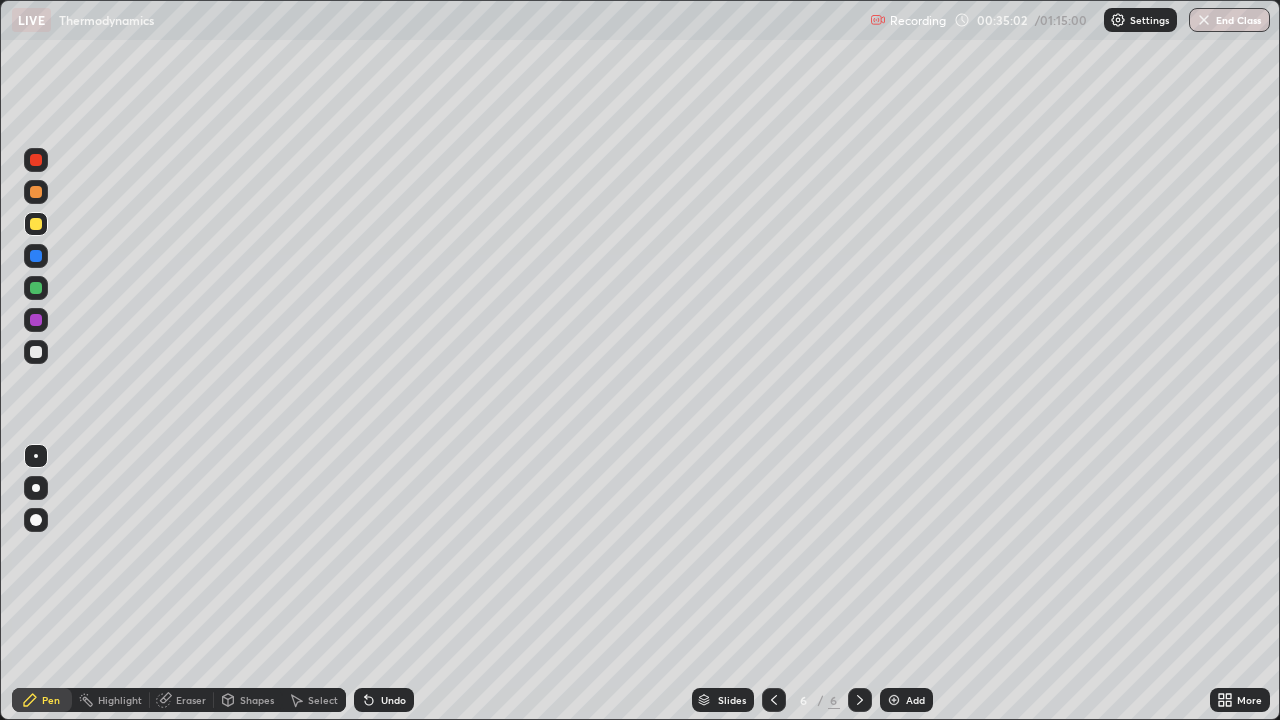 click on "Eraser" at bounding box center (191, 700) 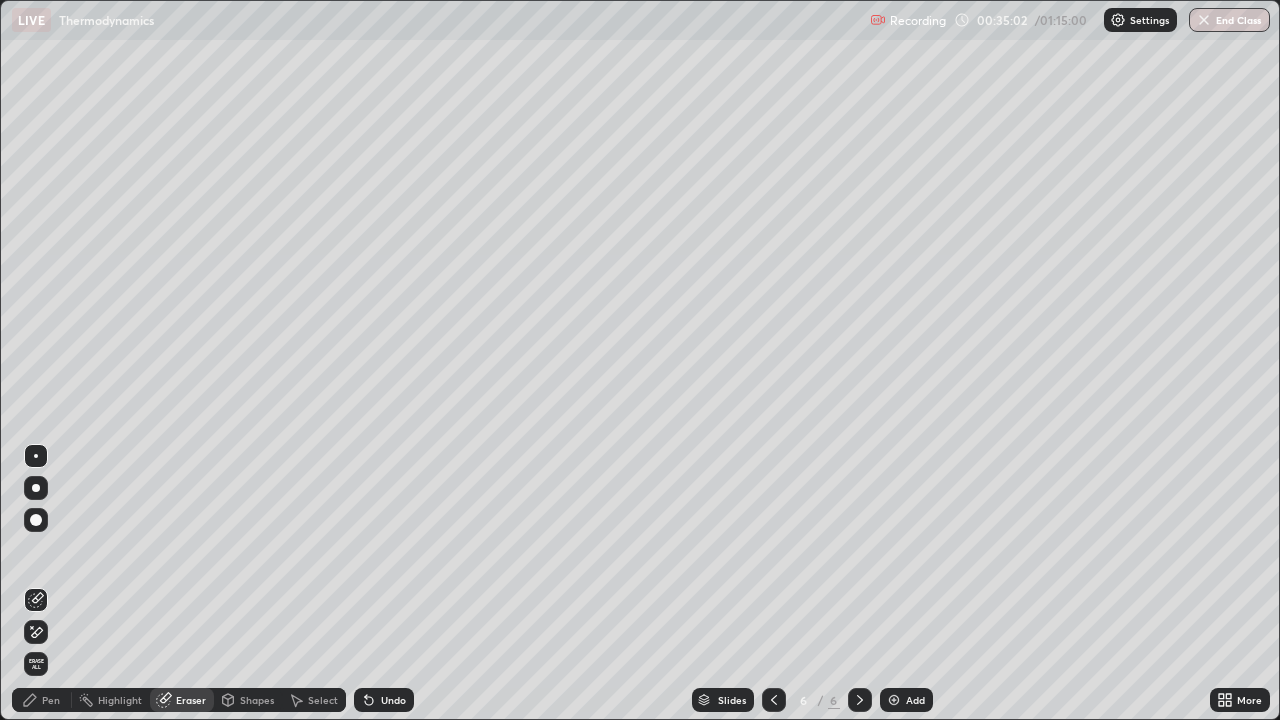 click 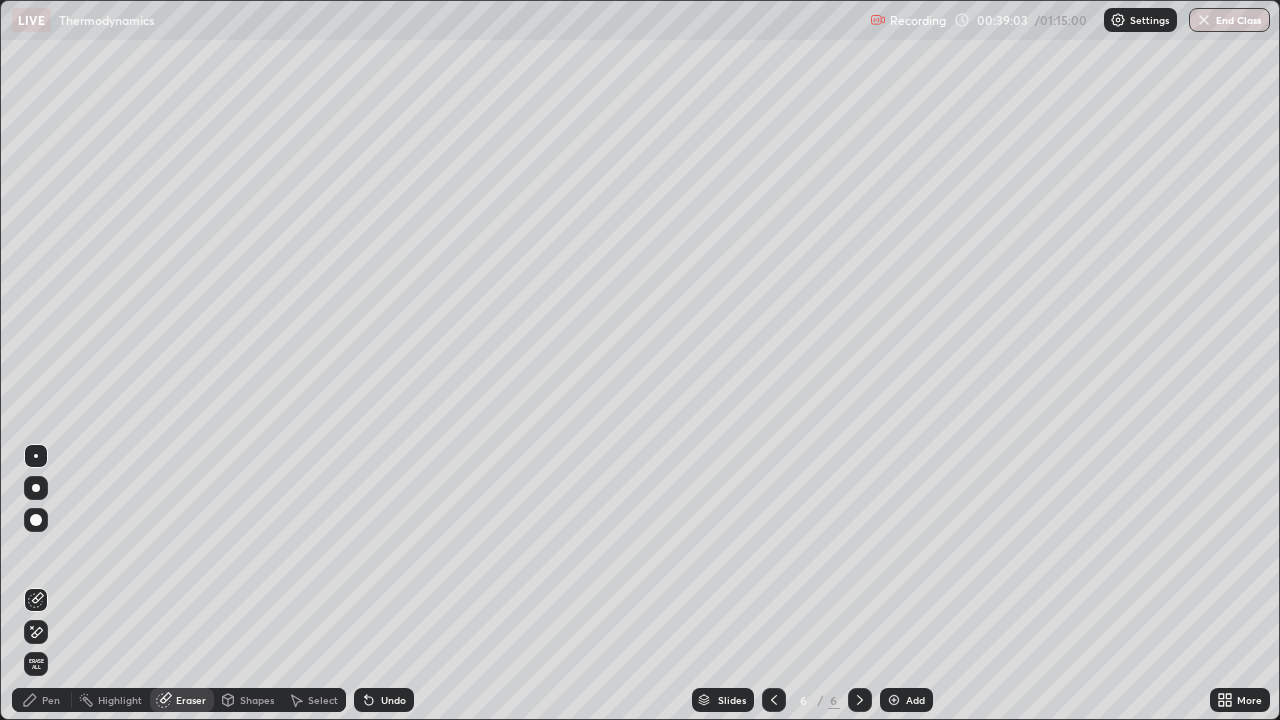 click at bounding box center [894, 700] 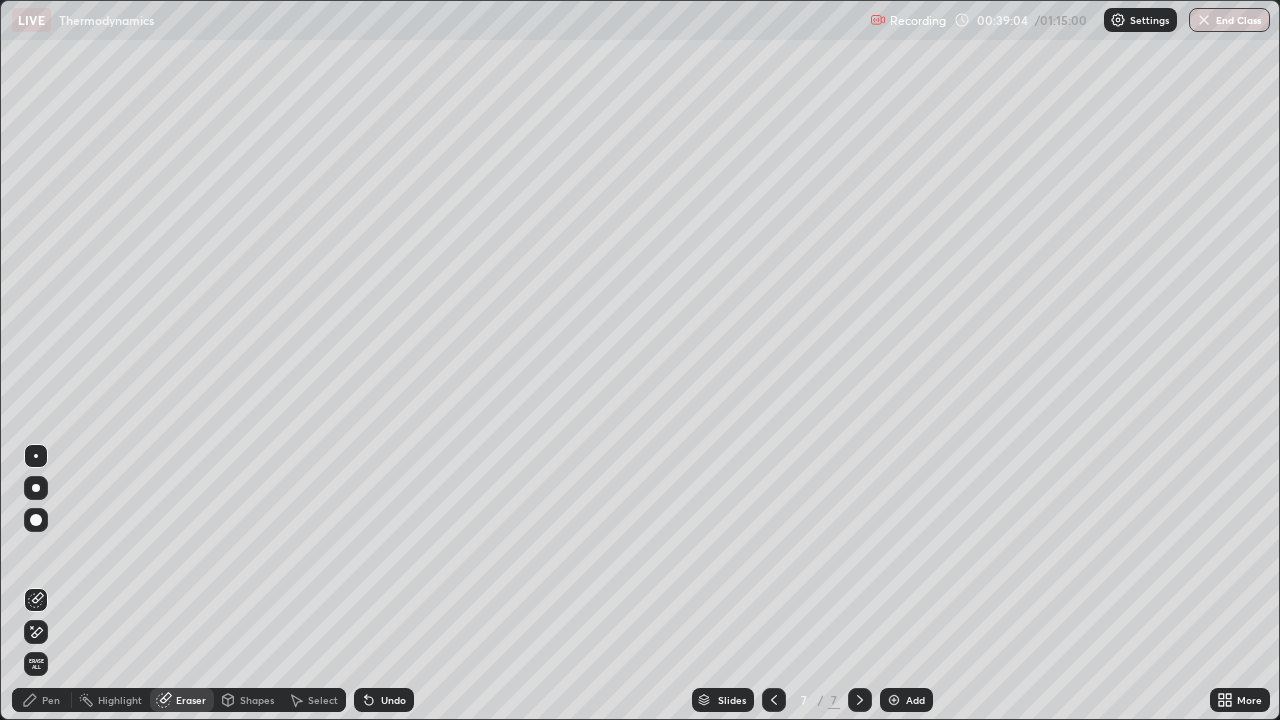 click 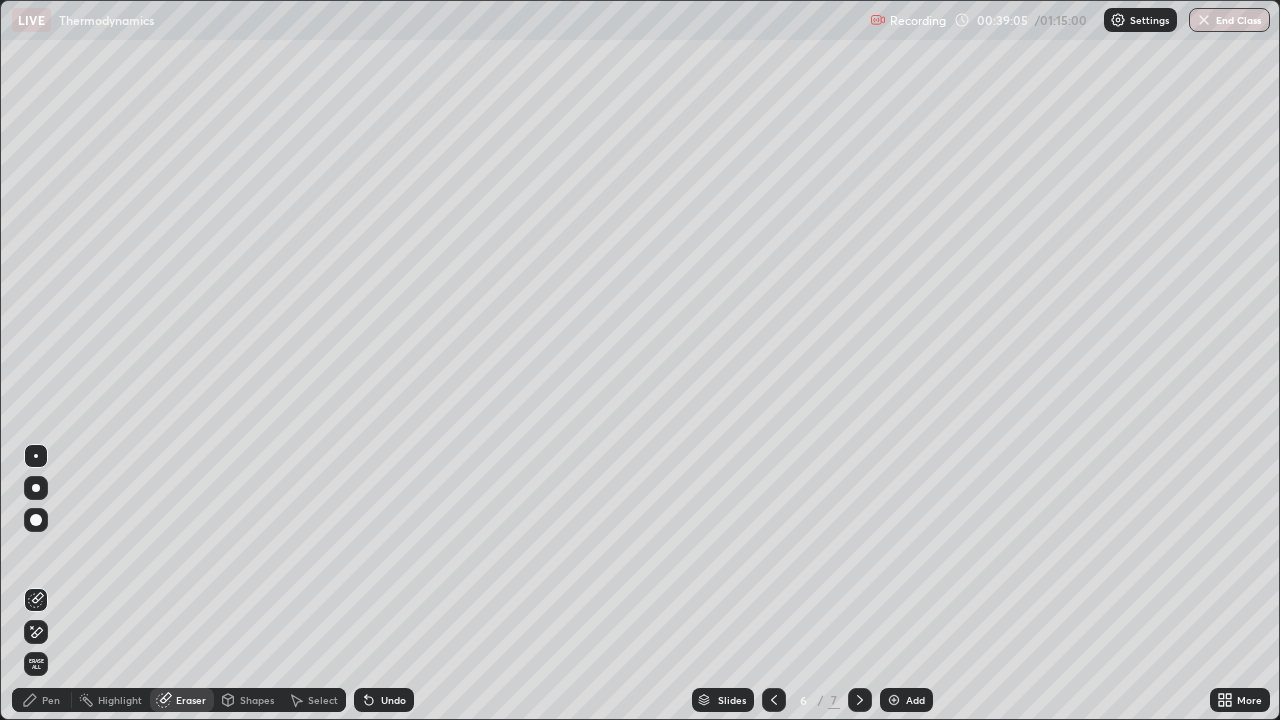 click 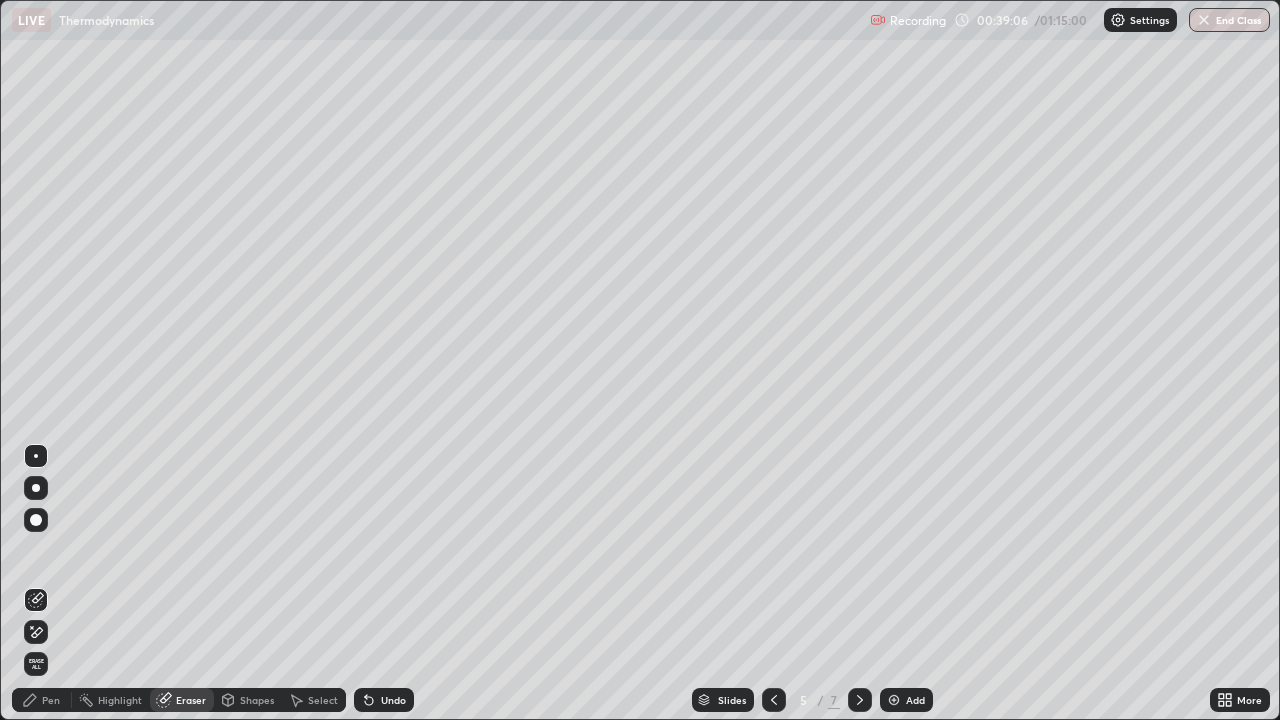 click 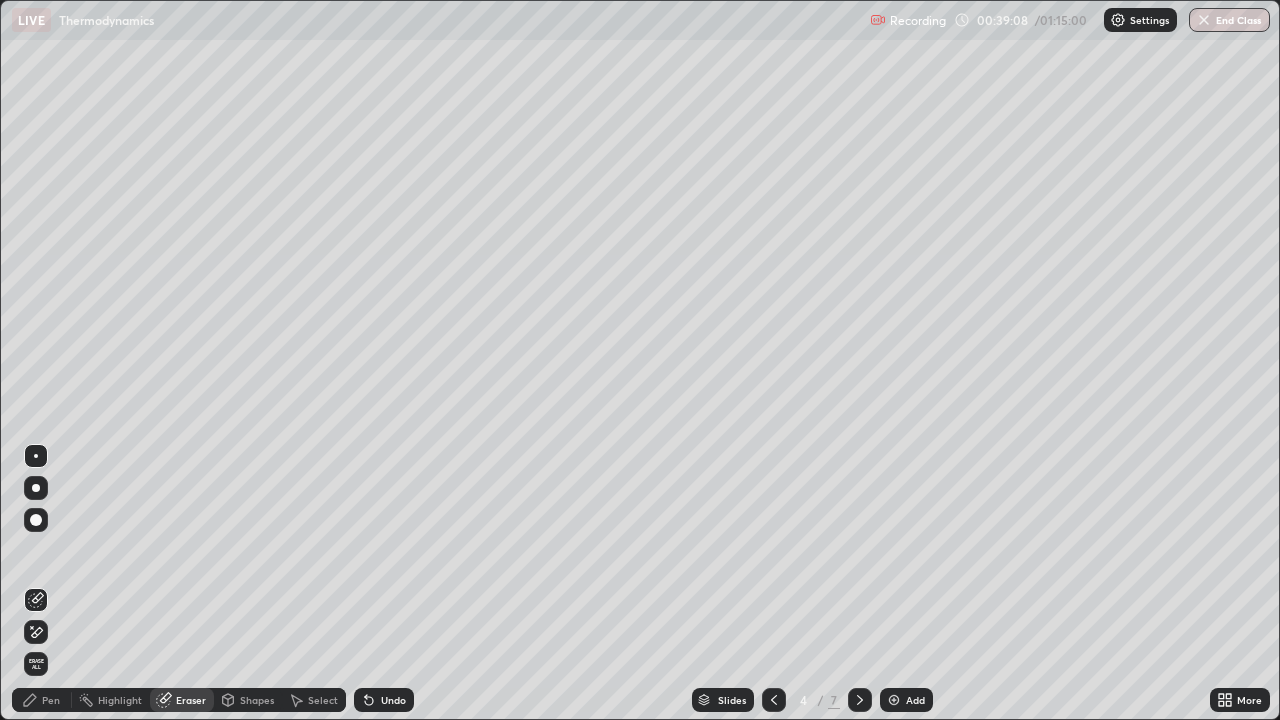 click 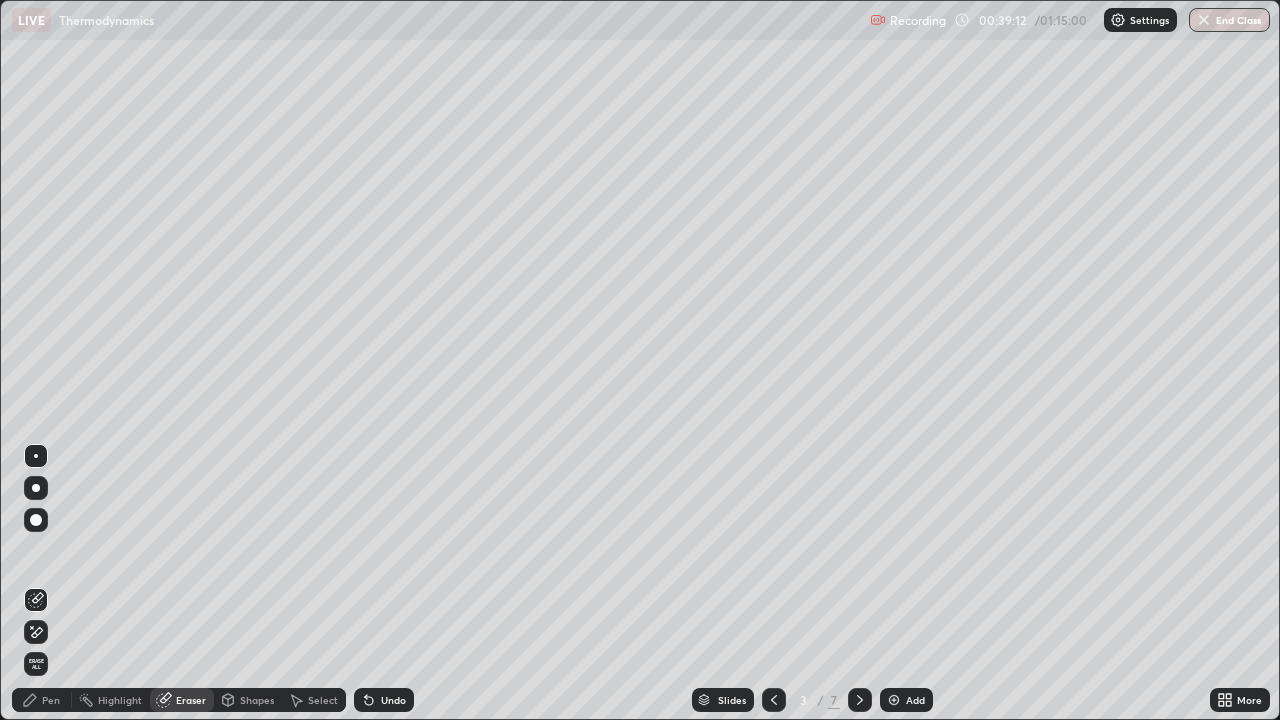 click on "Pen" at bounding box center [51, 700] 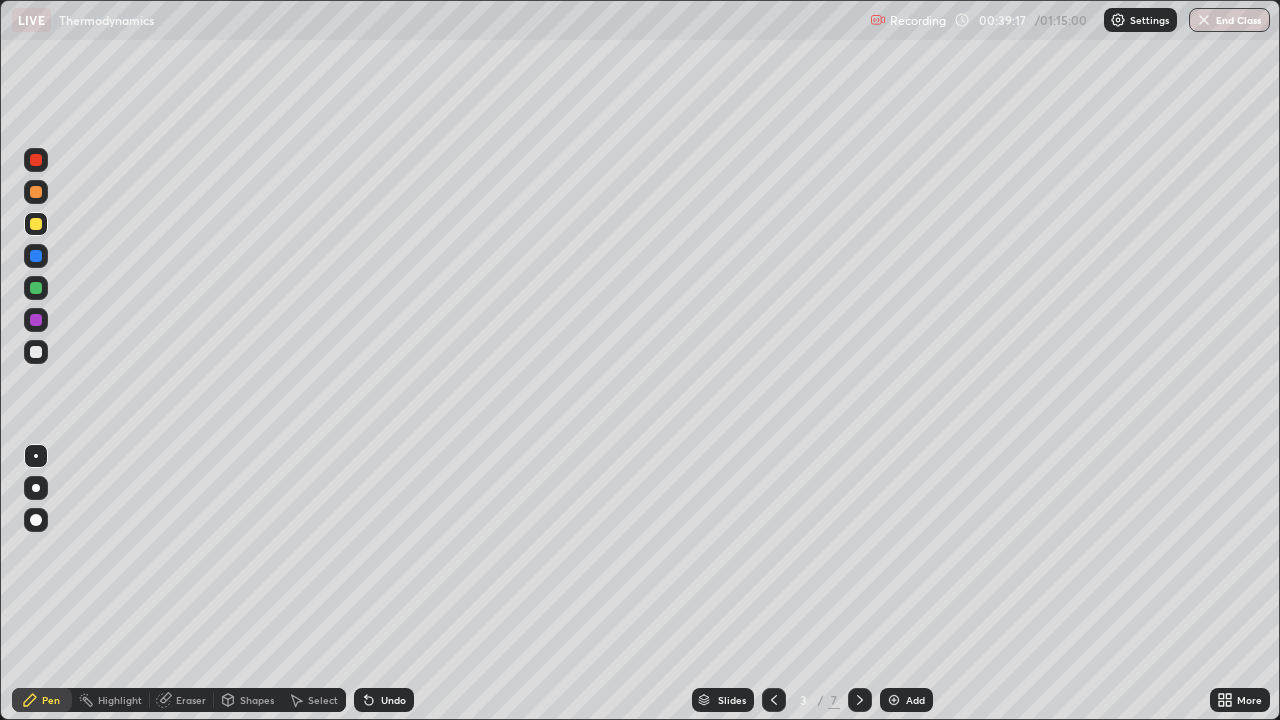 click 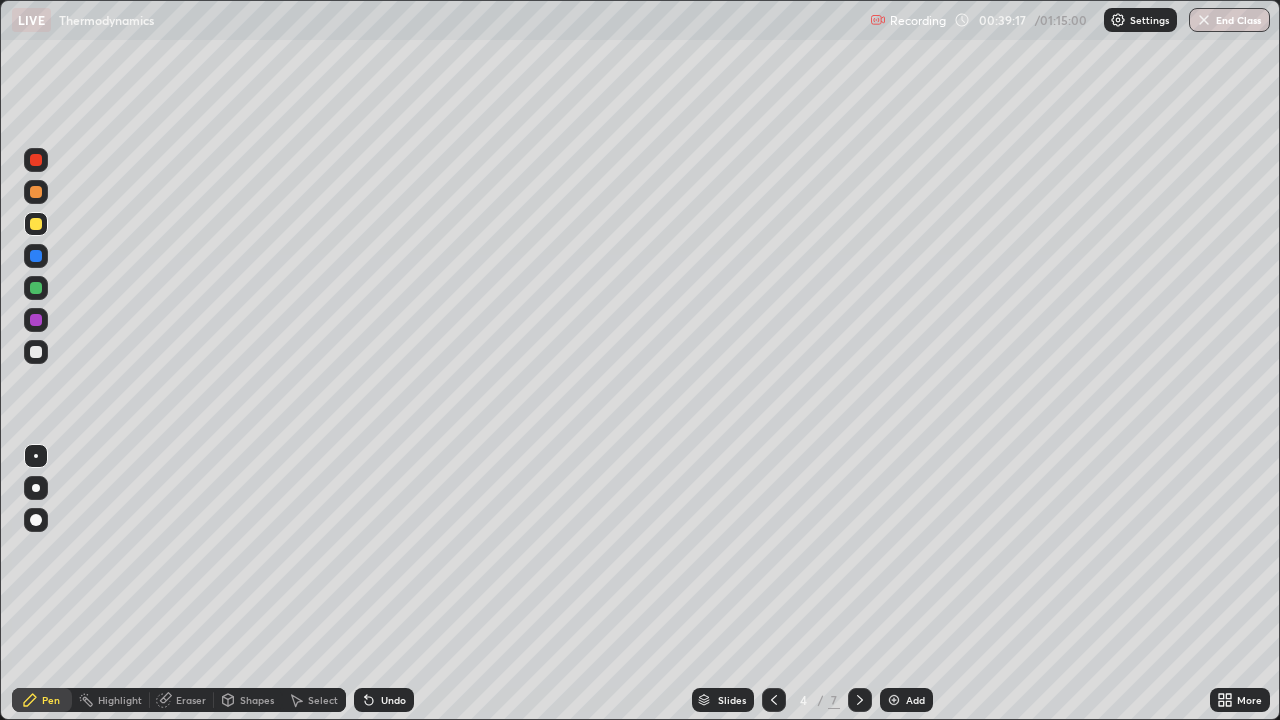 click 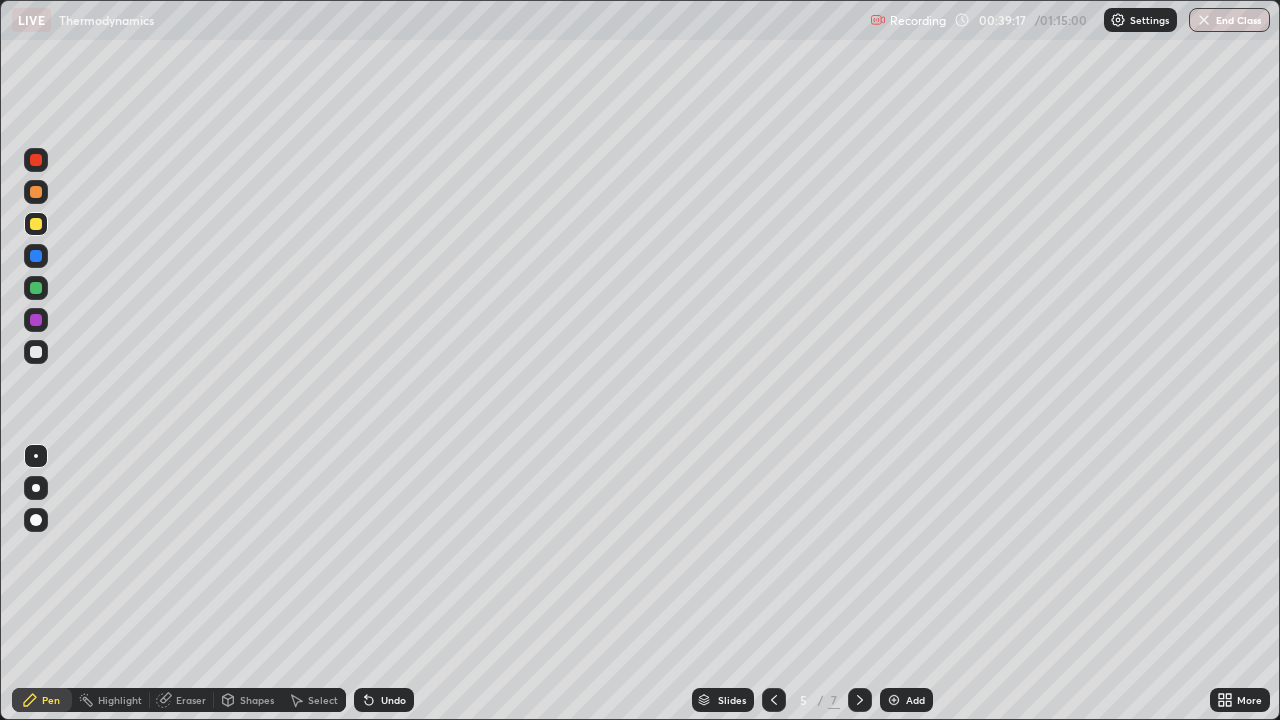click 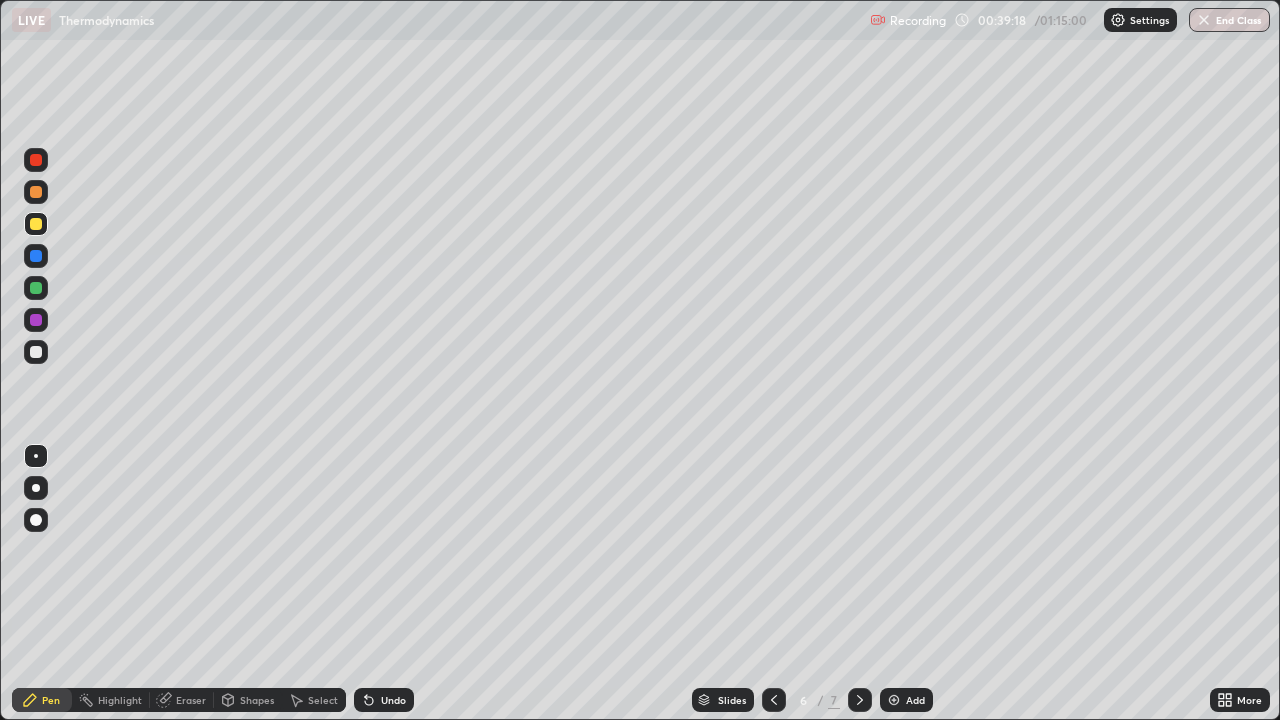 click 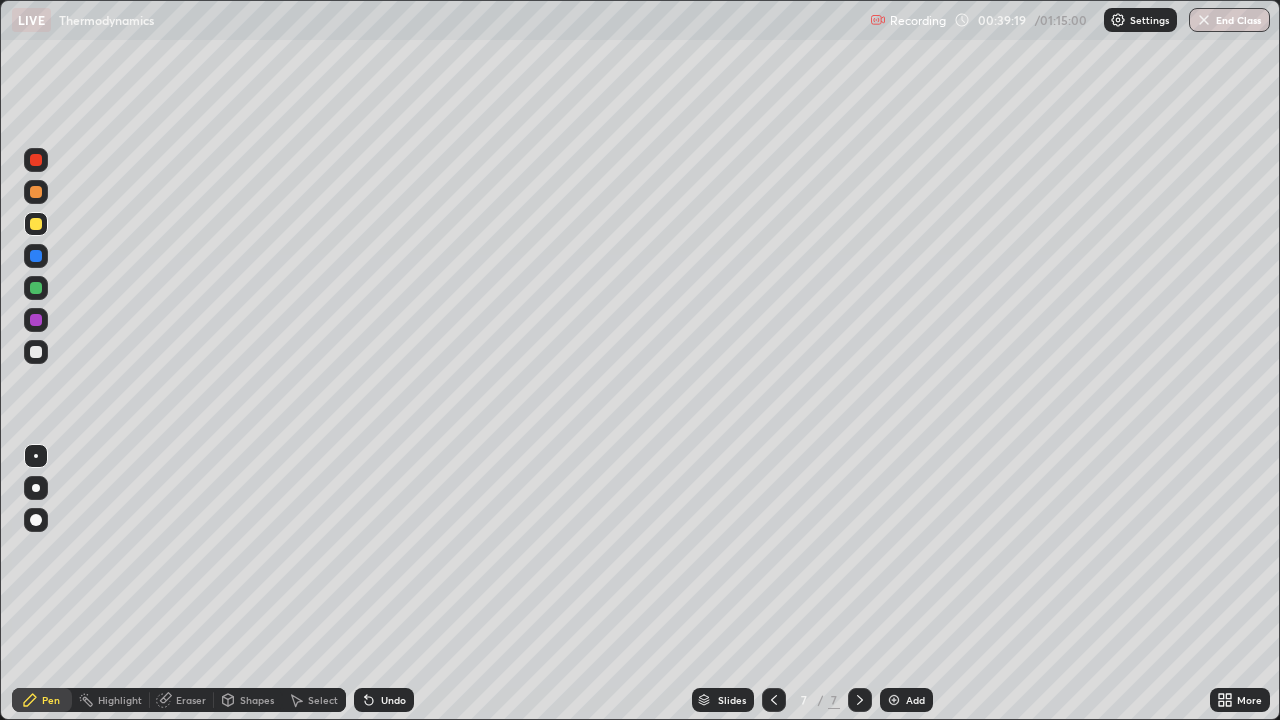 click 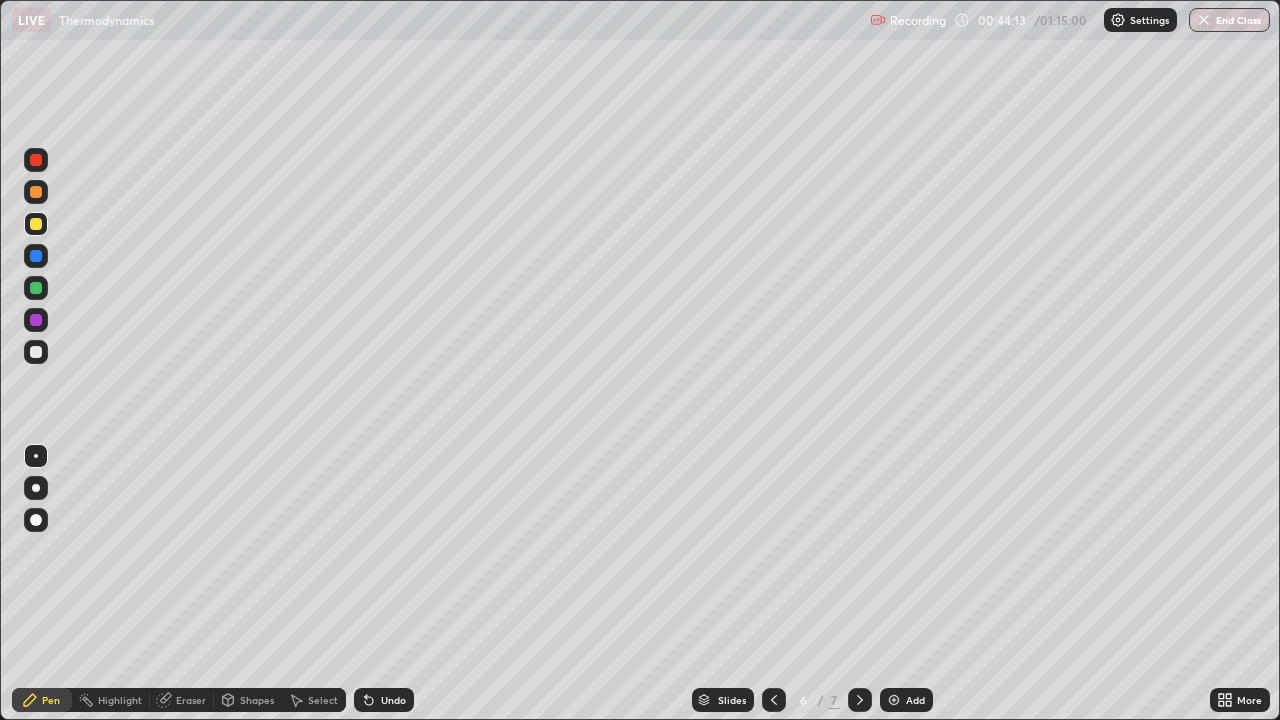 click 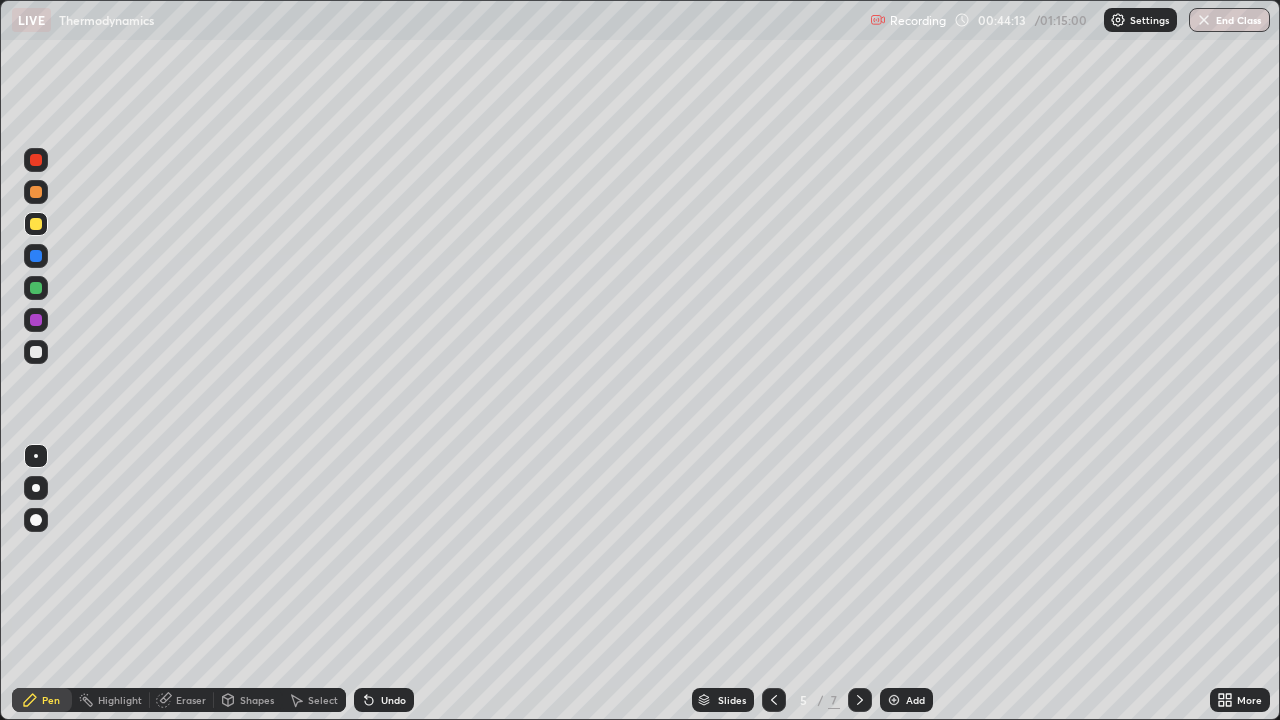 click 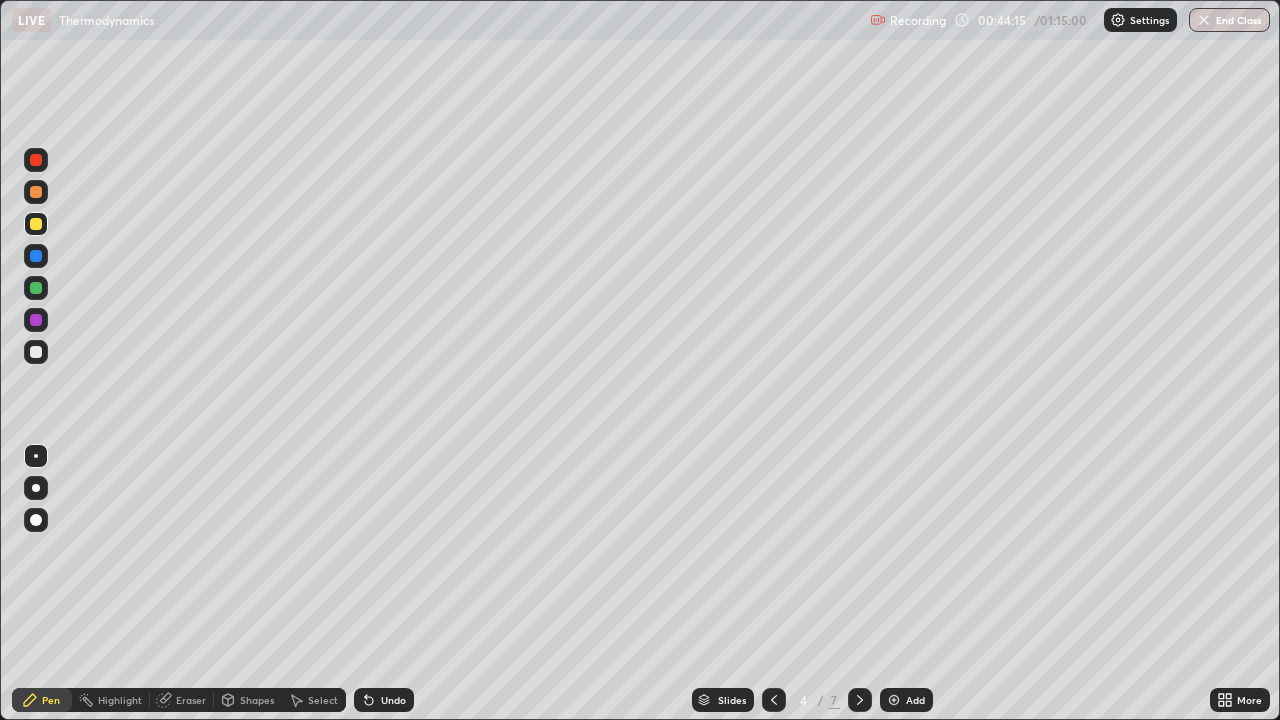 click 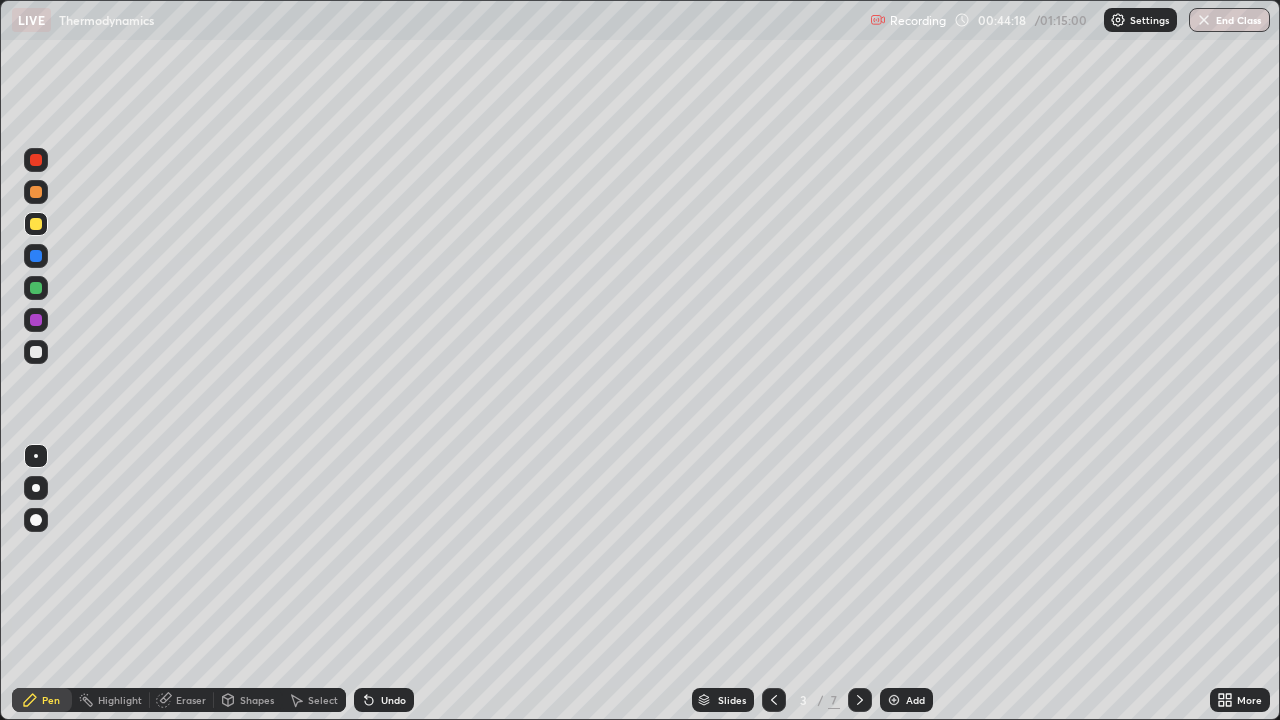 click 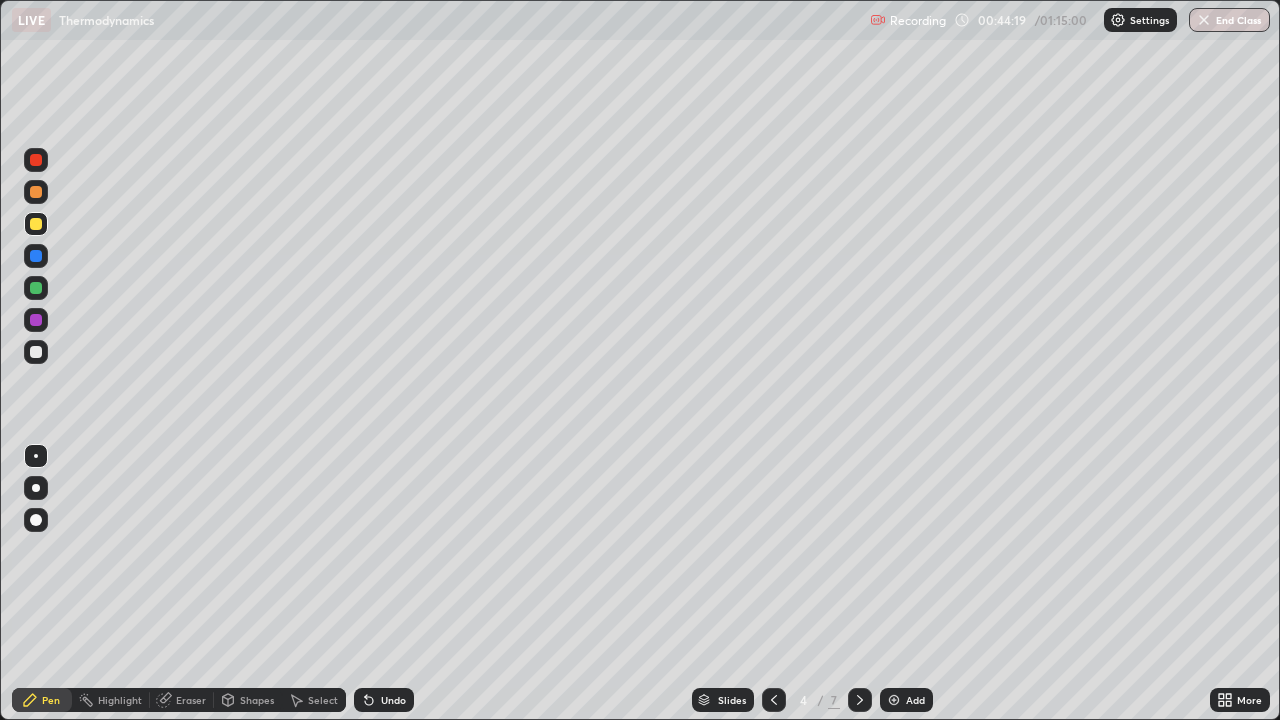 click 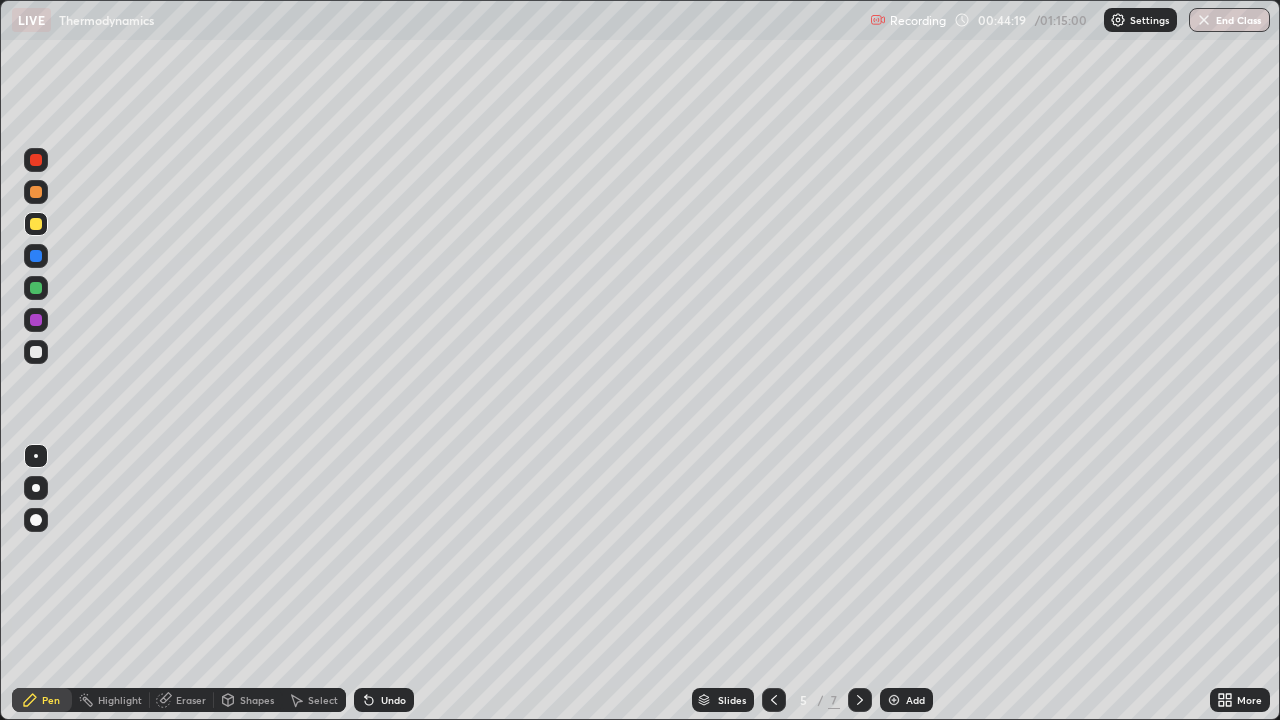 click 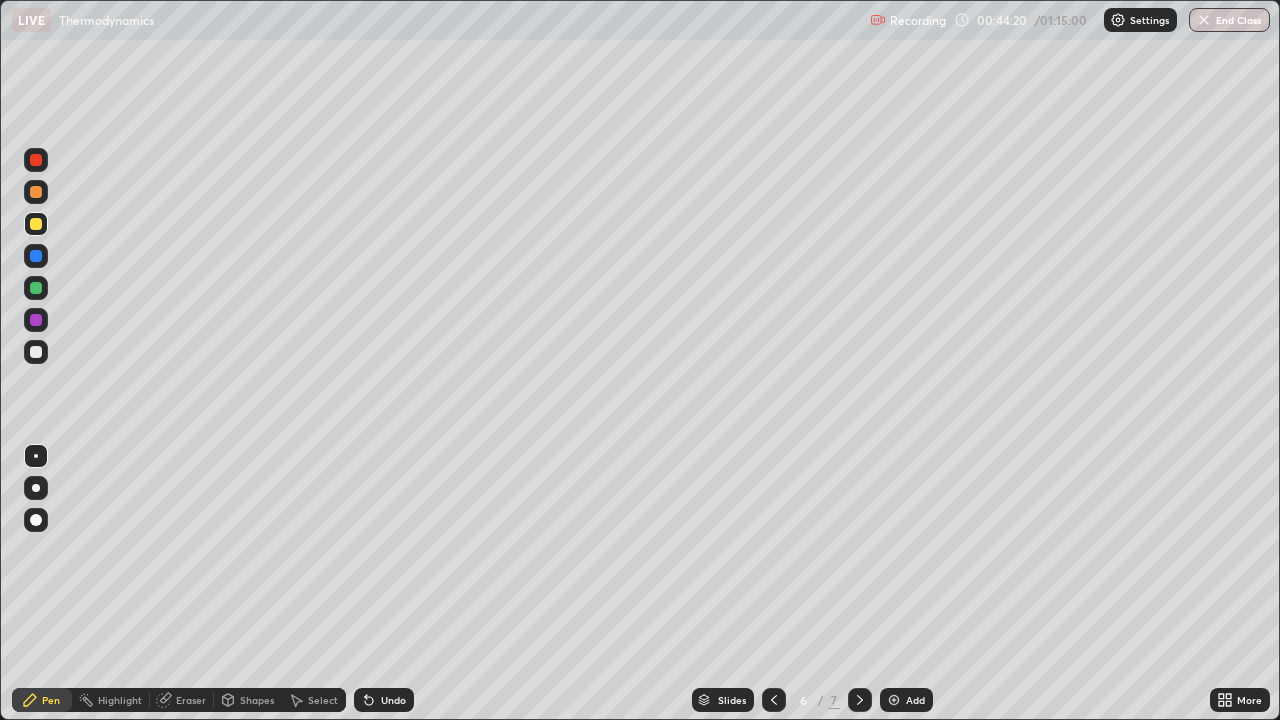 click 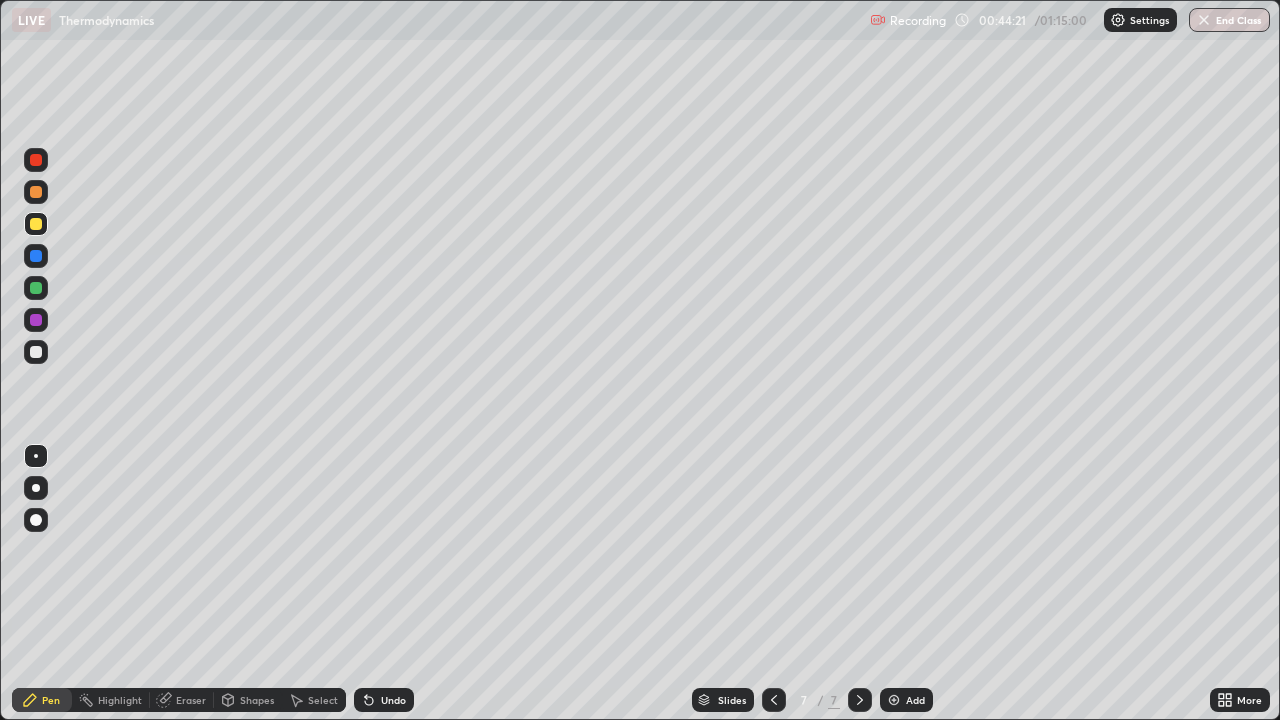 click 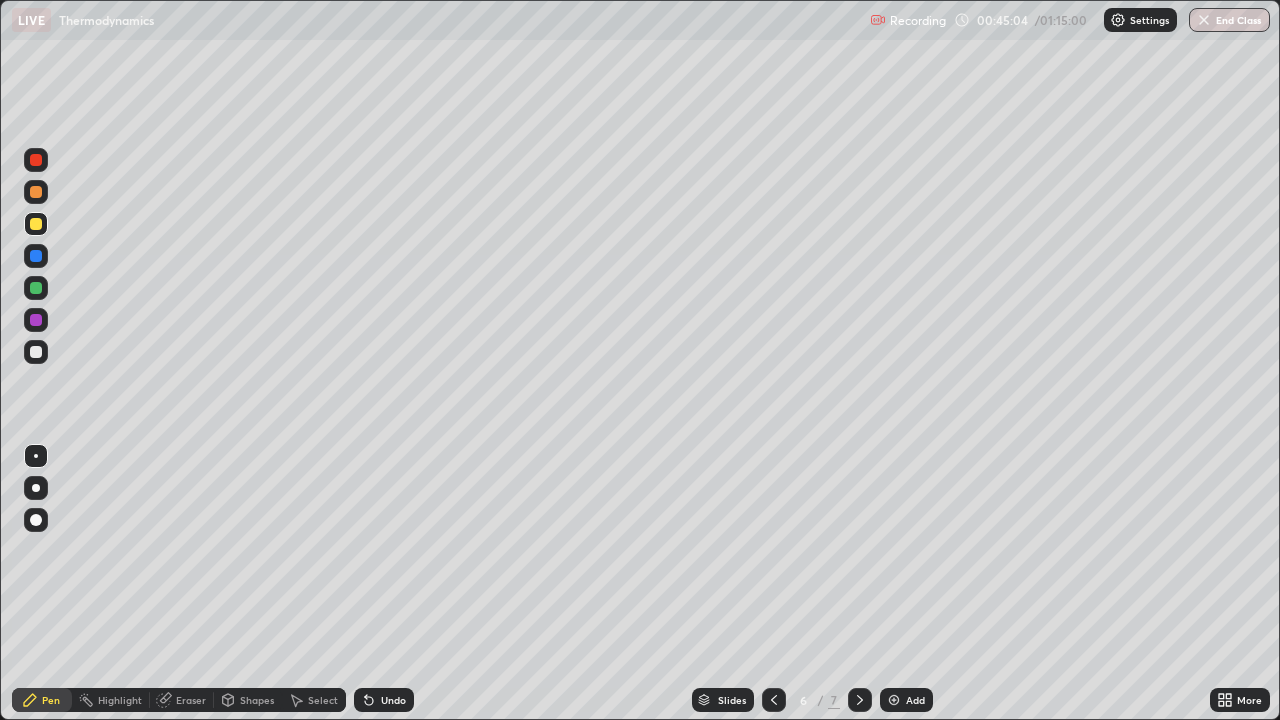click 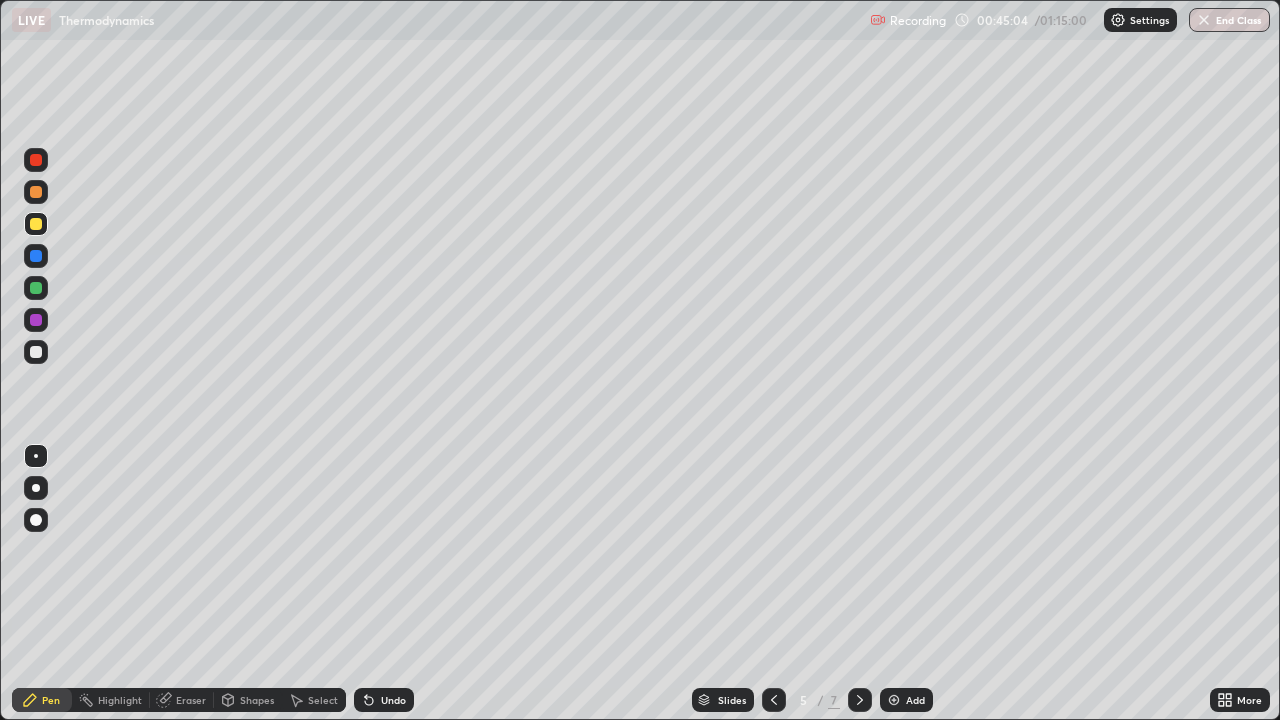 click 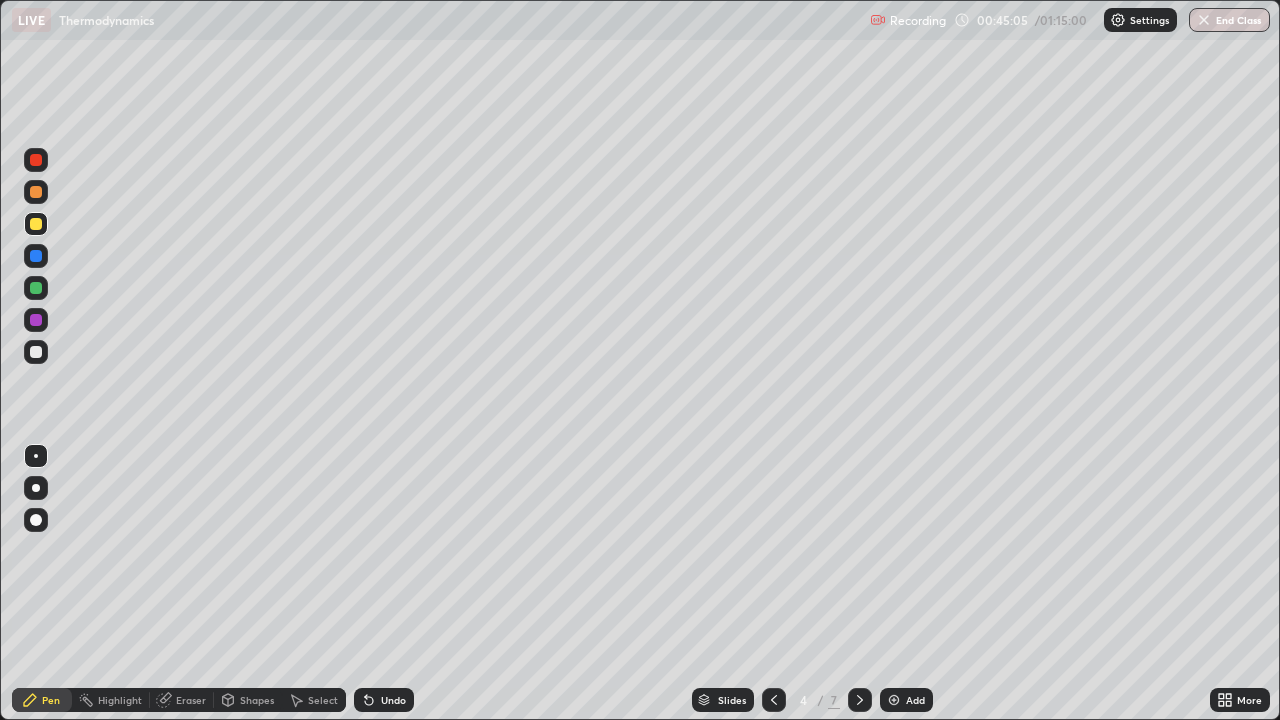 click 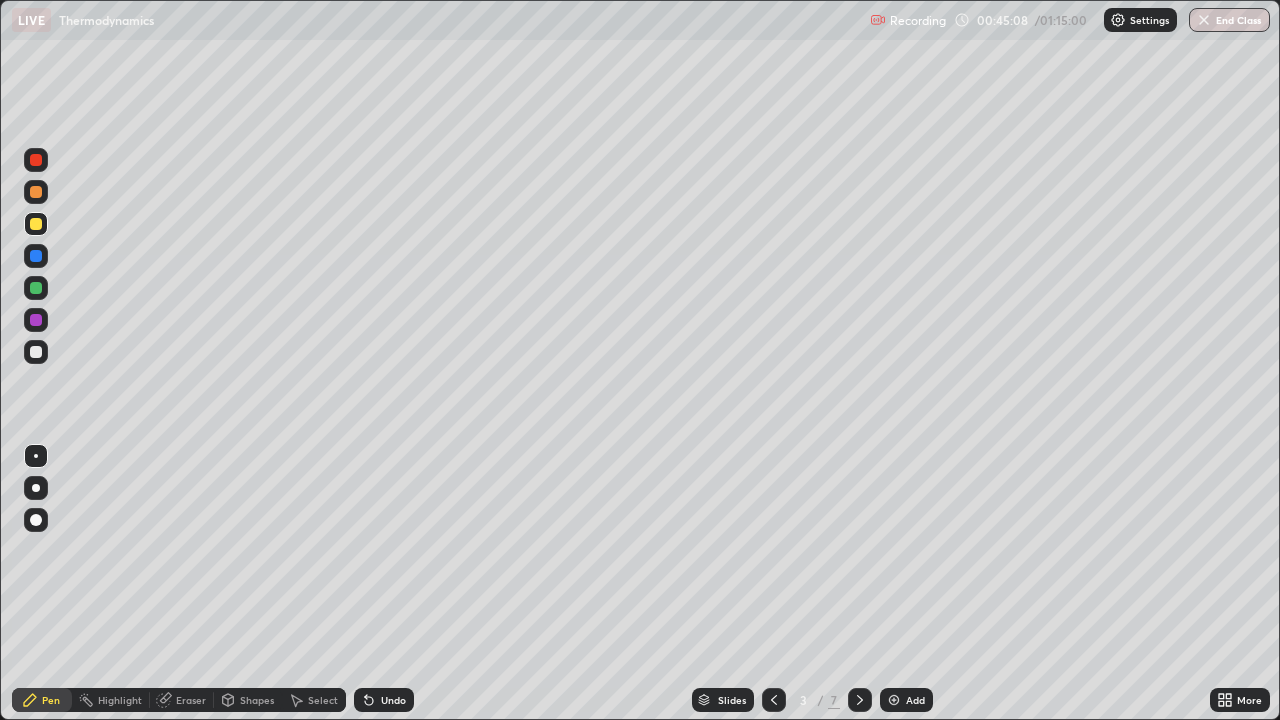 click 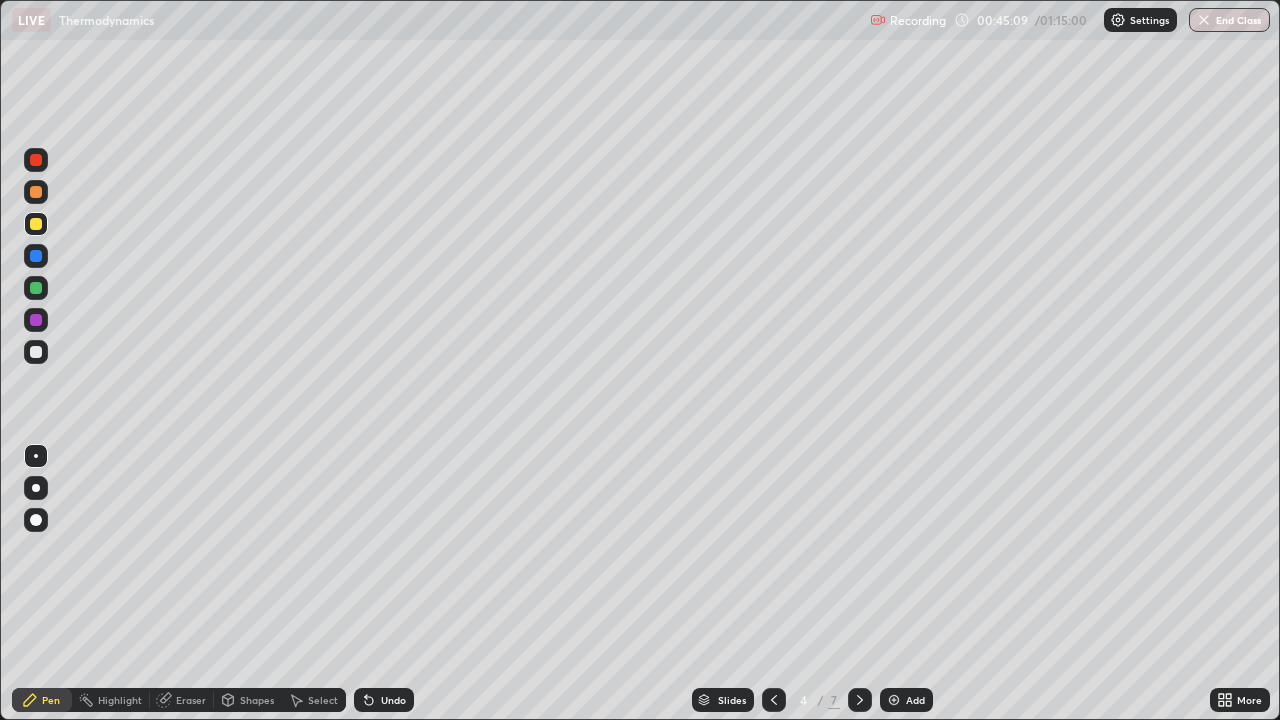 click 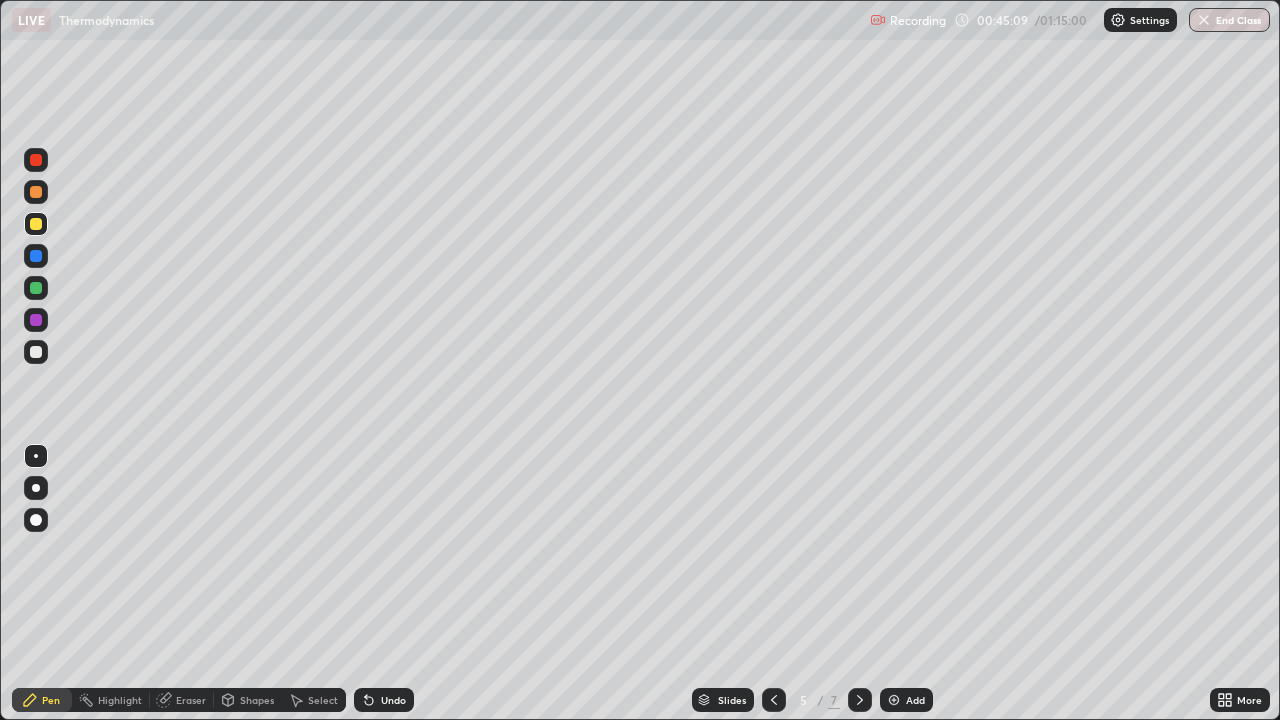 click 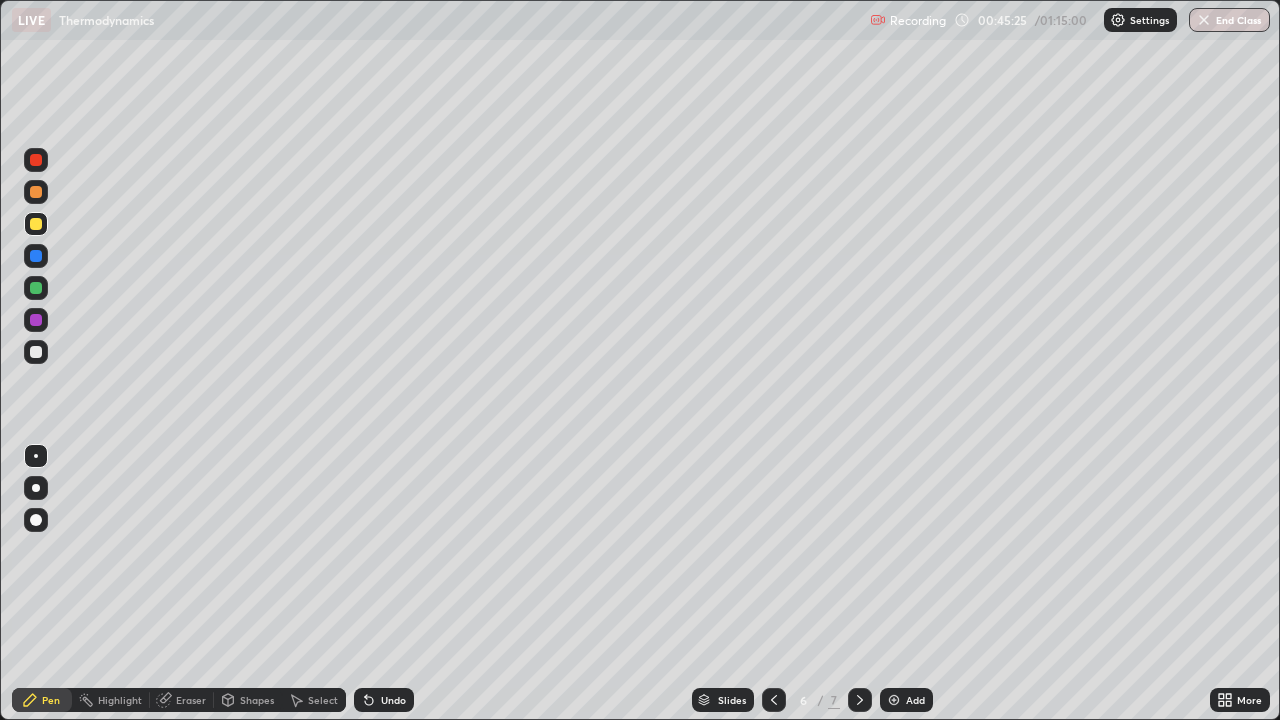 click 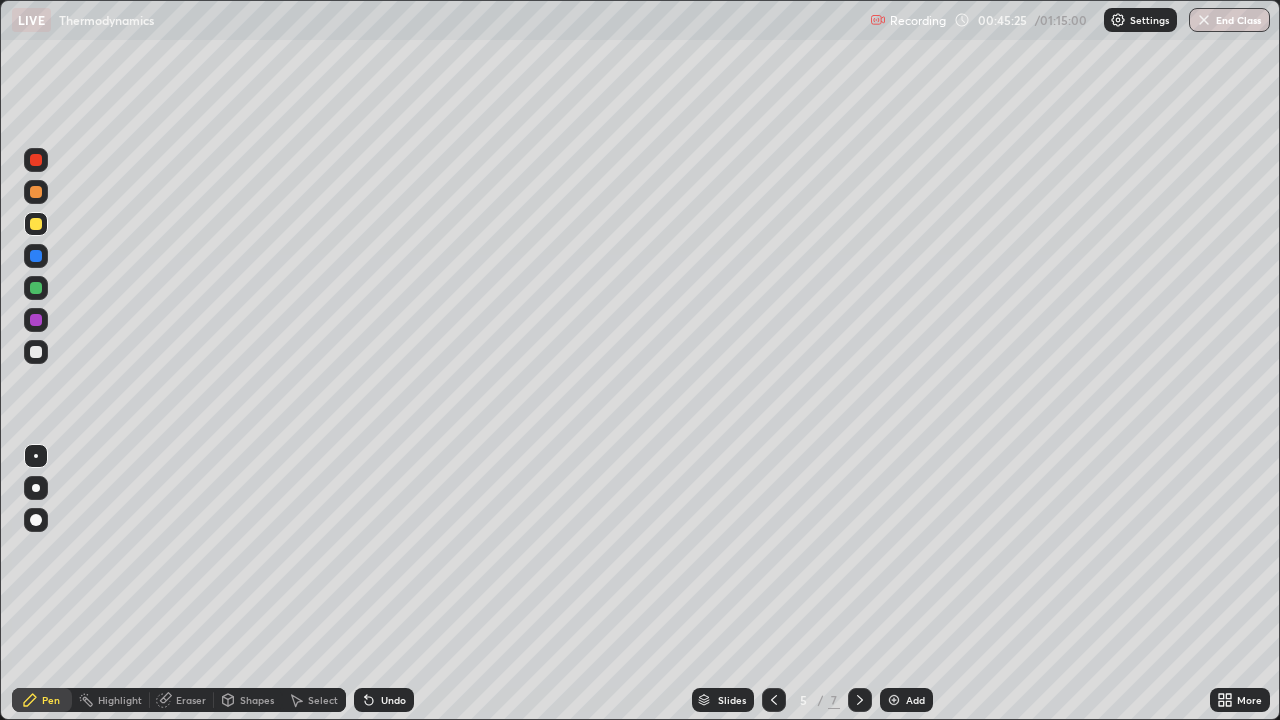 click 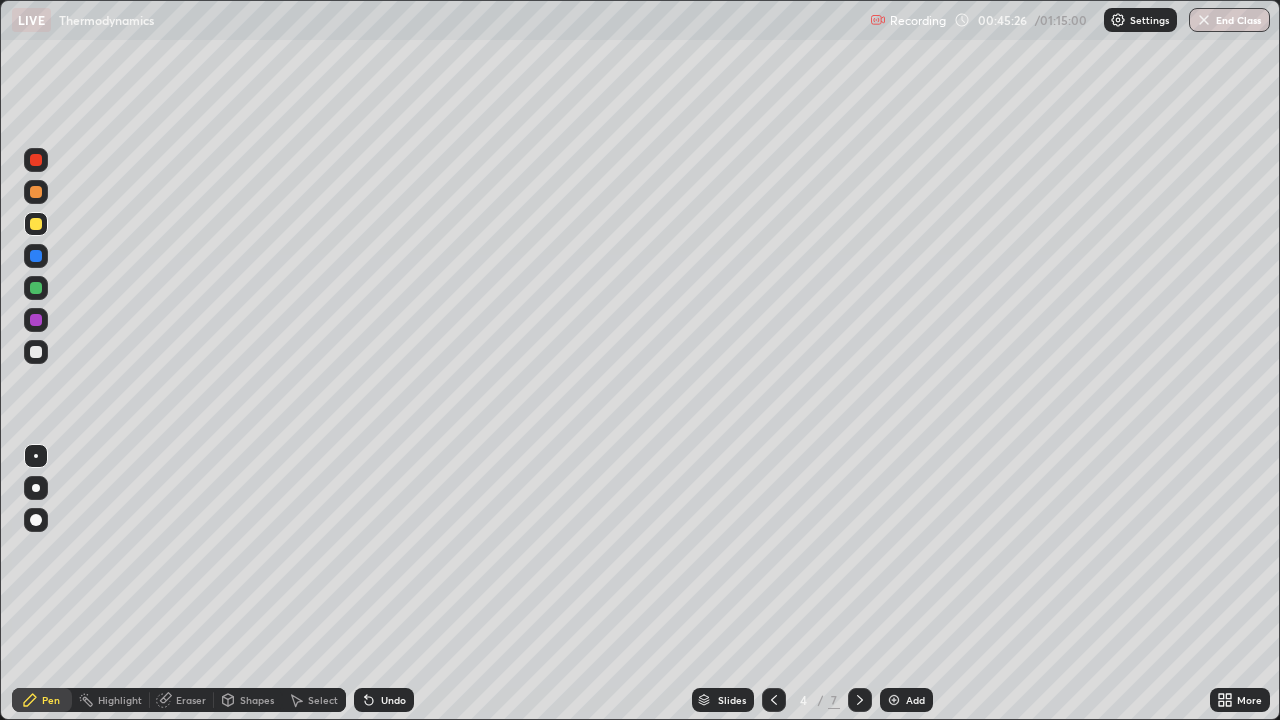 click 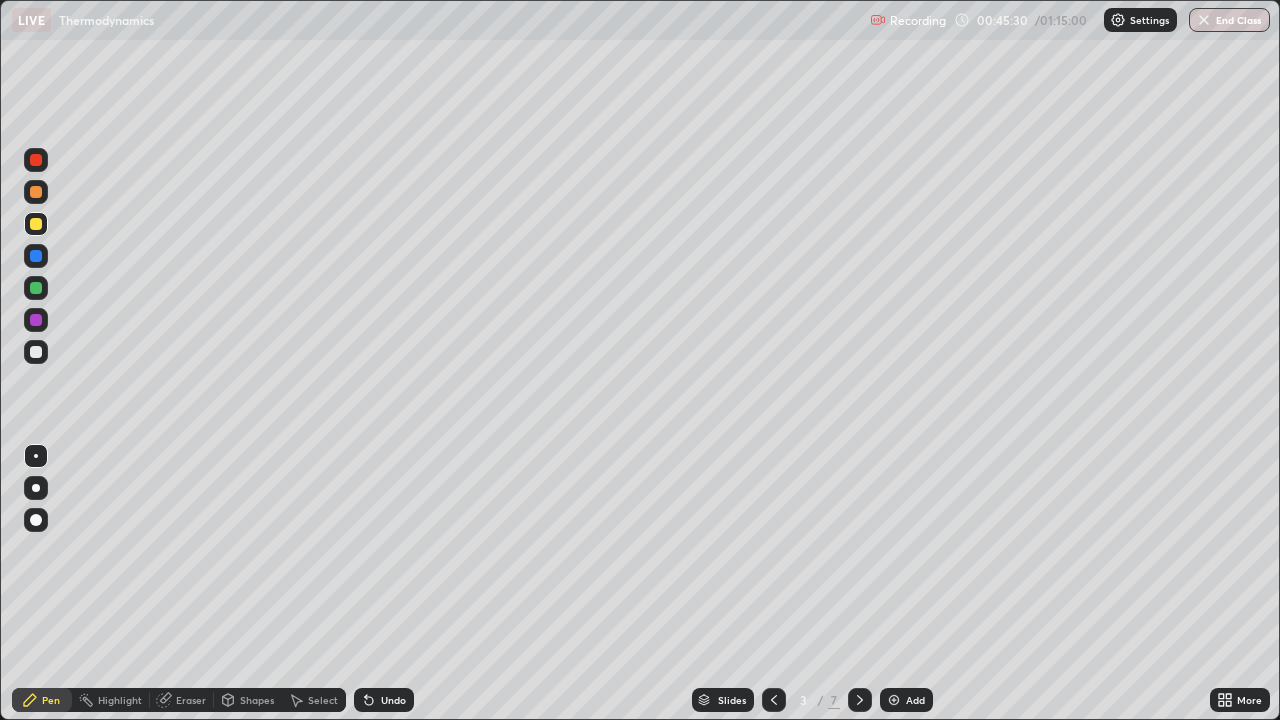 click 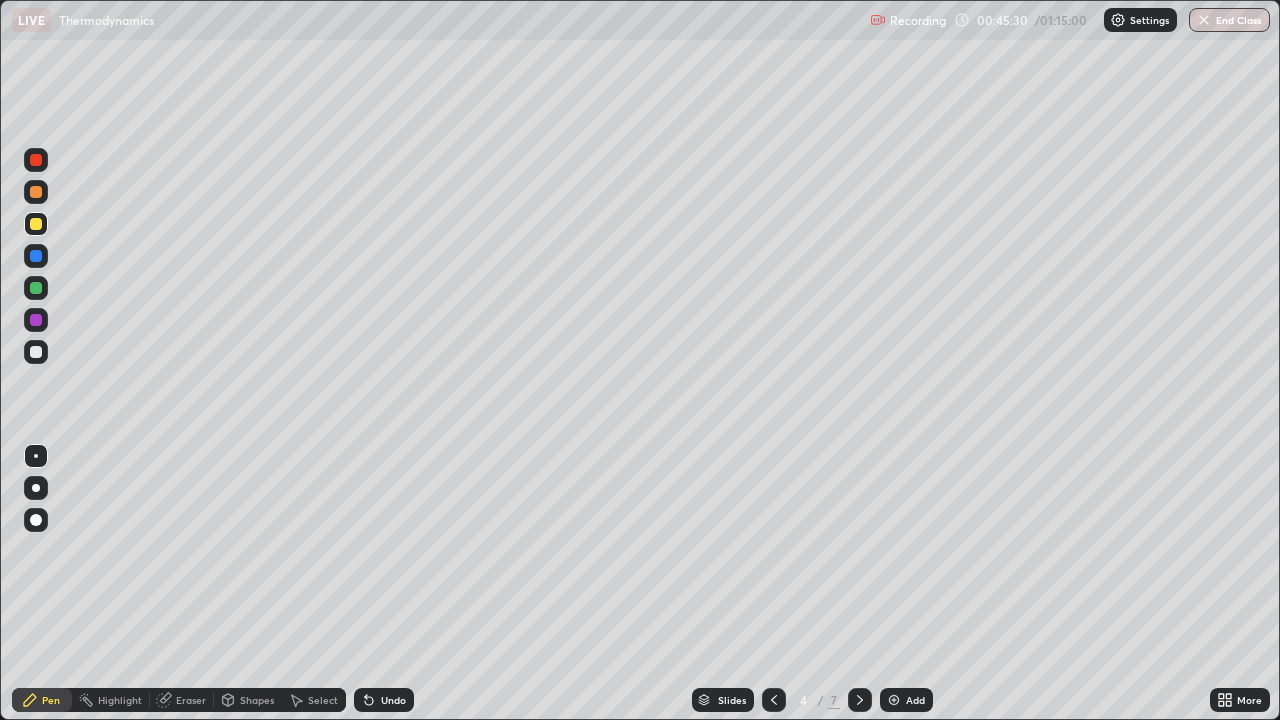 click 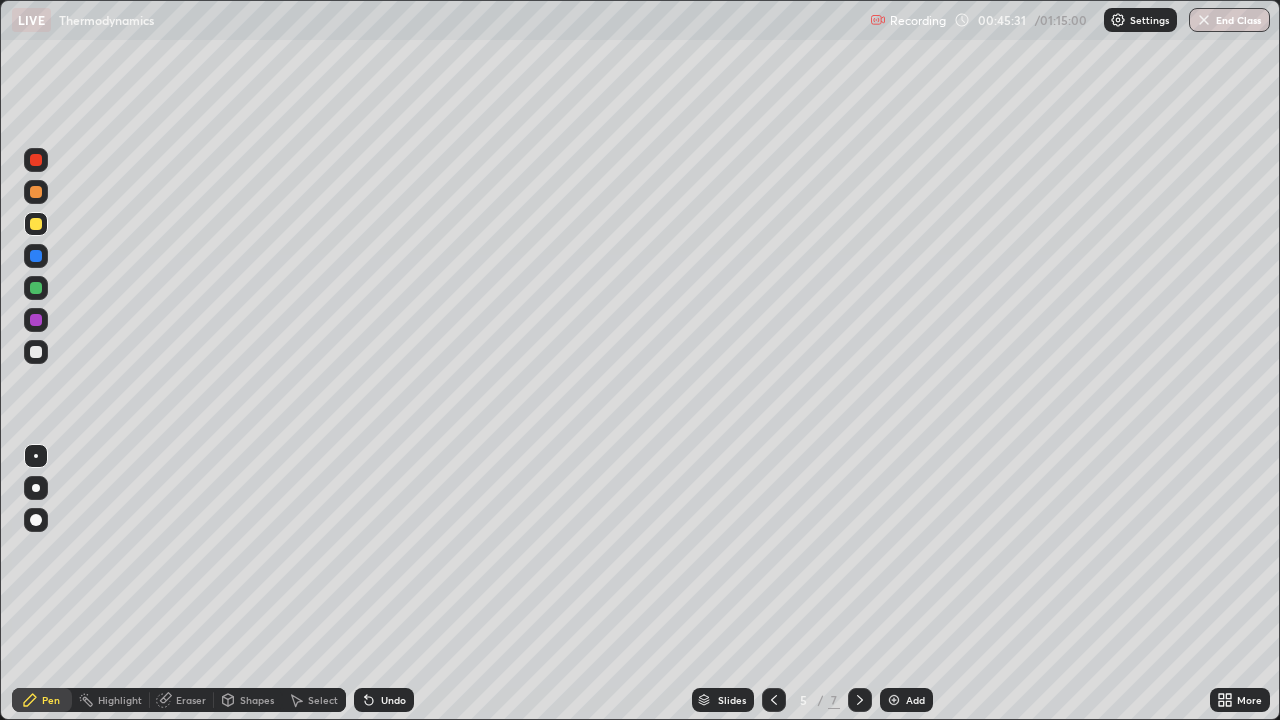 click 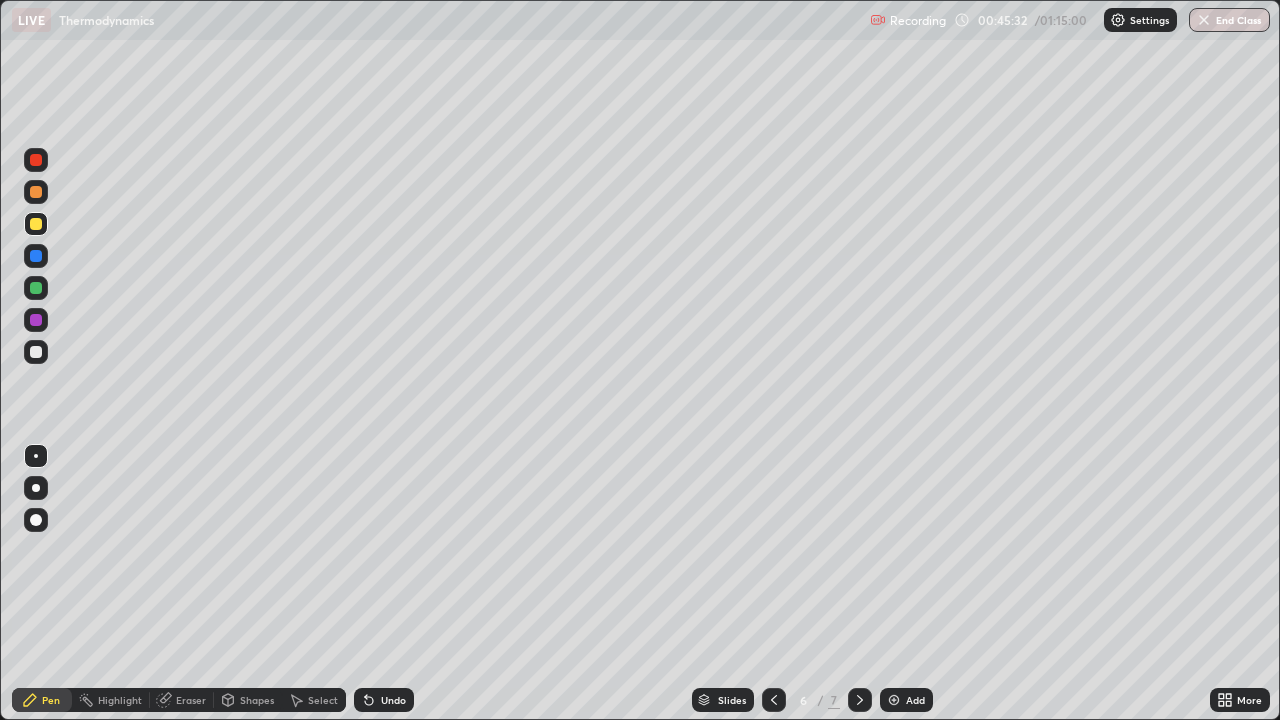 click 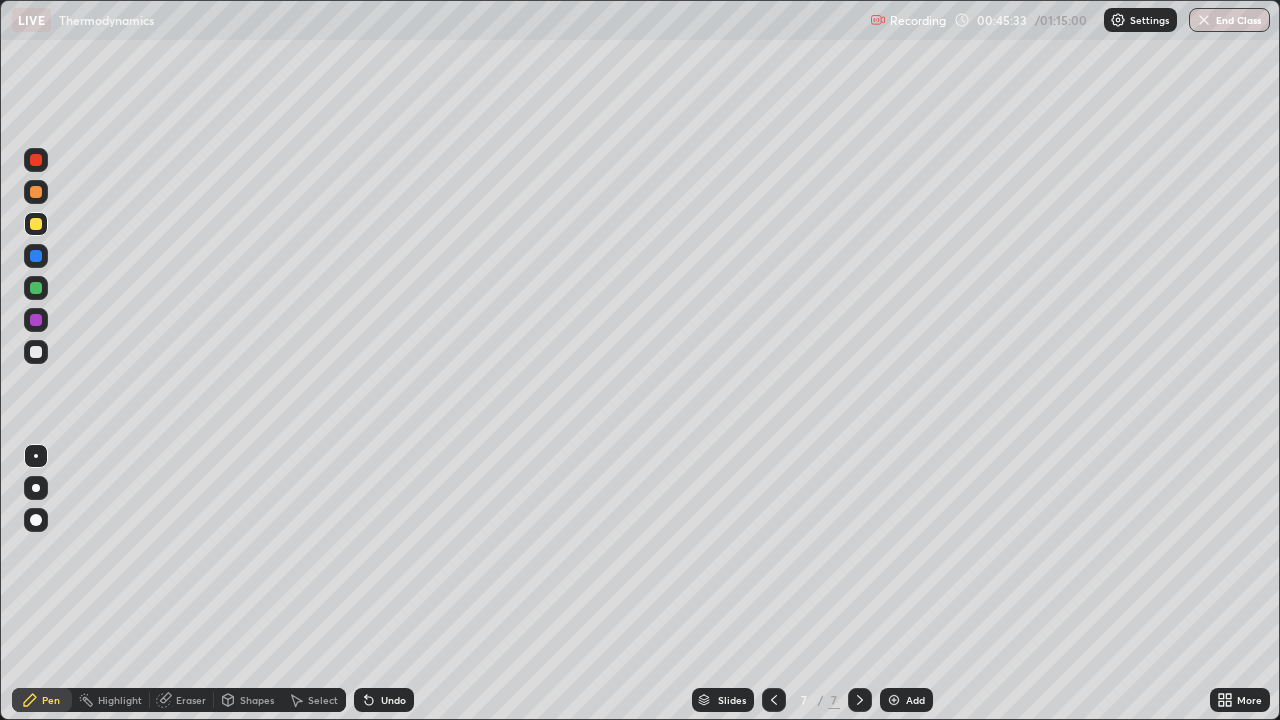 click 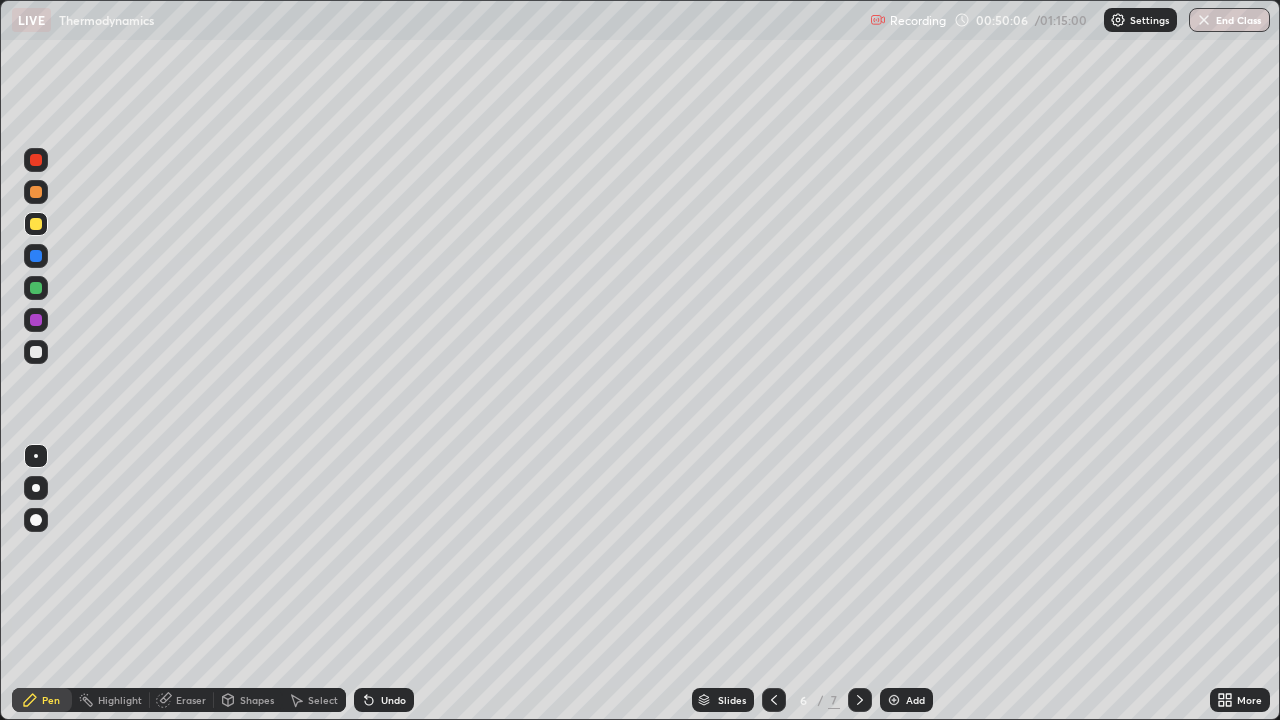click at bounding box center (774, 700) 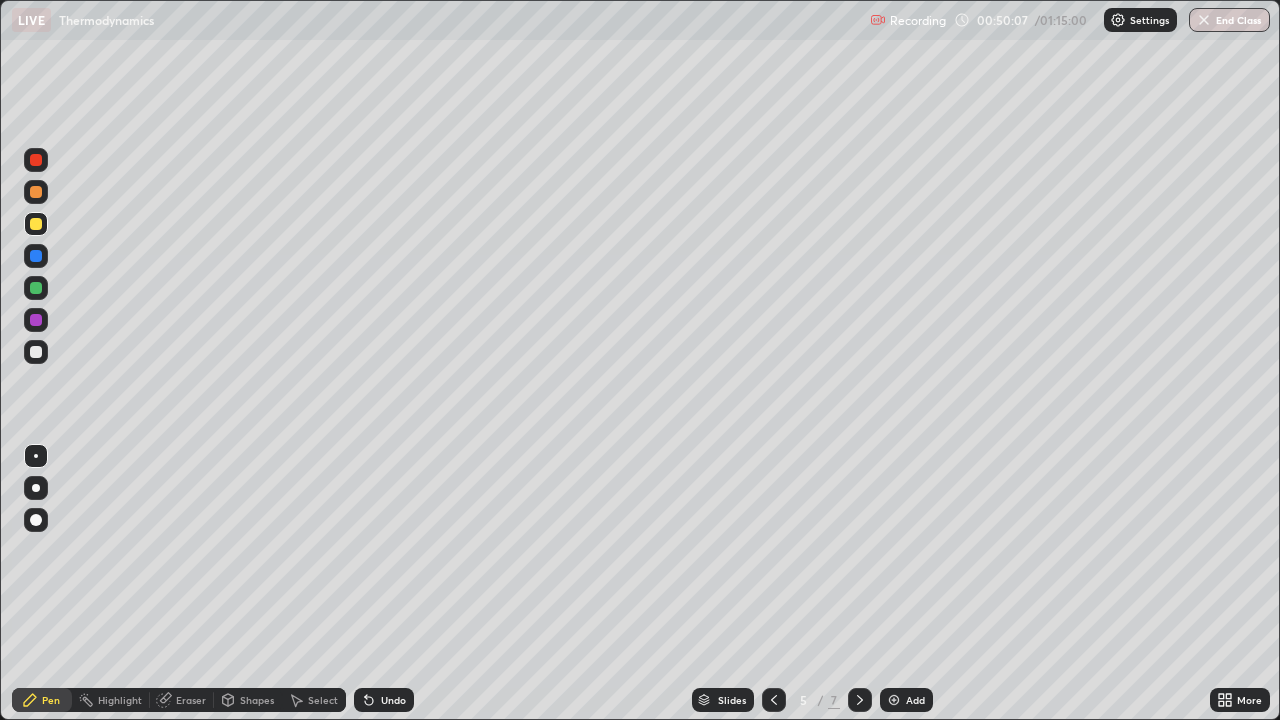 click 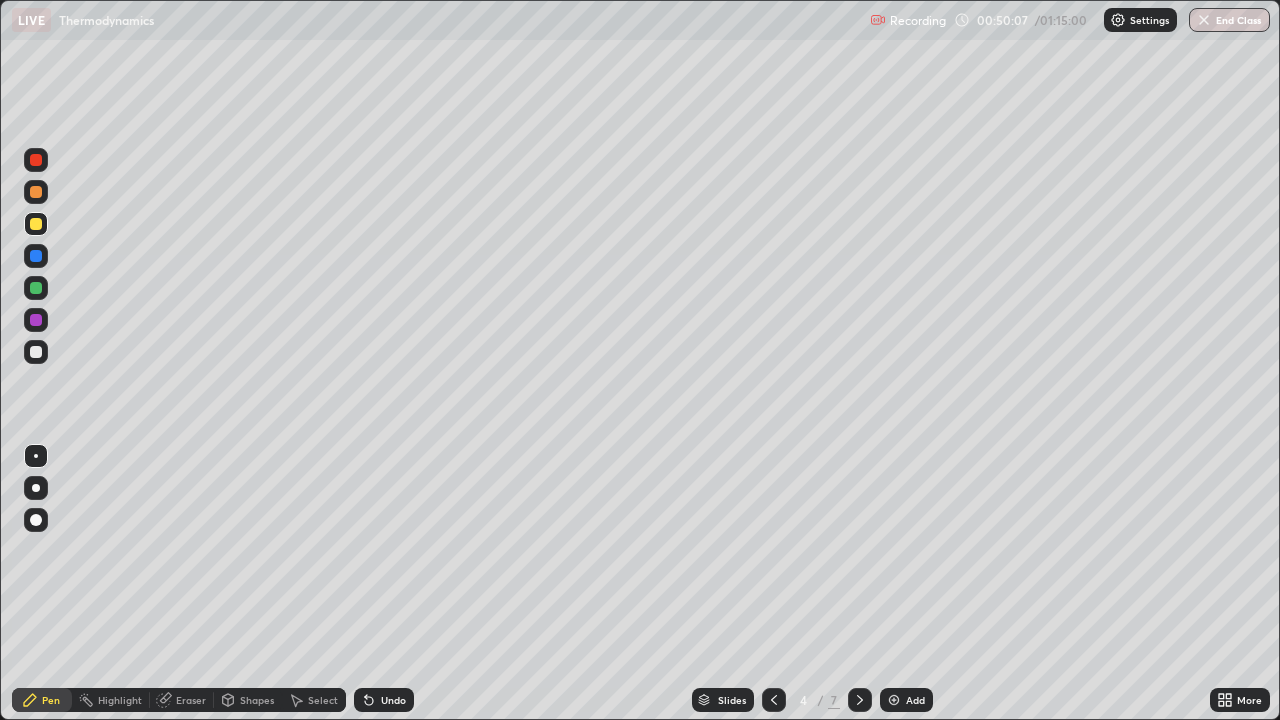 click 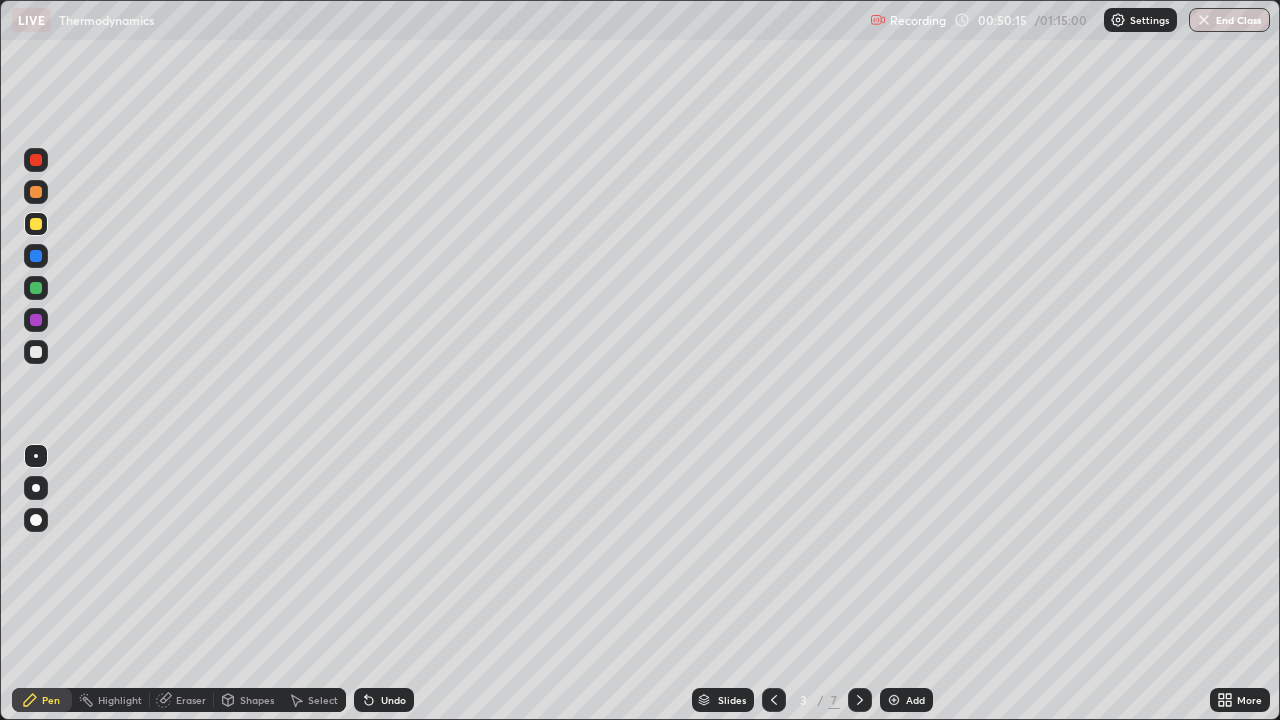 click 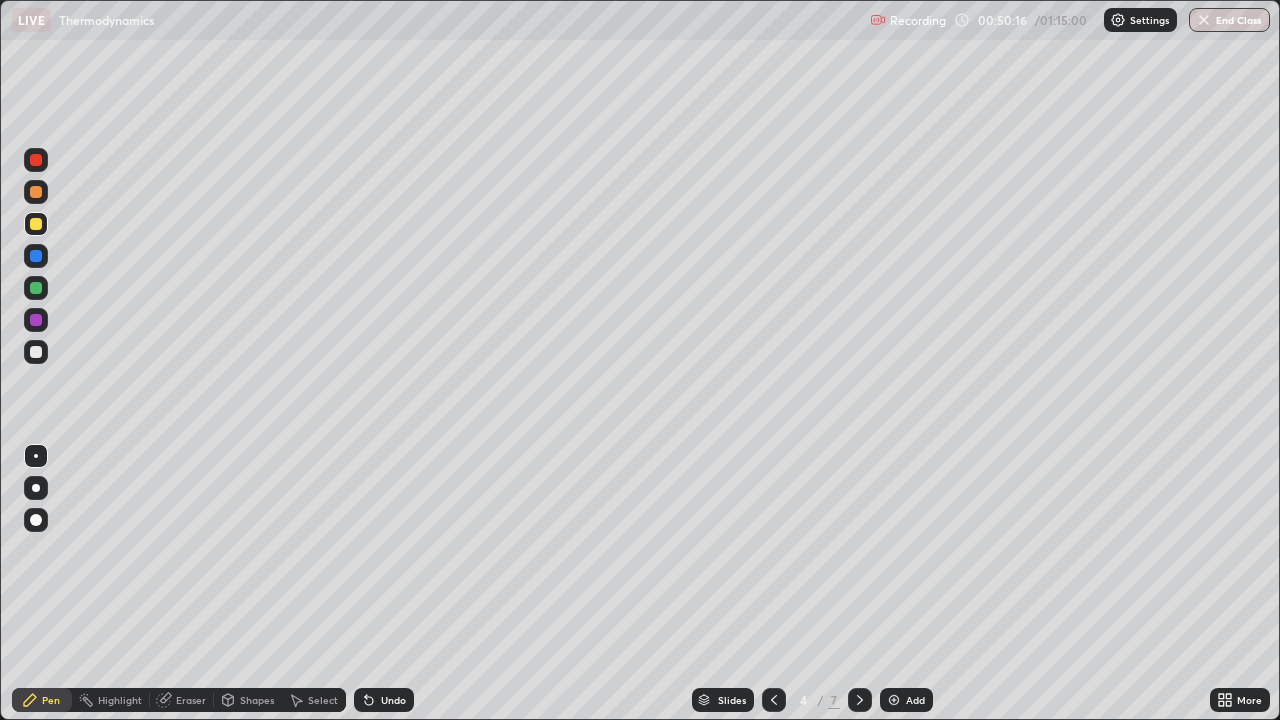 click 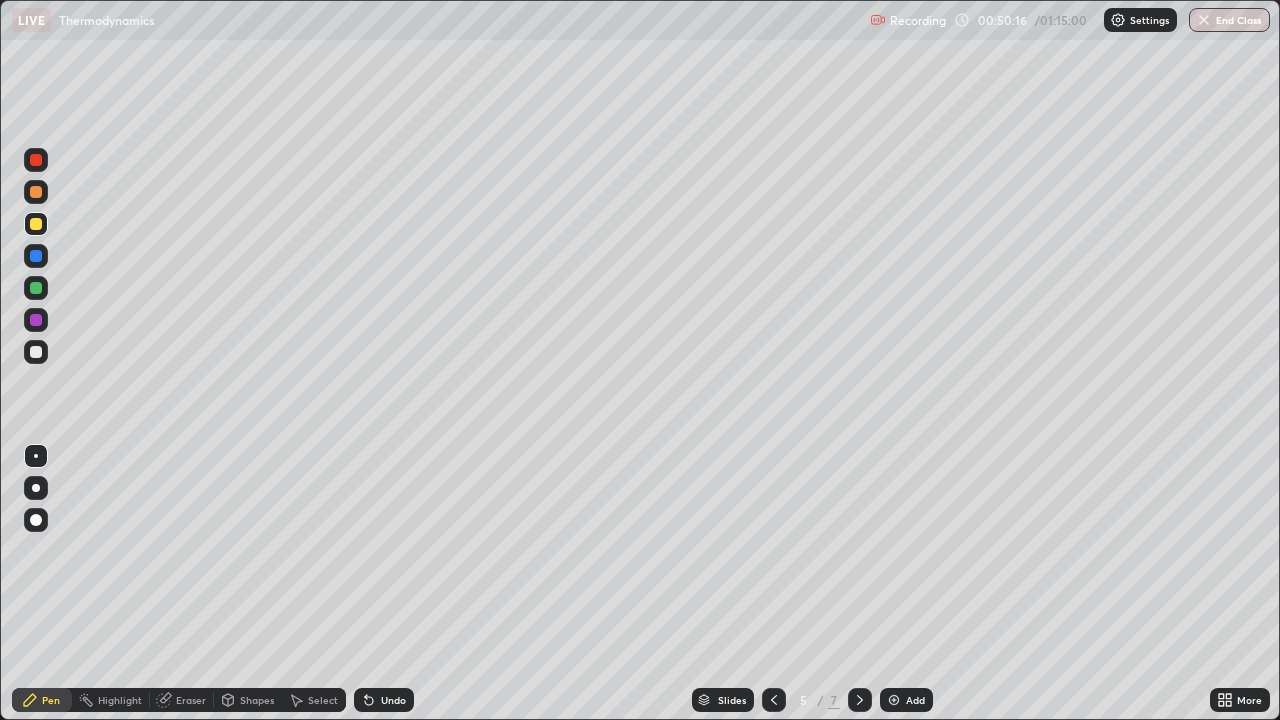 click 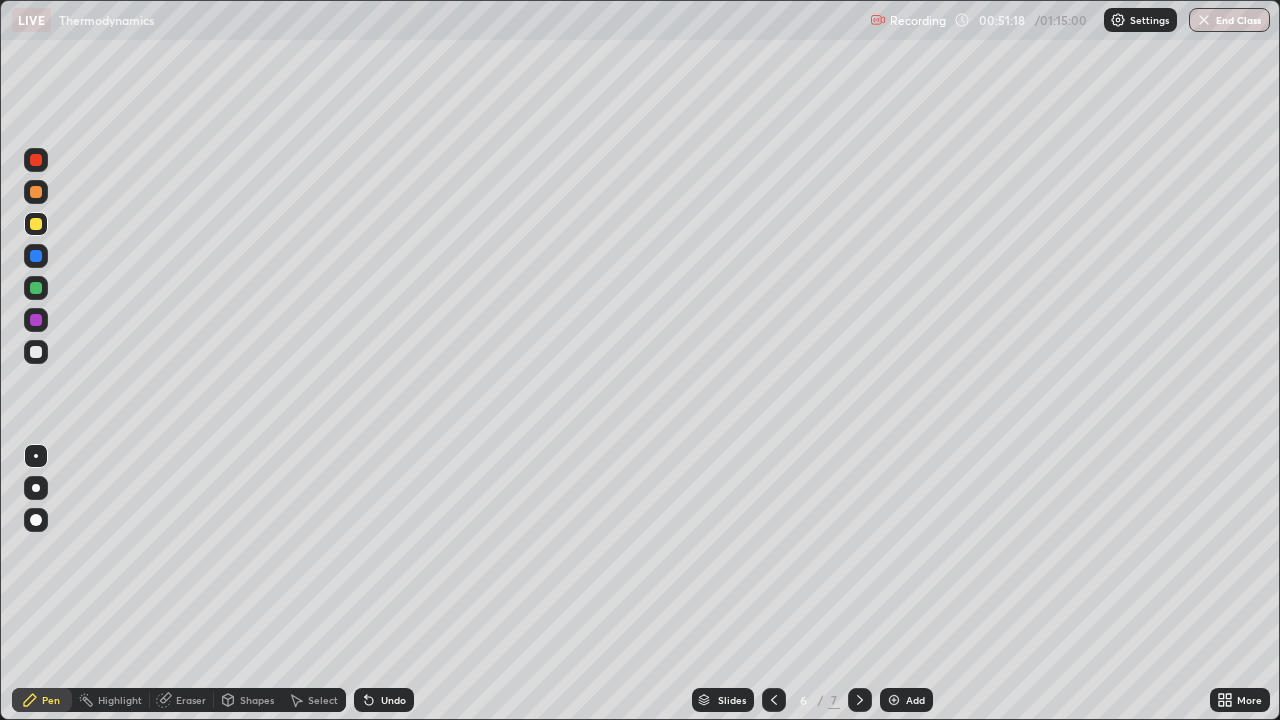 click 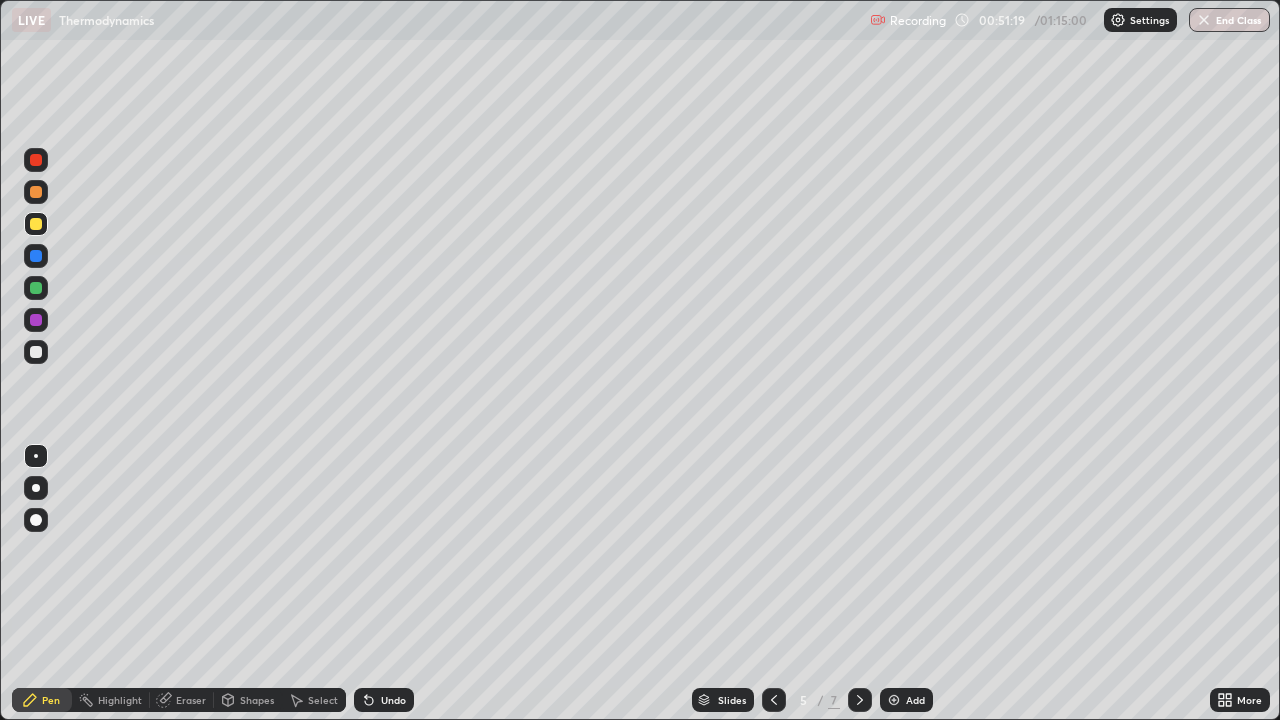 click 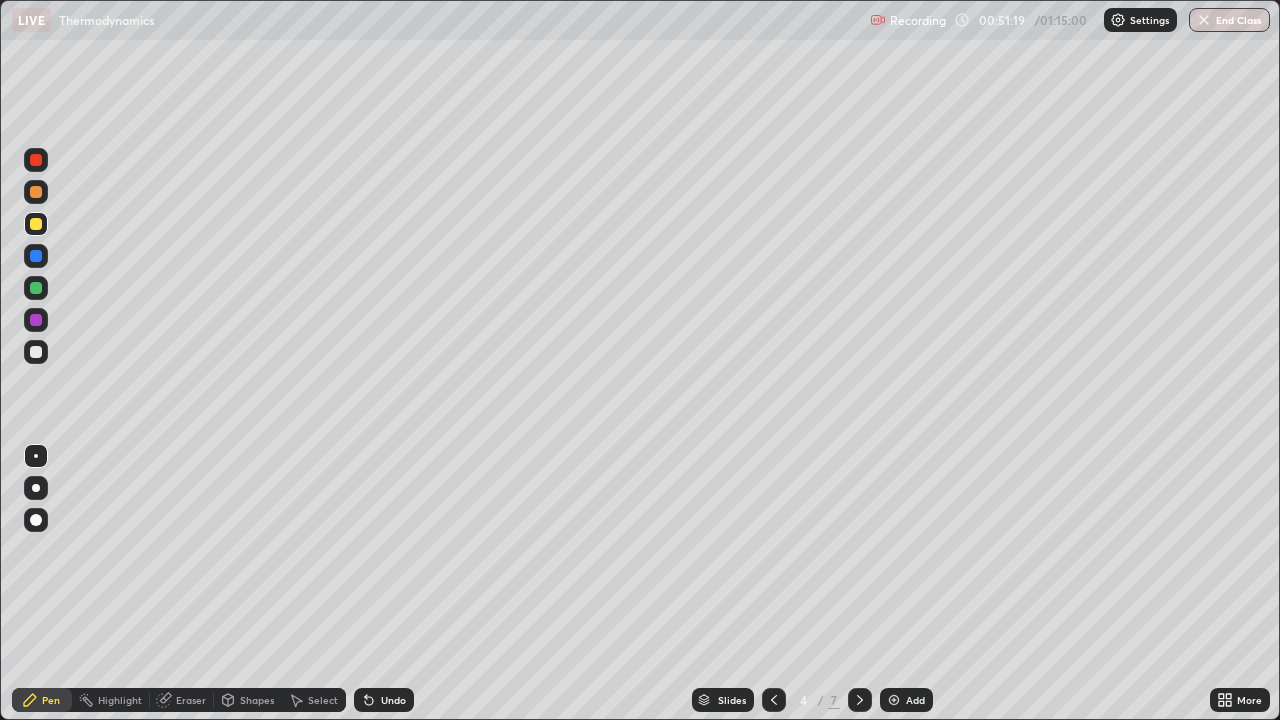 click 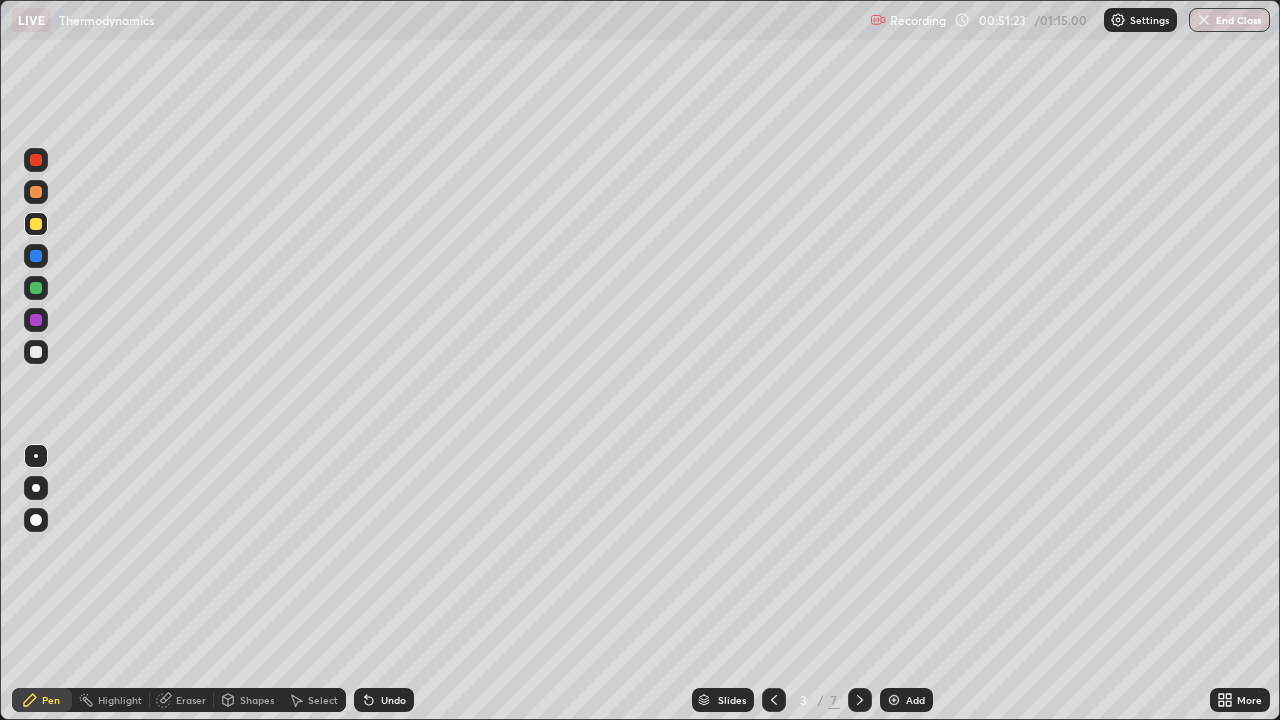click 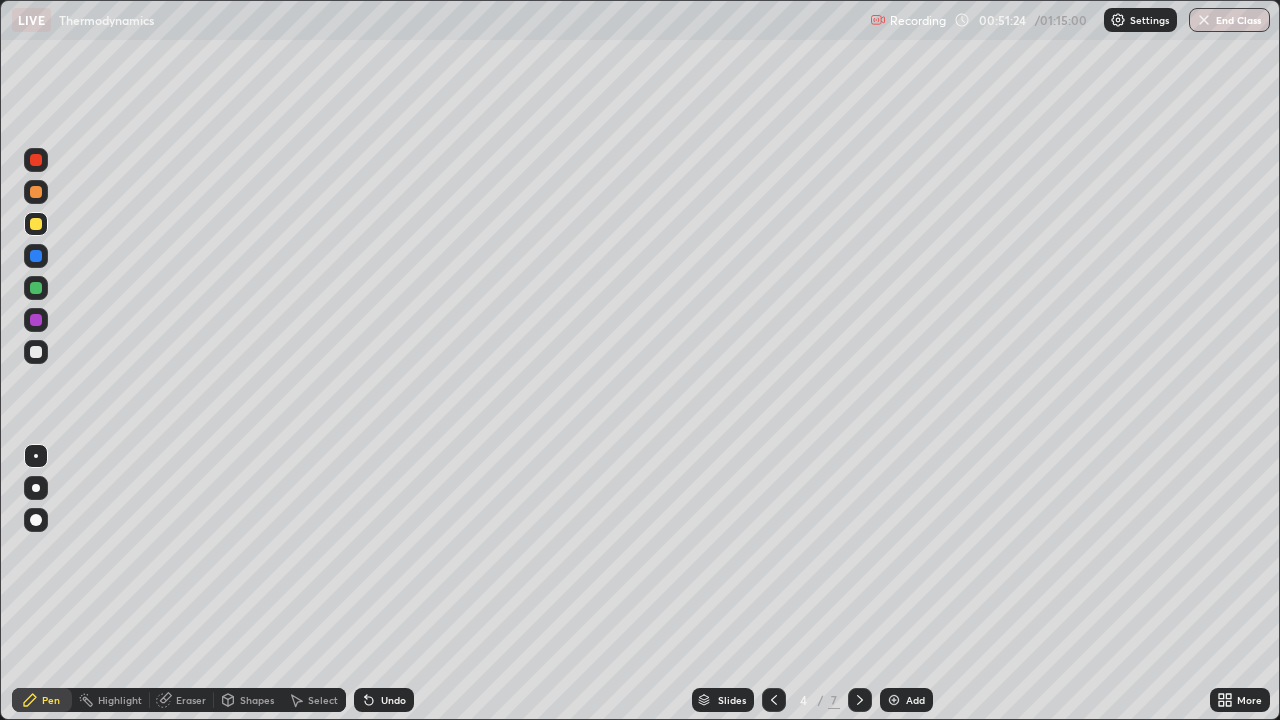 click 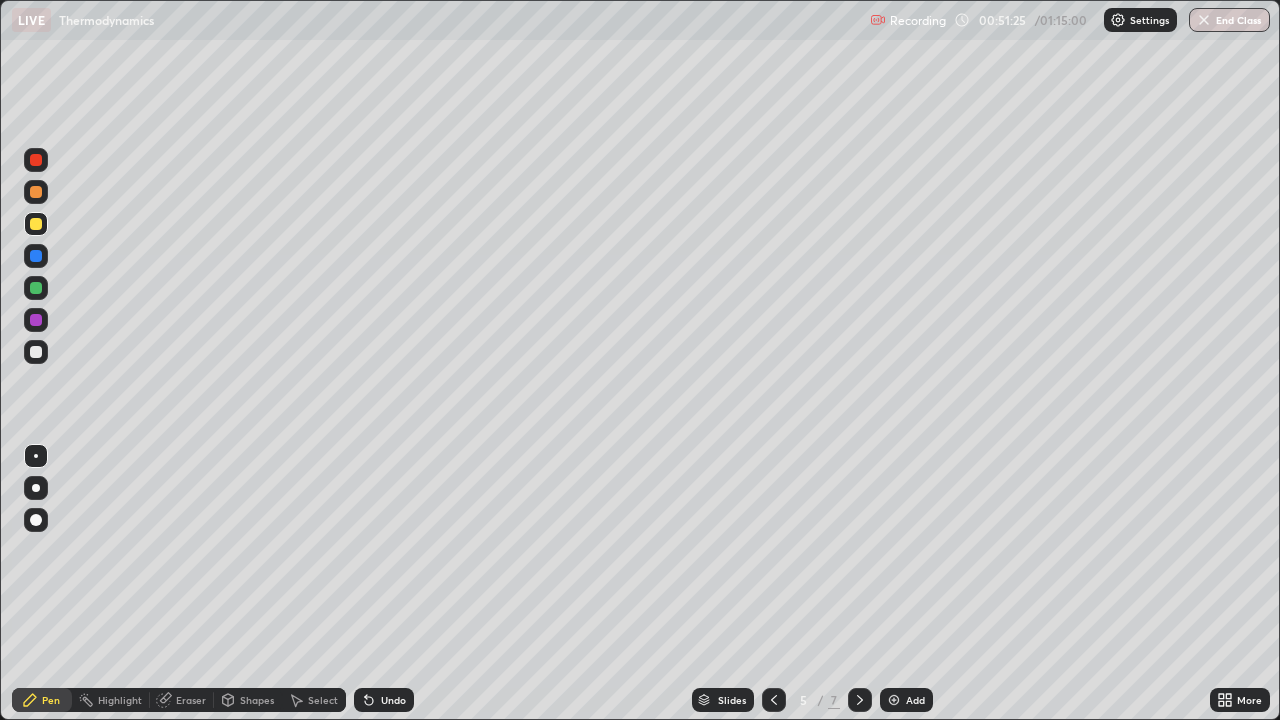 click 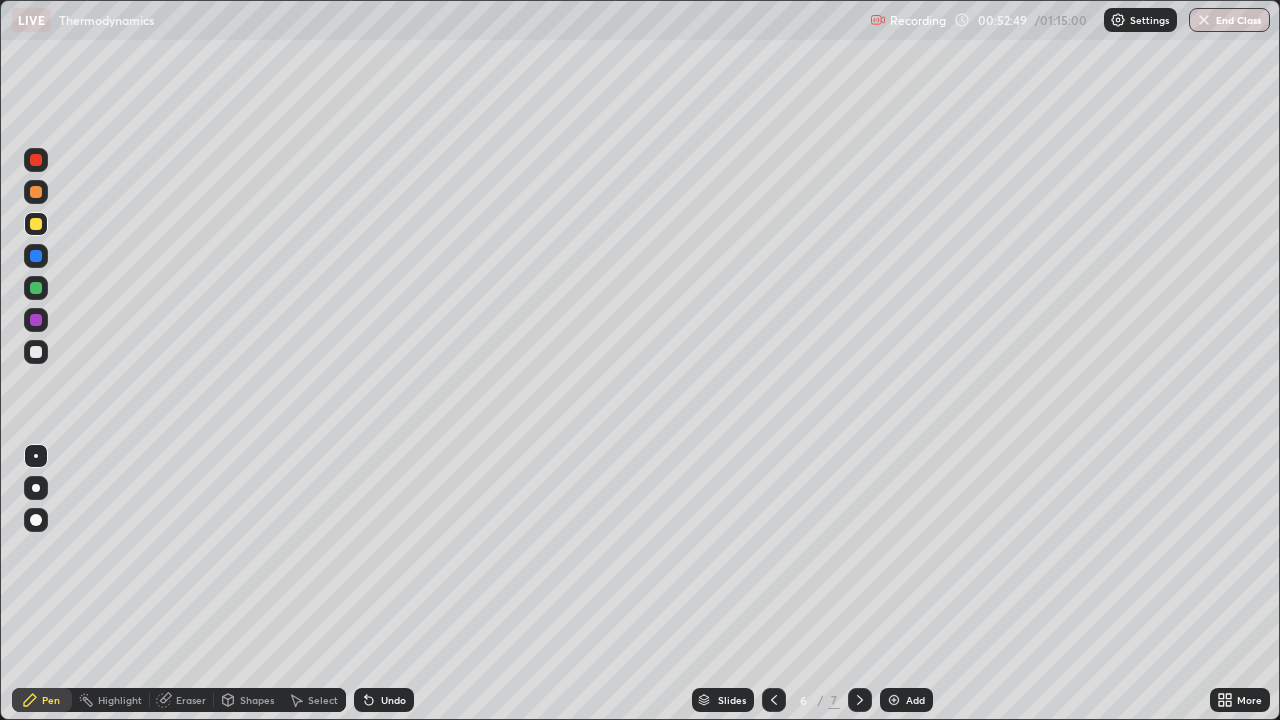 click 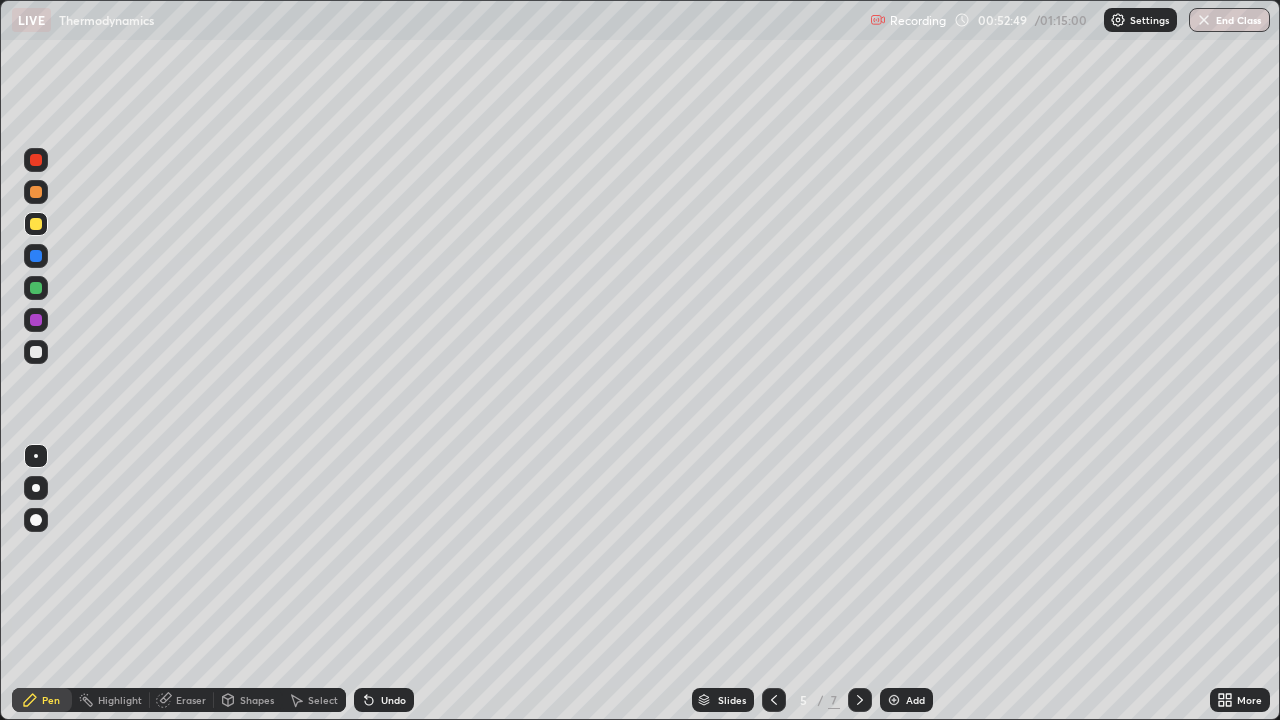 click 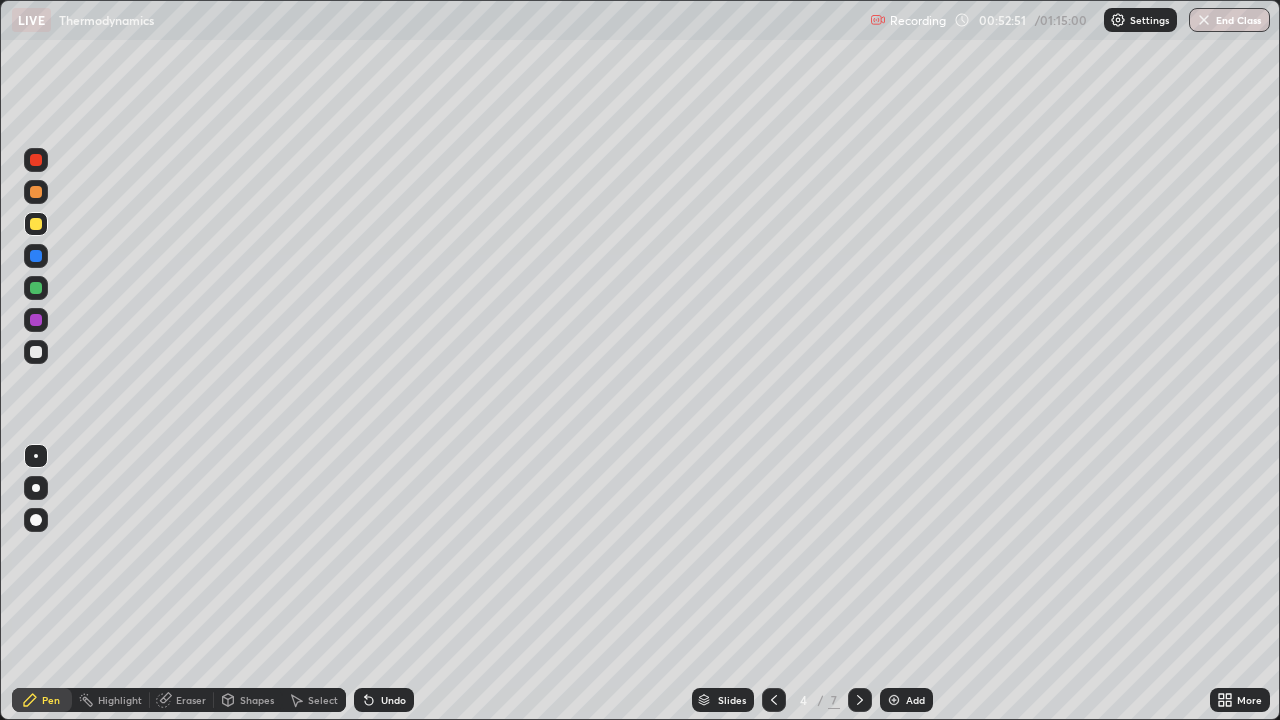 click 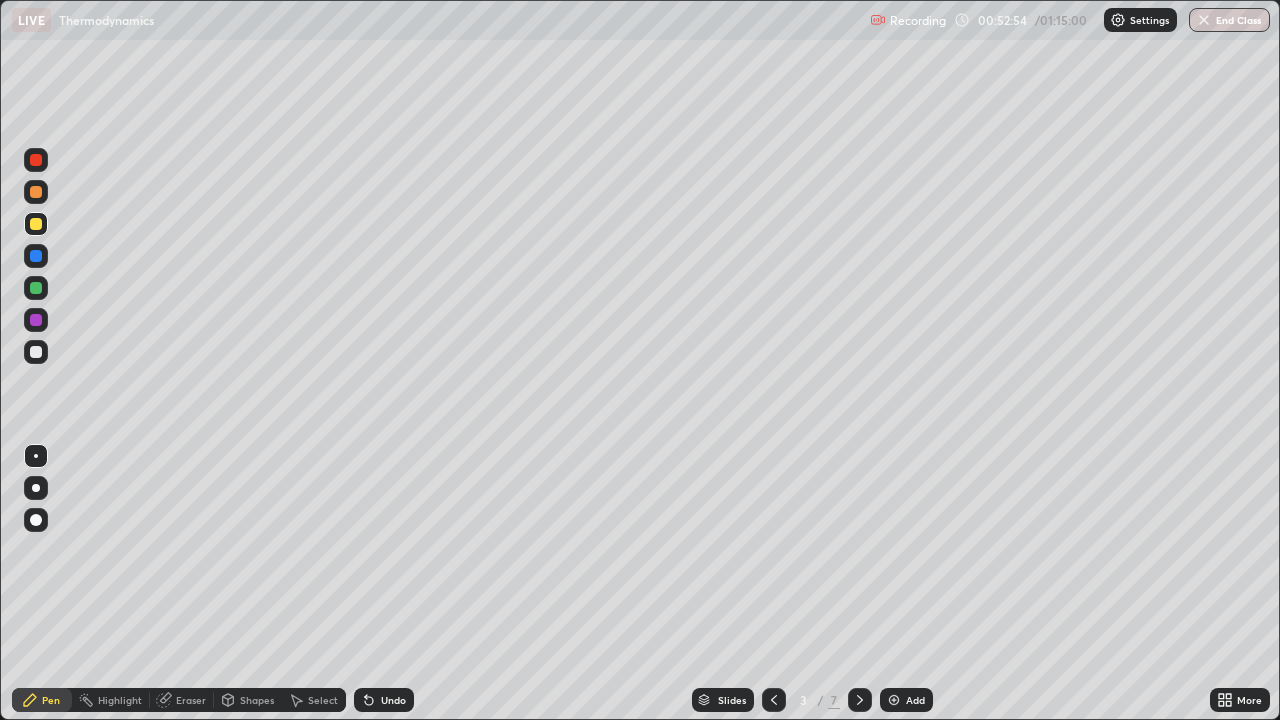 click 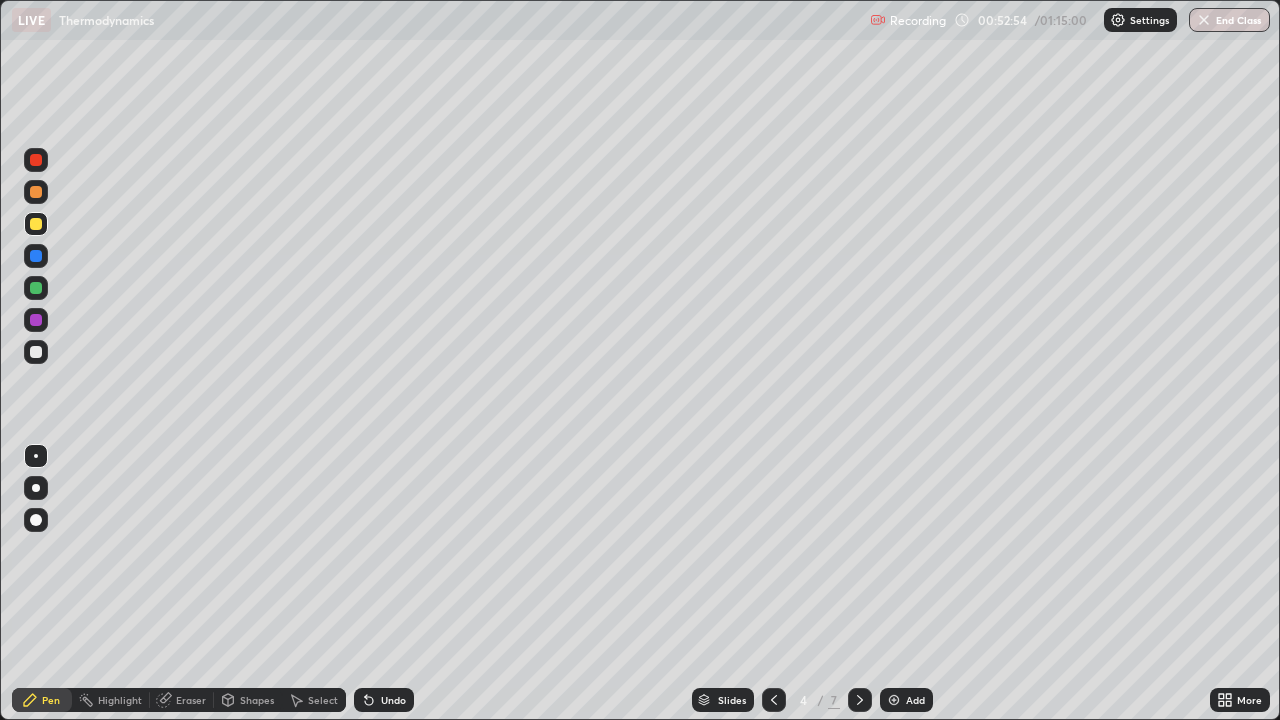 click 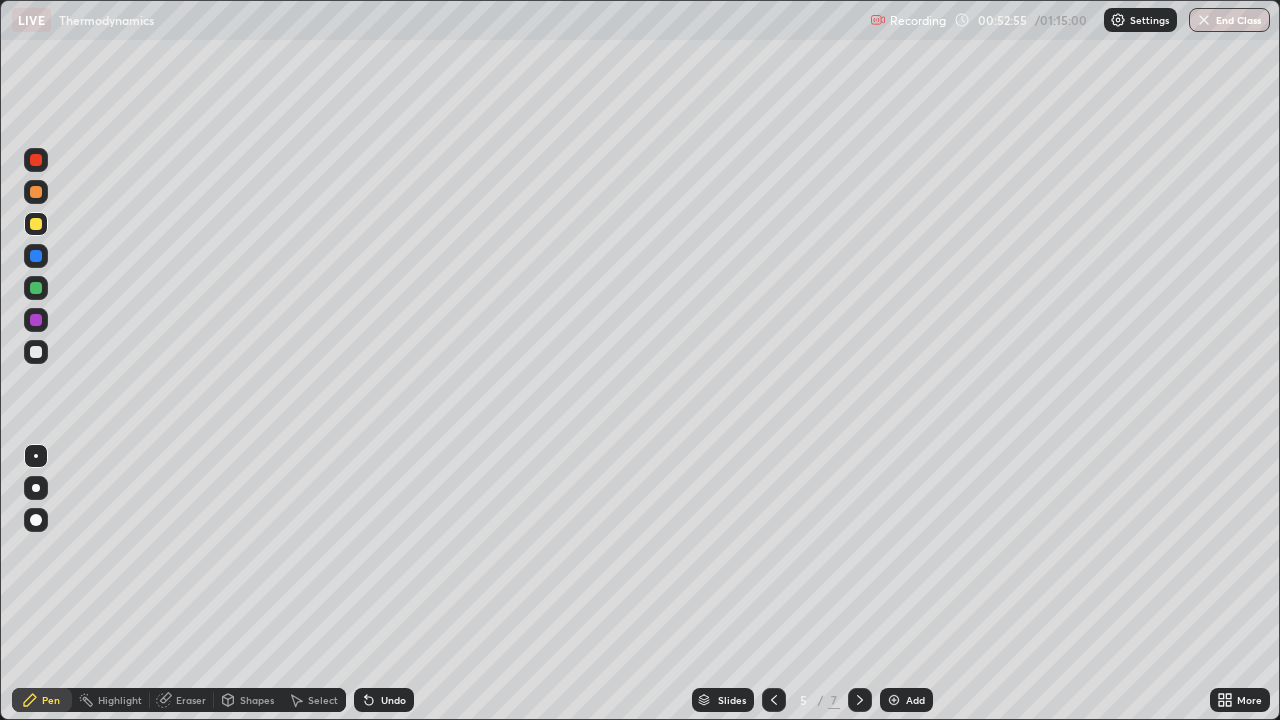 click 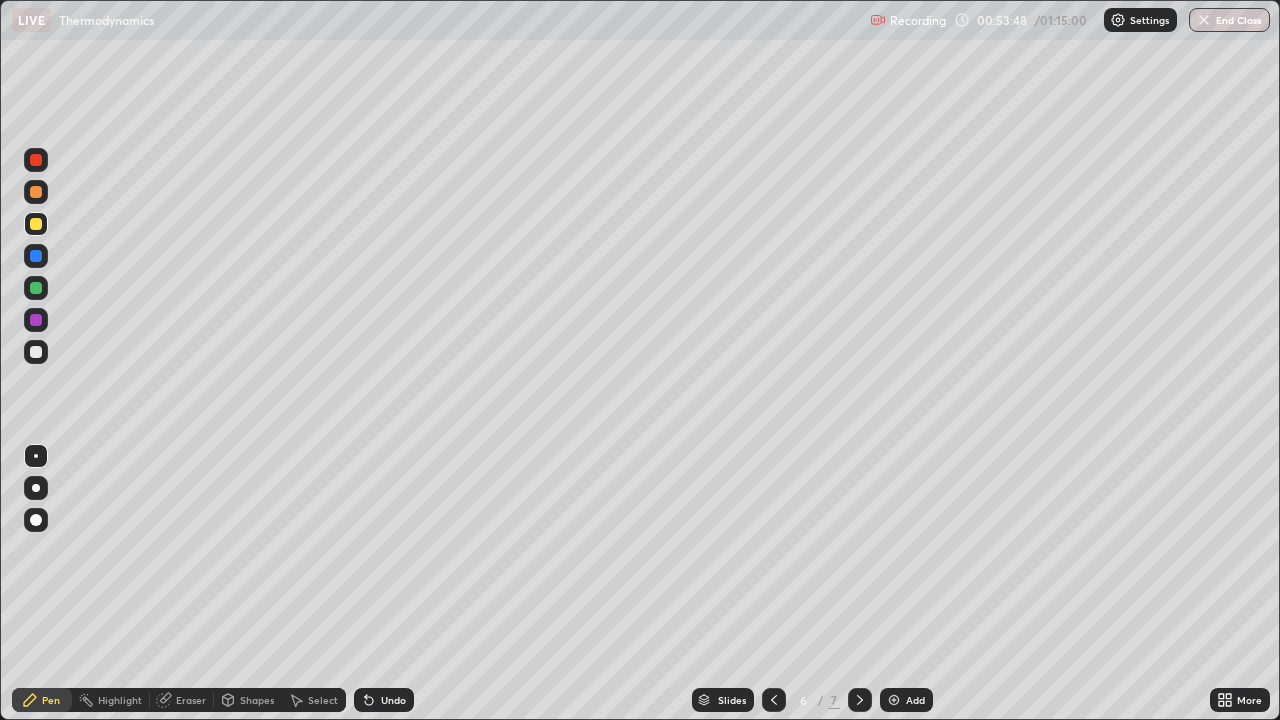 click 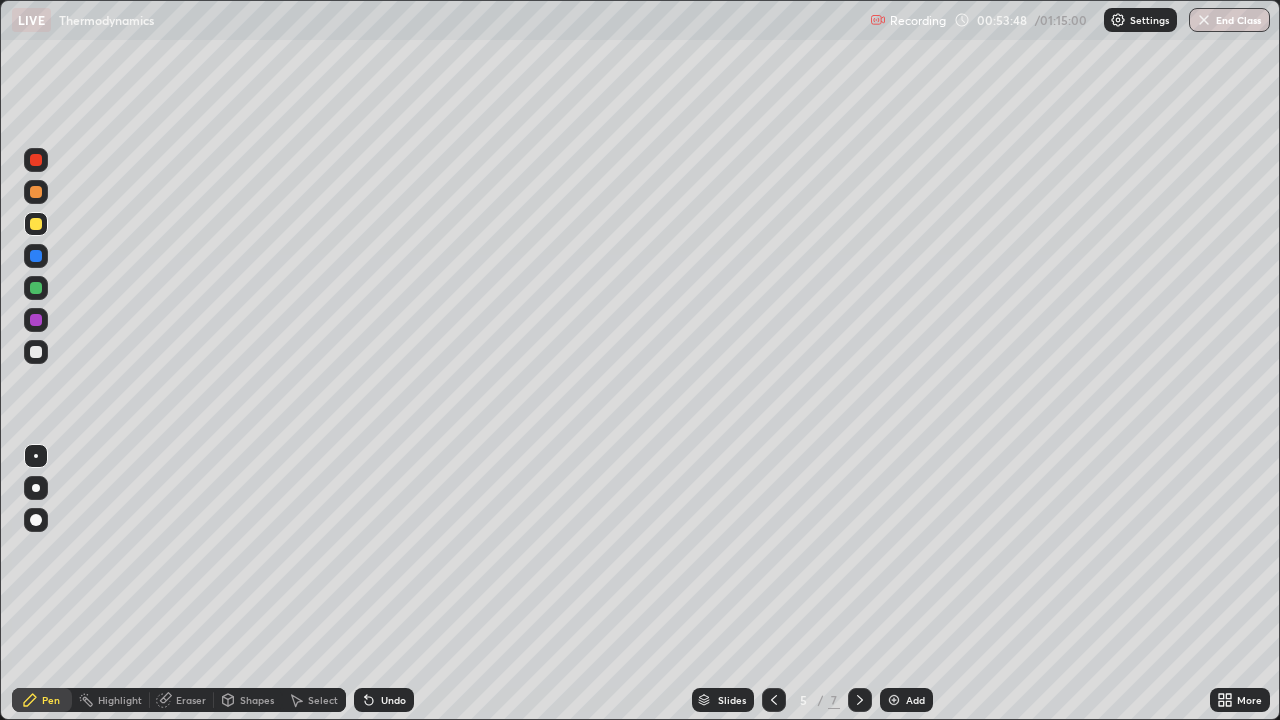 click 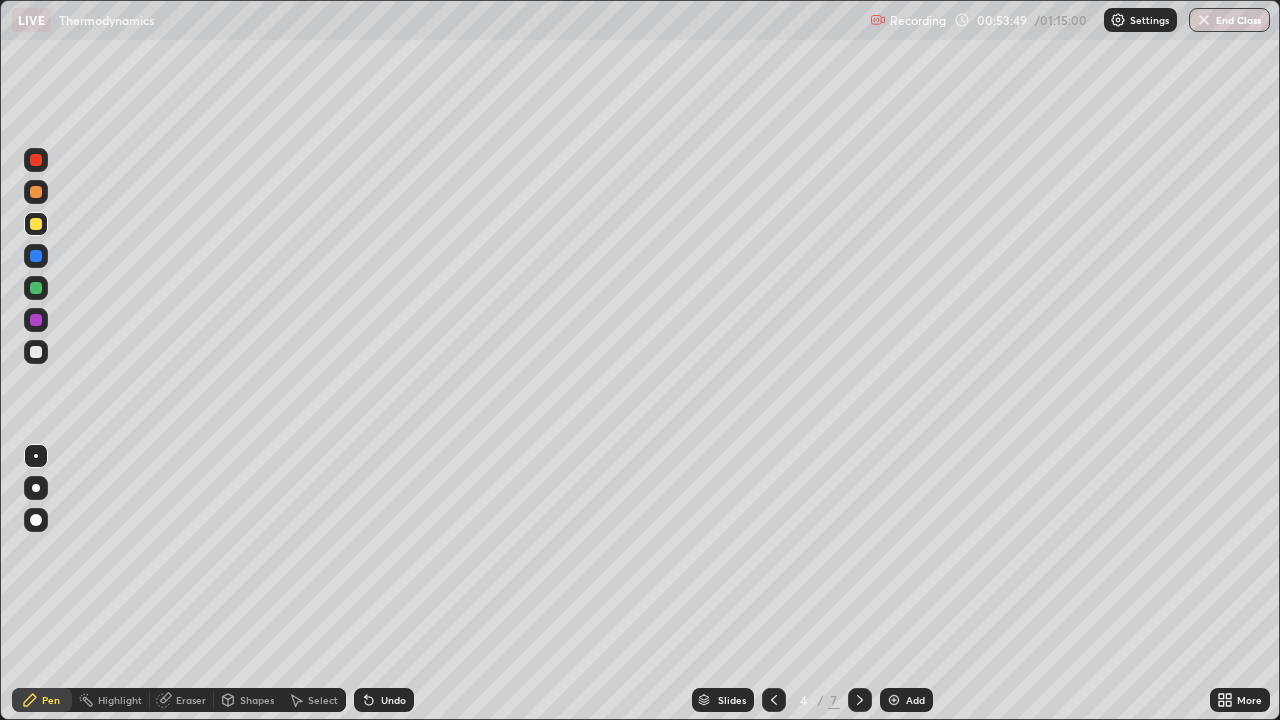 click 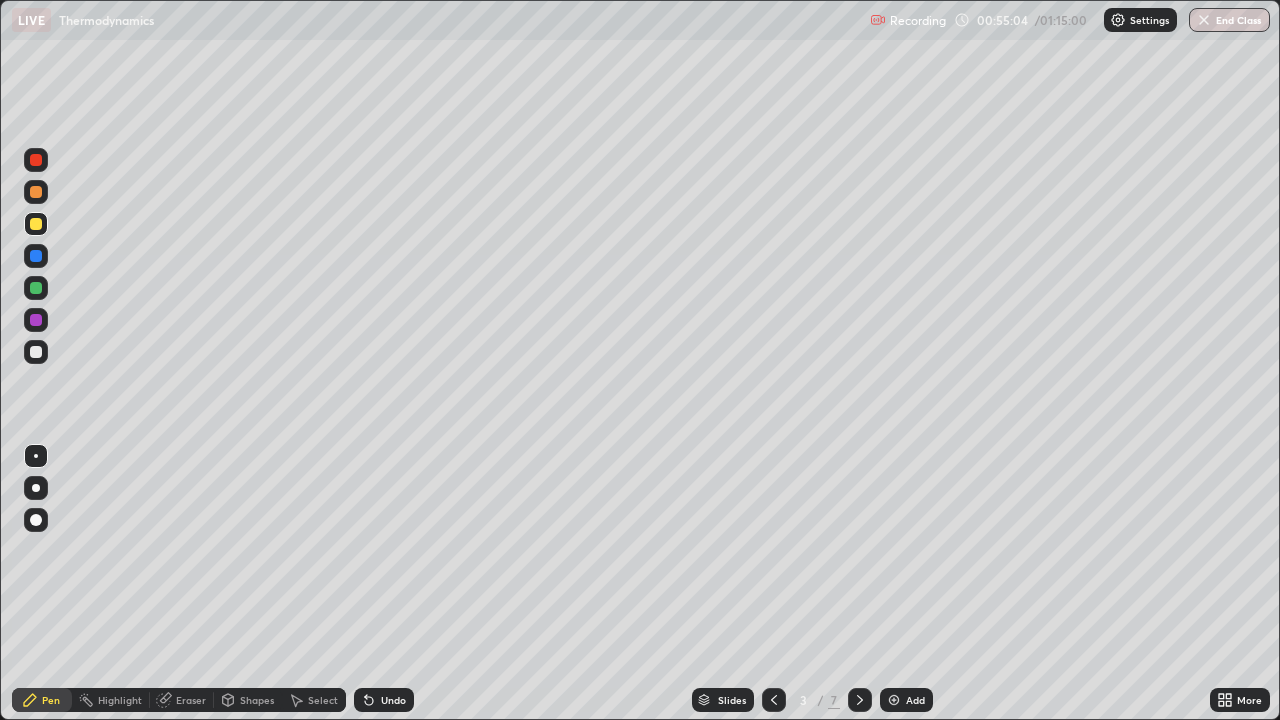 click 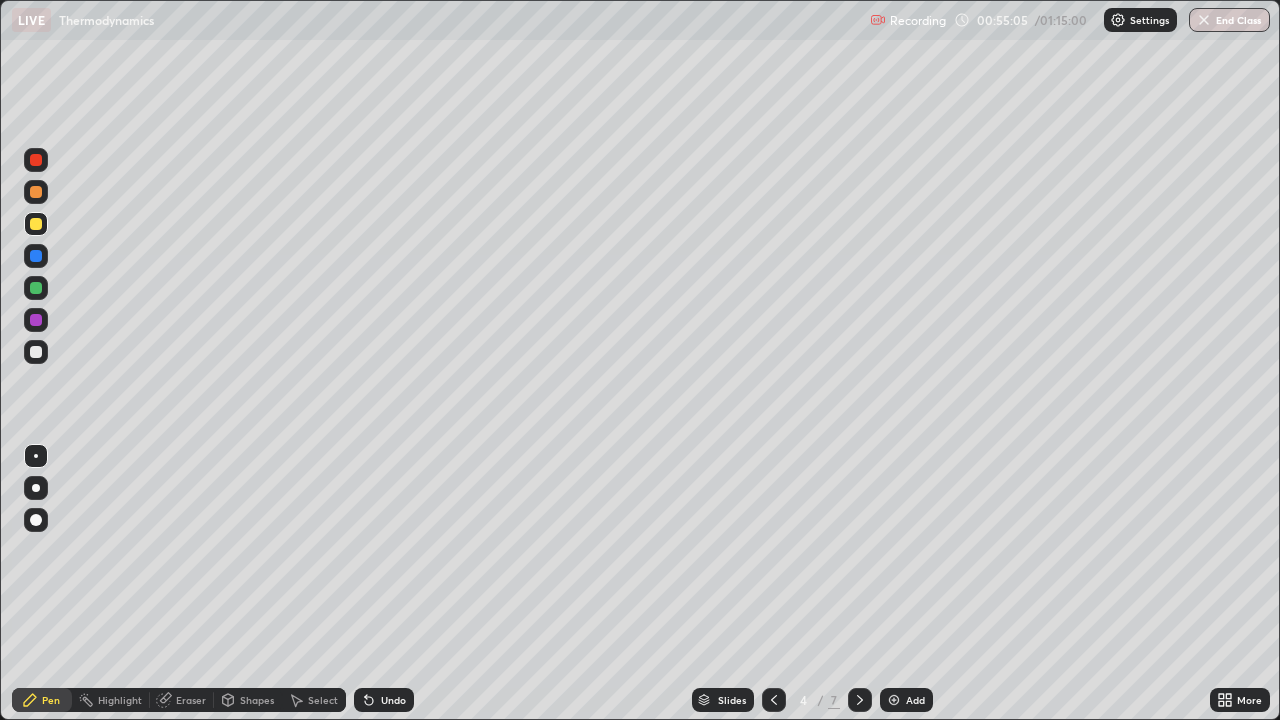 click 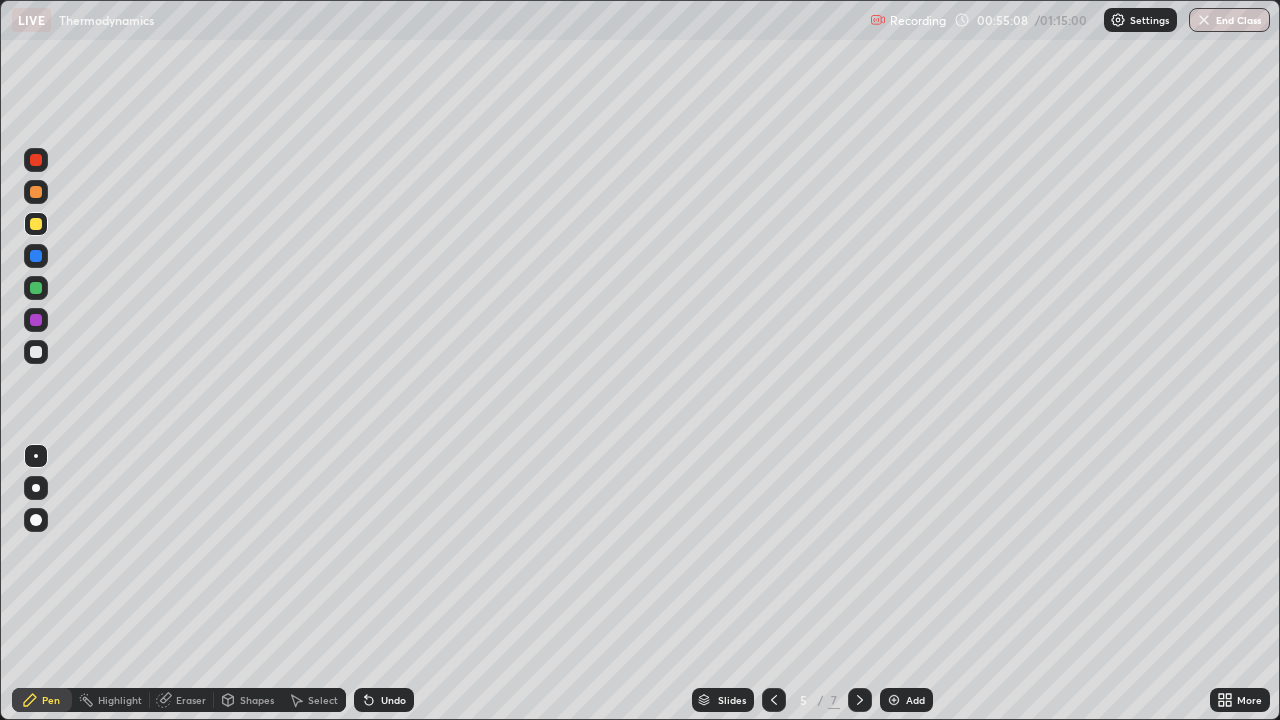 click 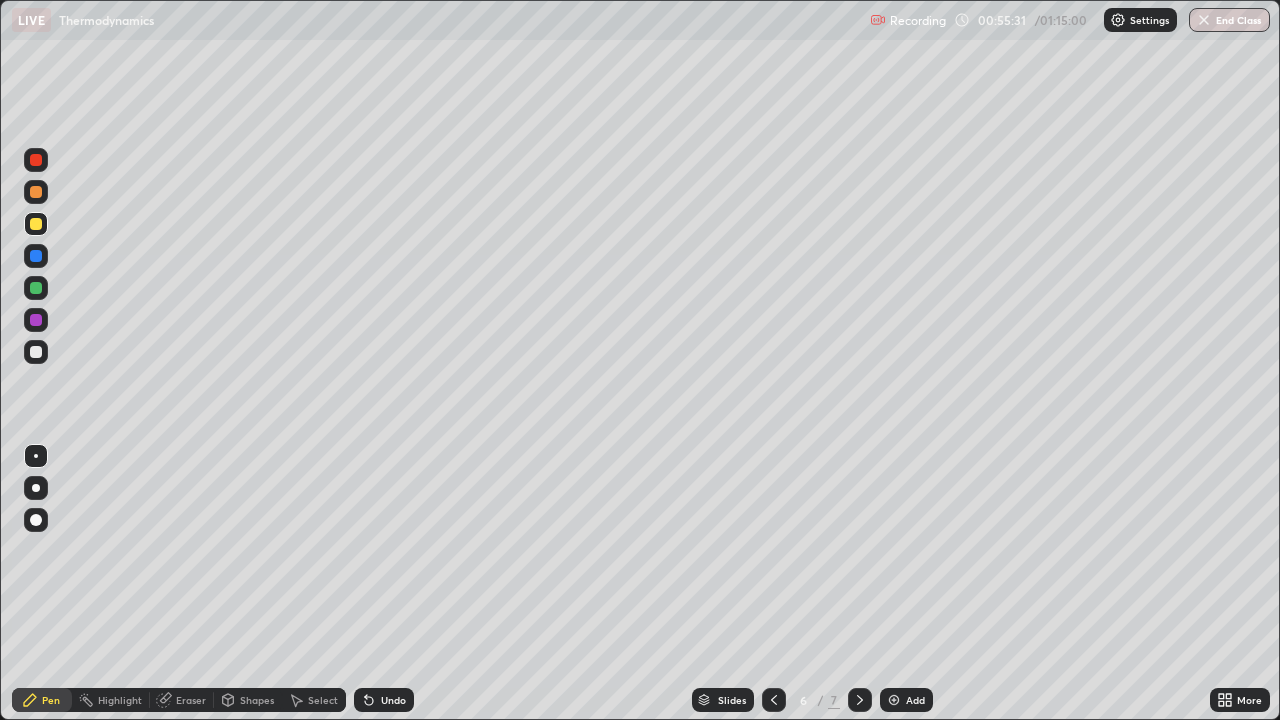 click 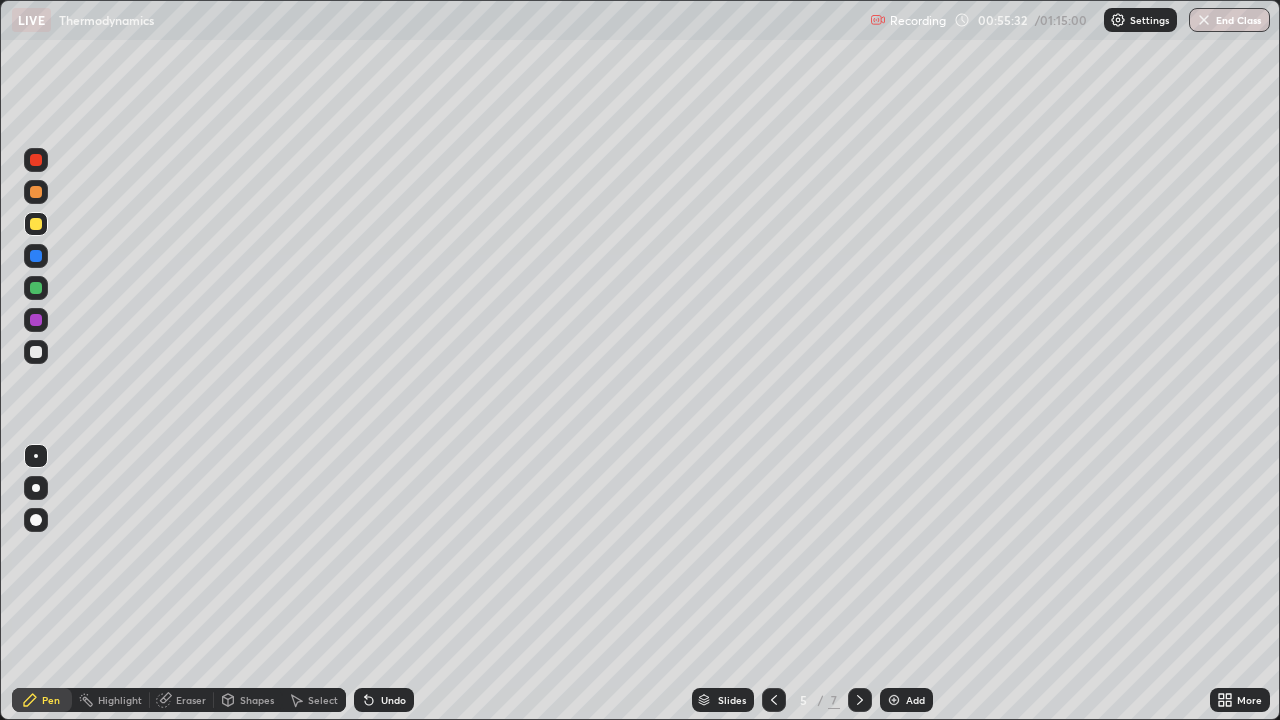 click 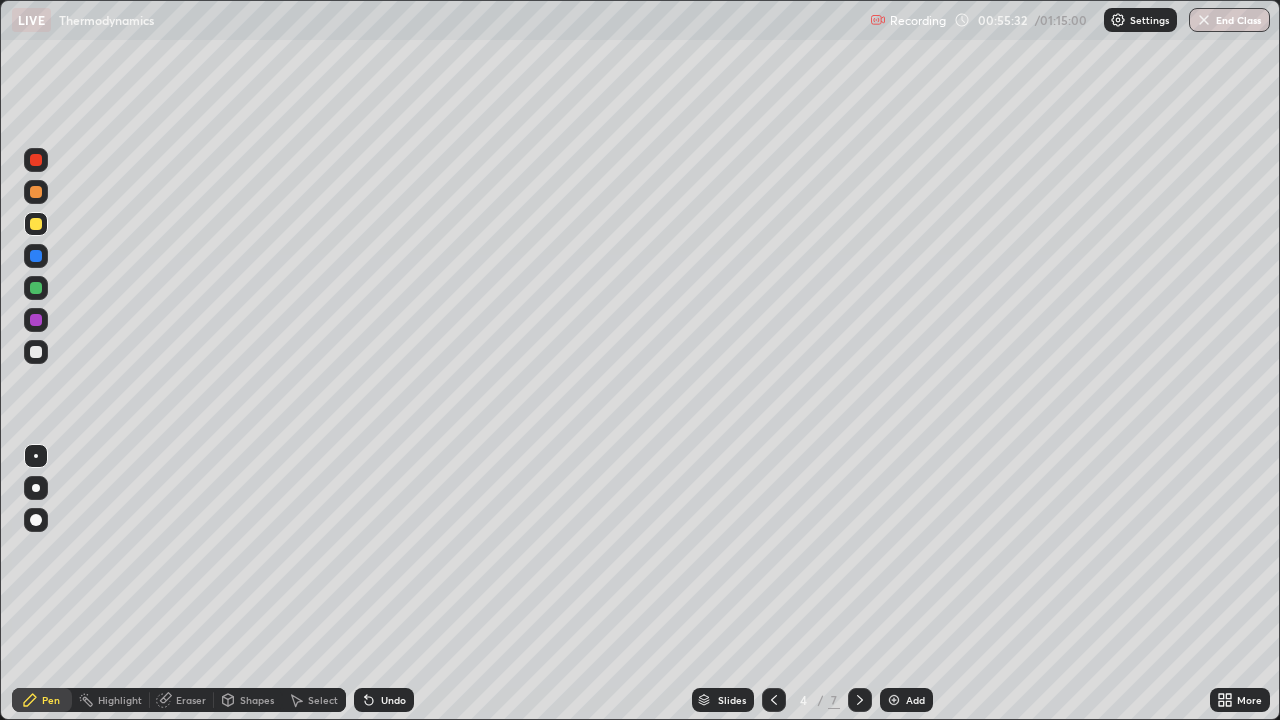 click 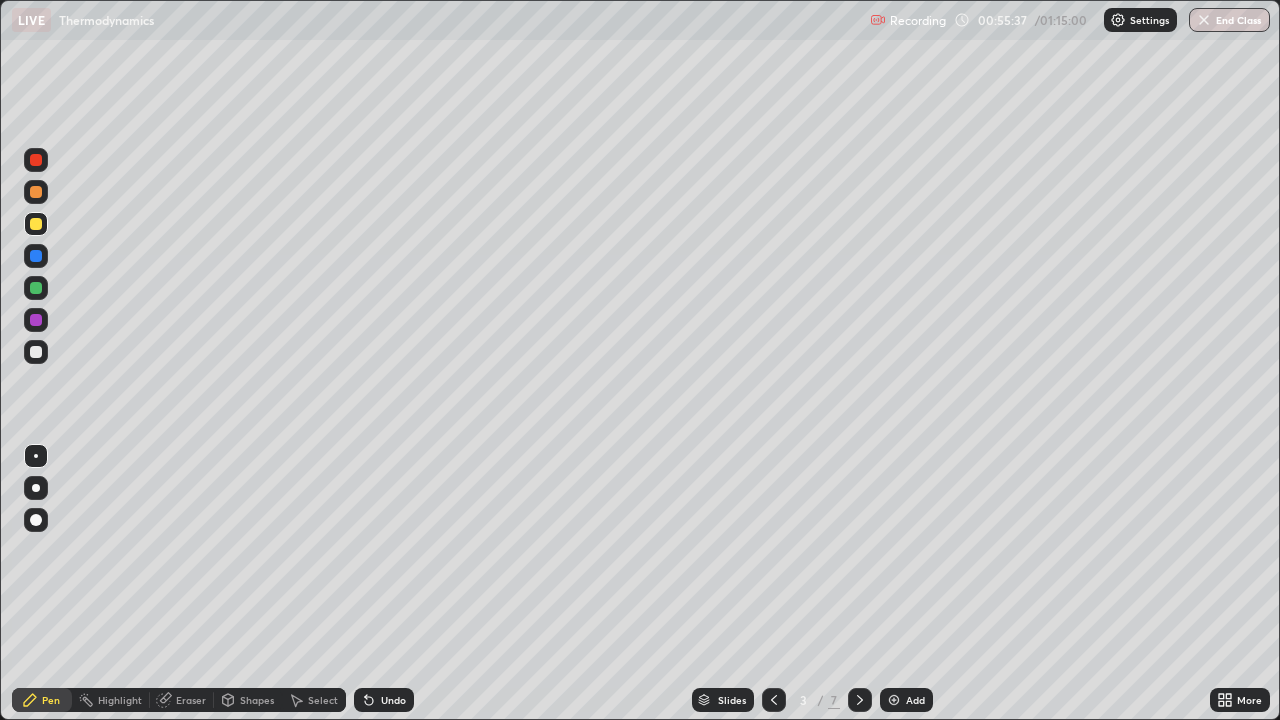 click 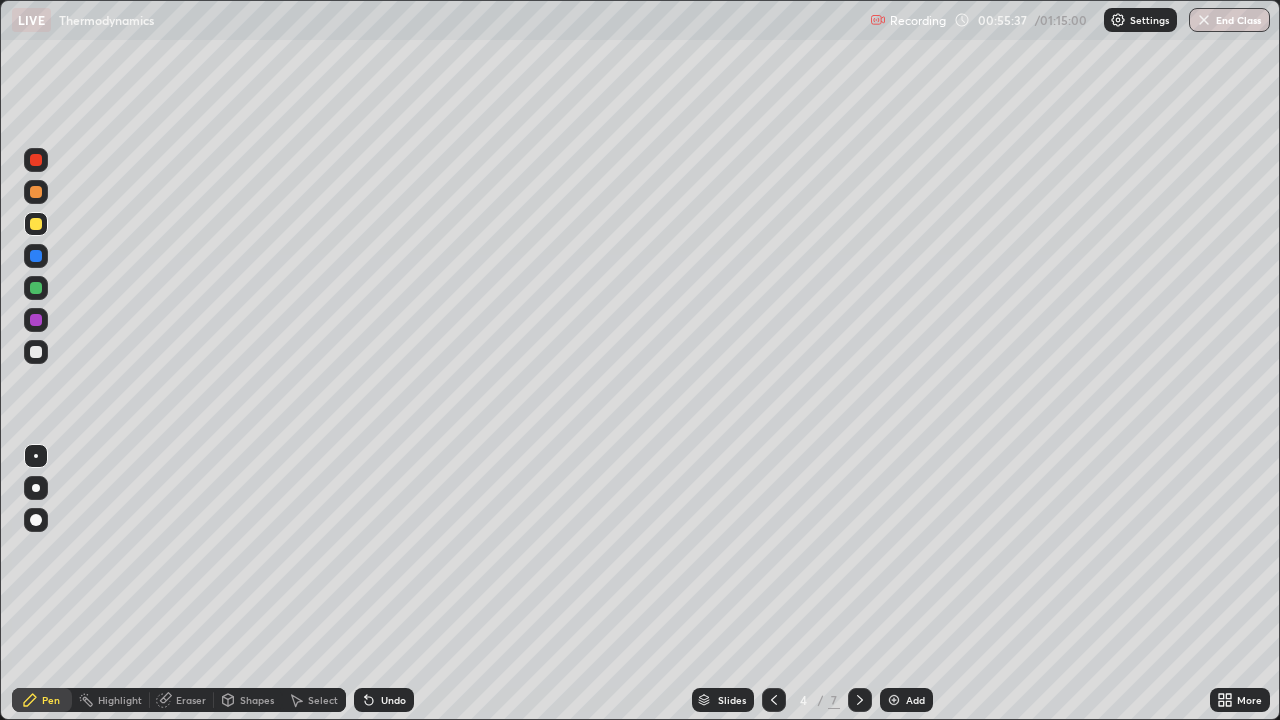 click 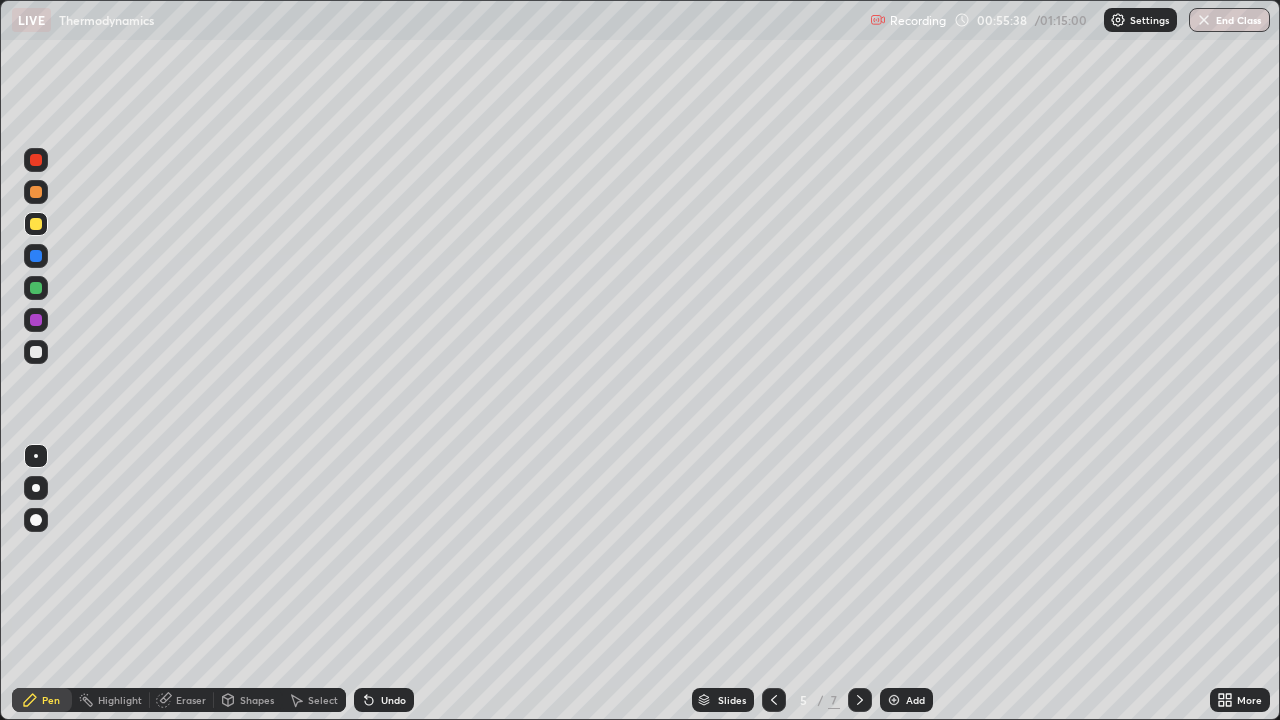 click 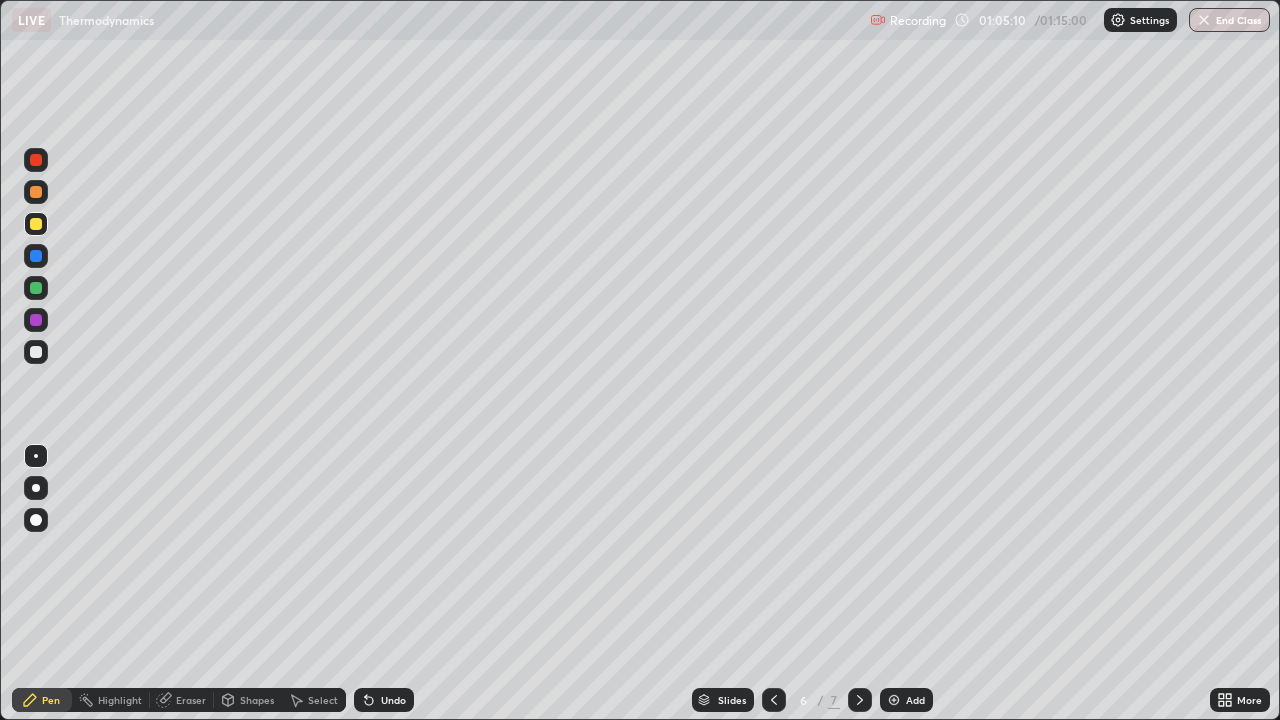 click at bounding box center [774, 700] 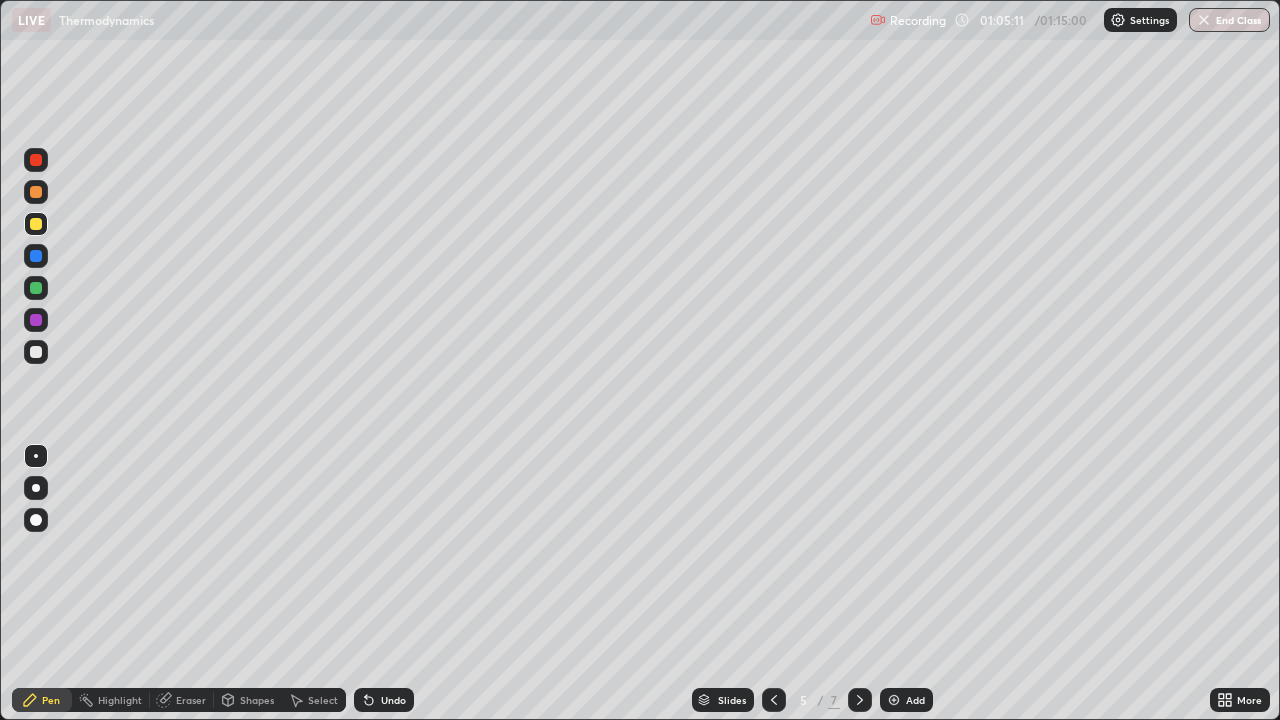 click 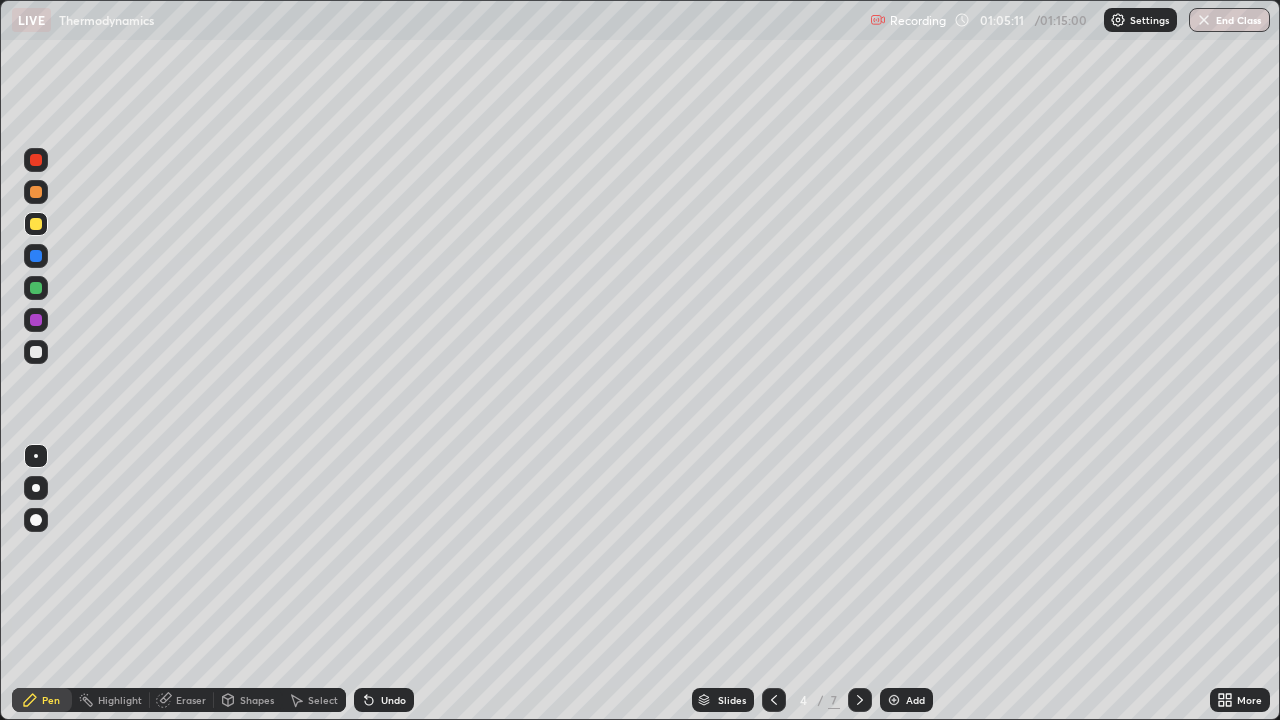 click 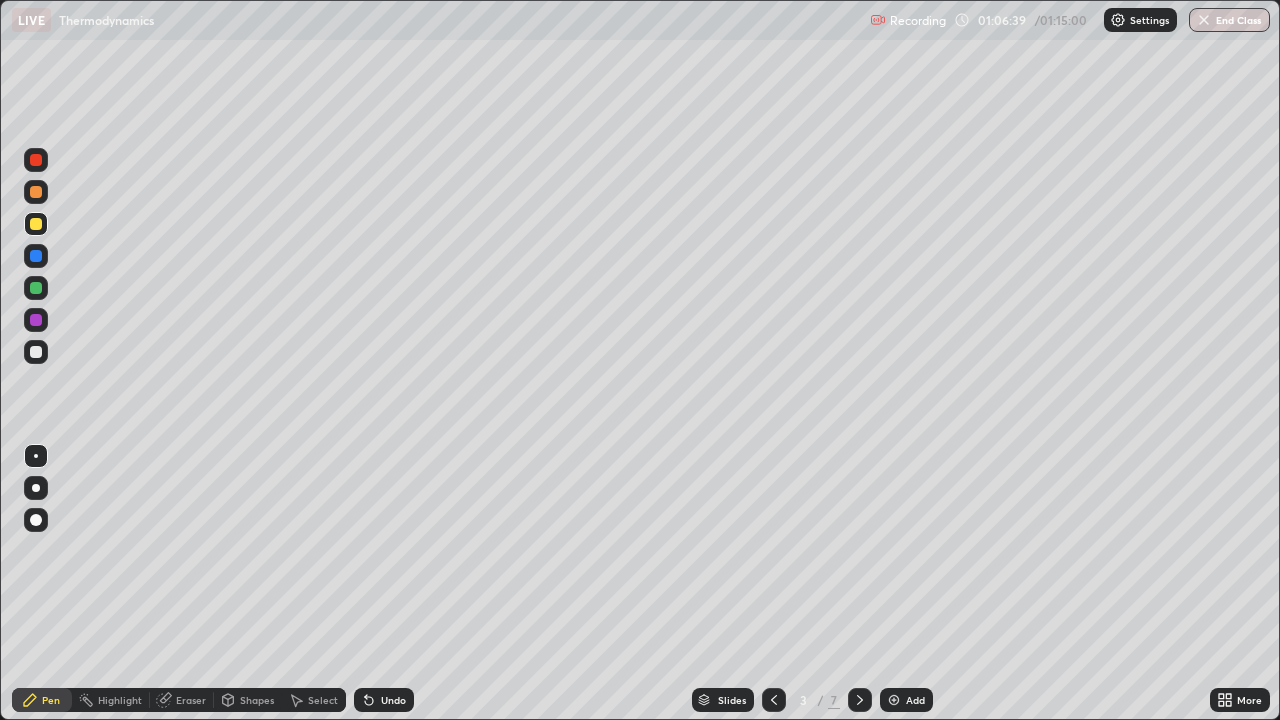 click 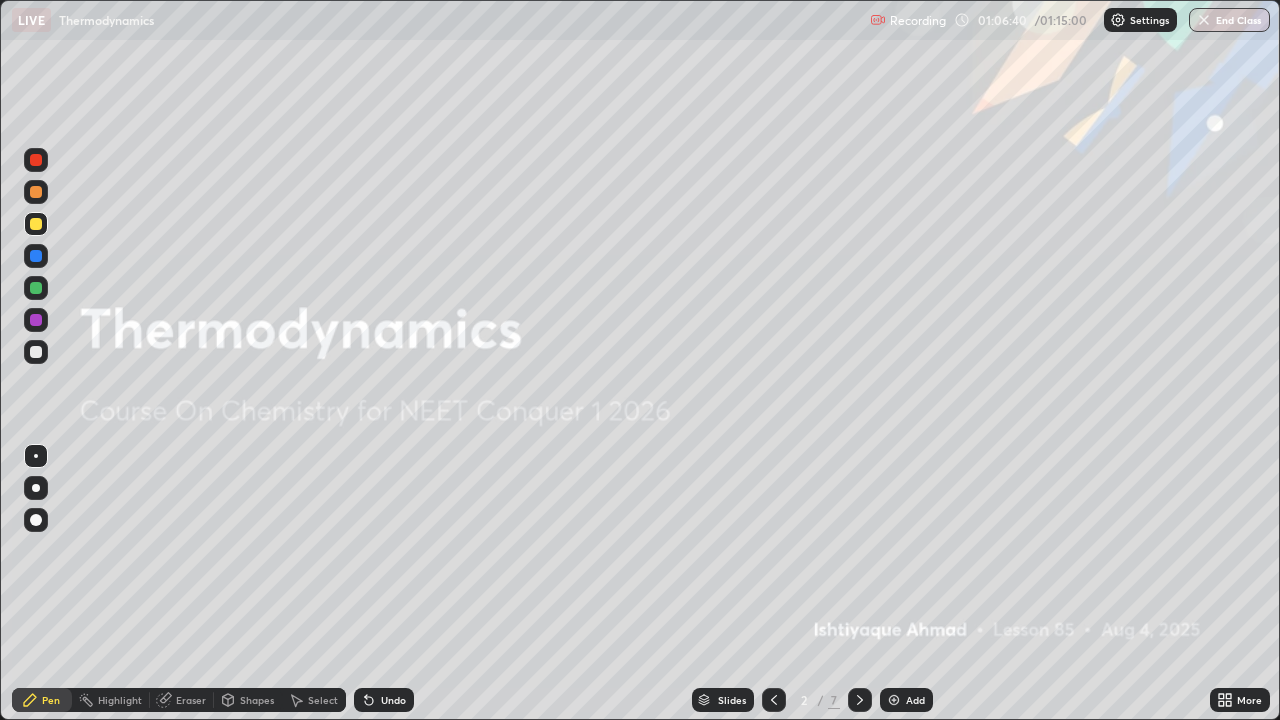 click 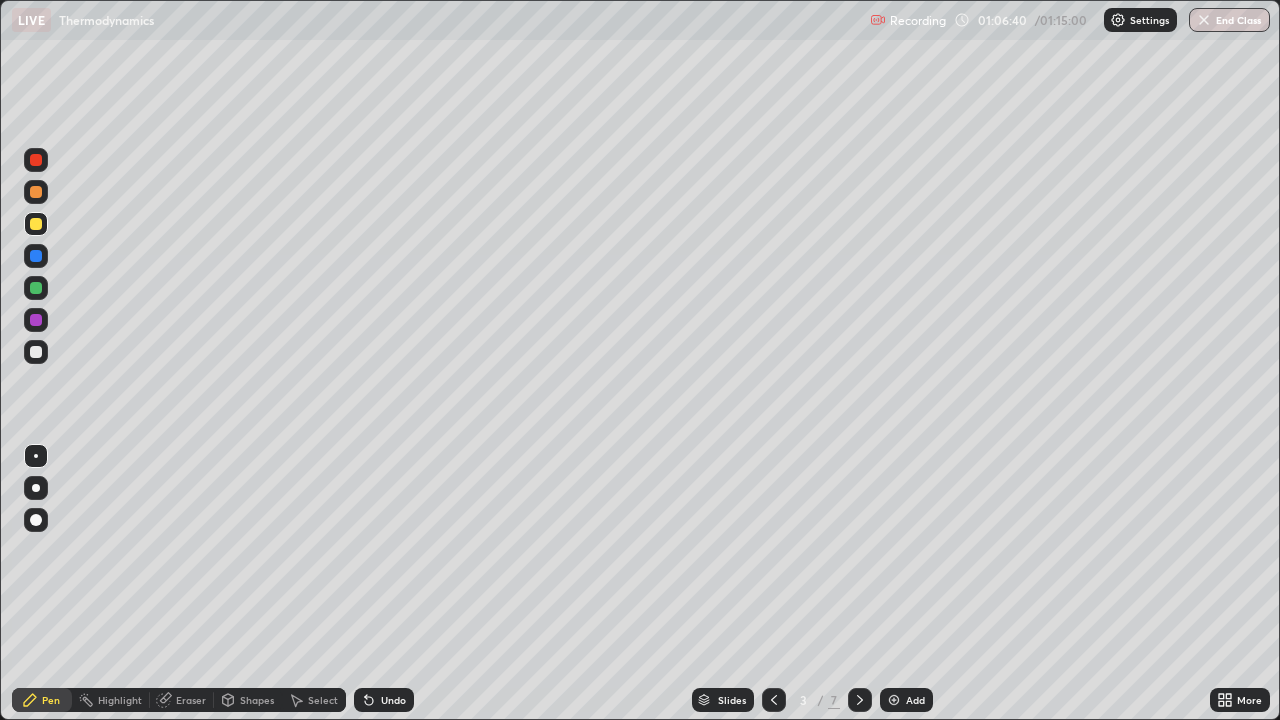 click 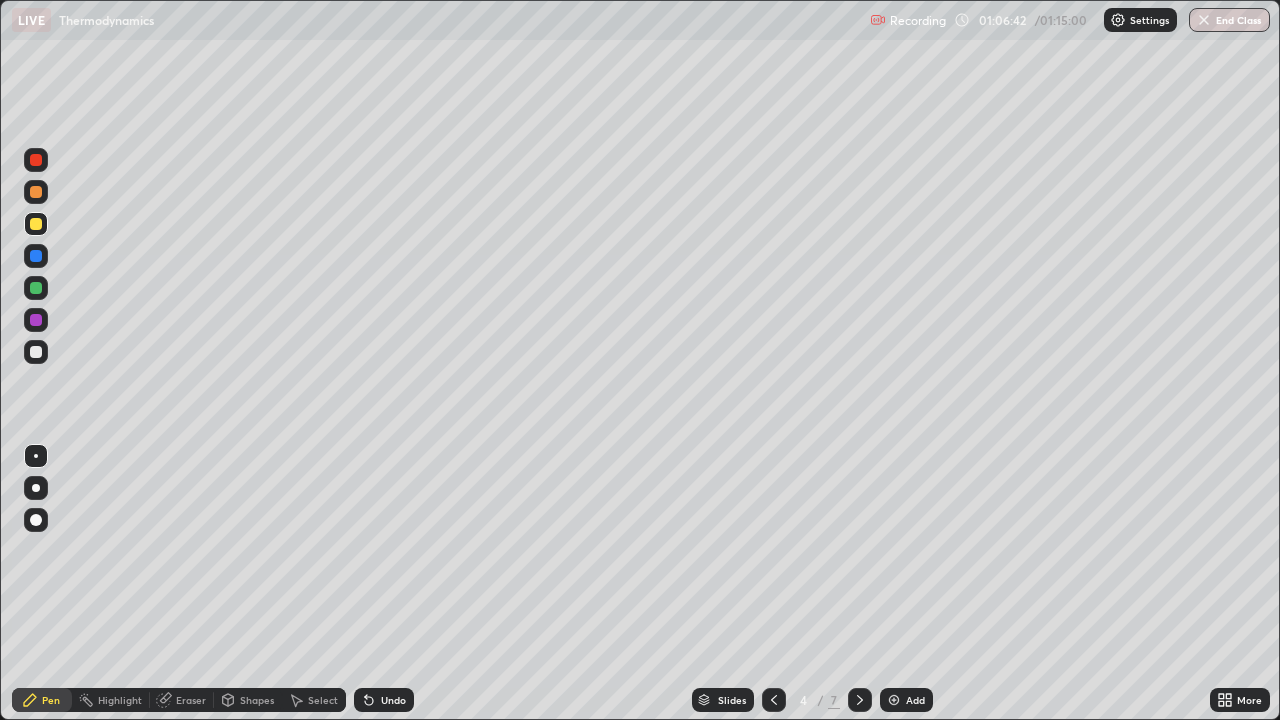 click 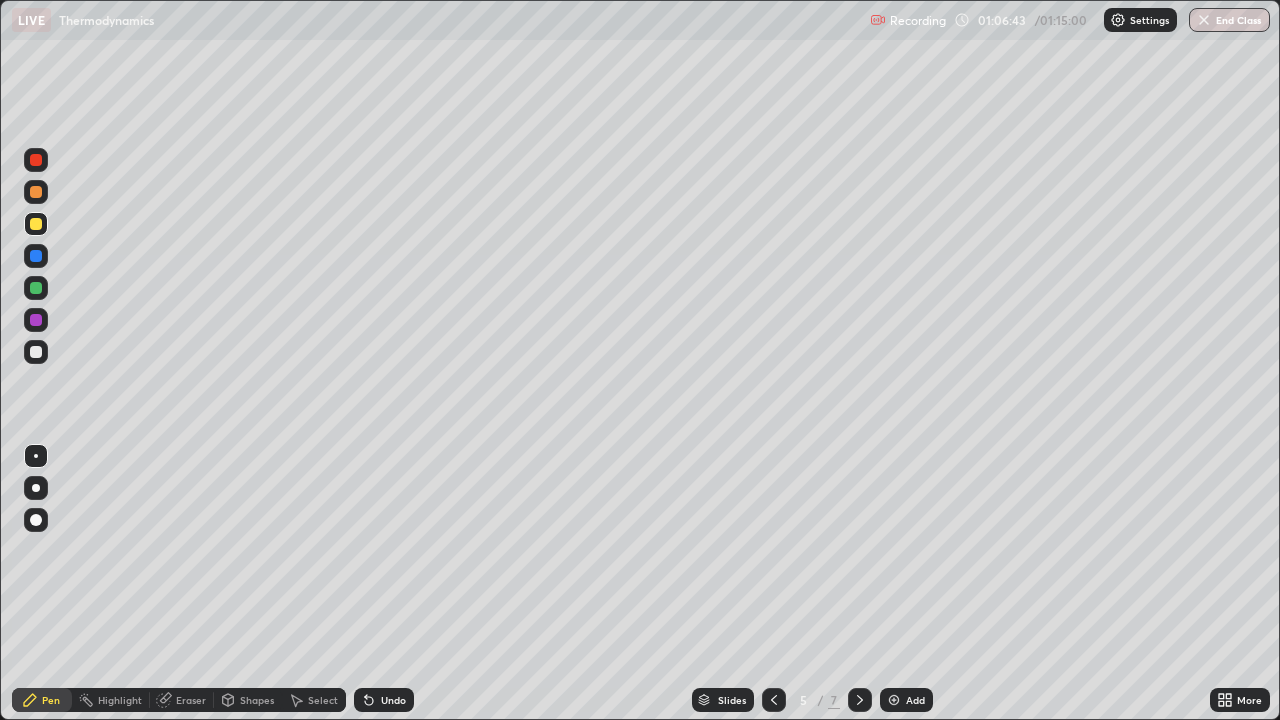 click 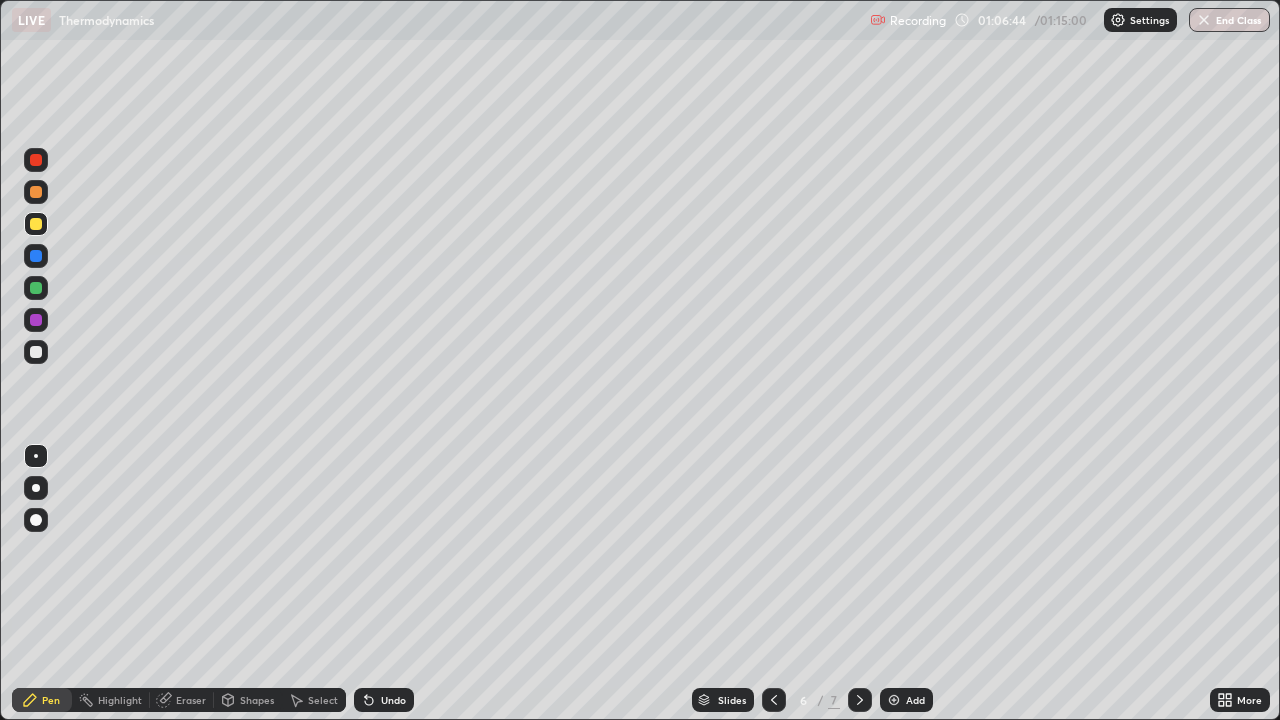 click 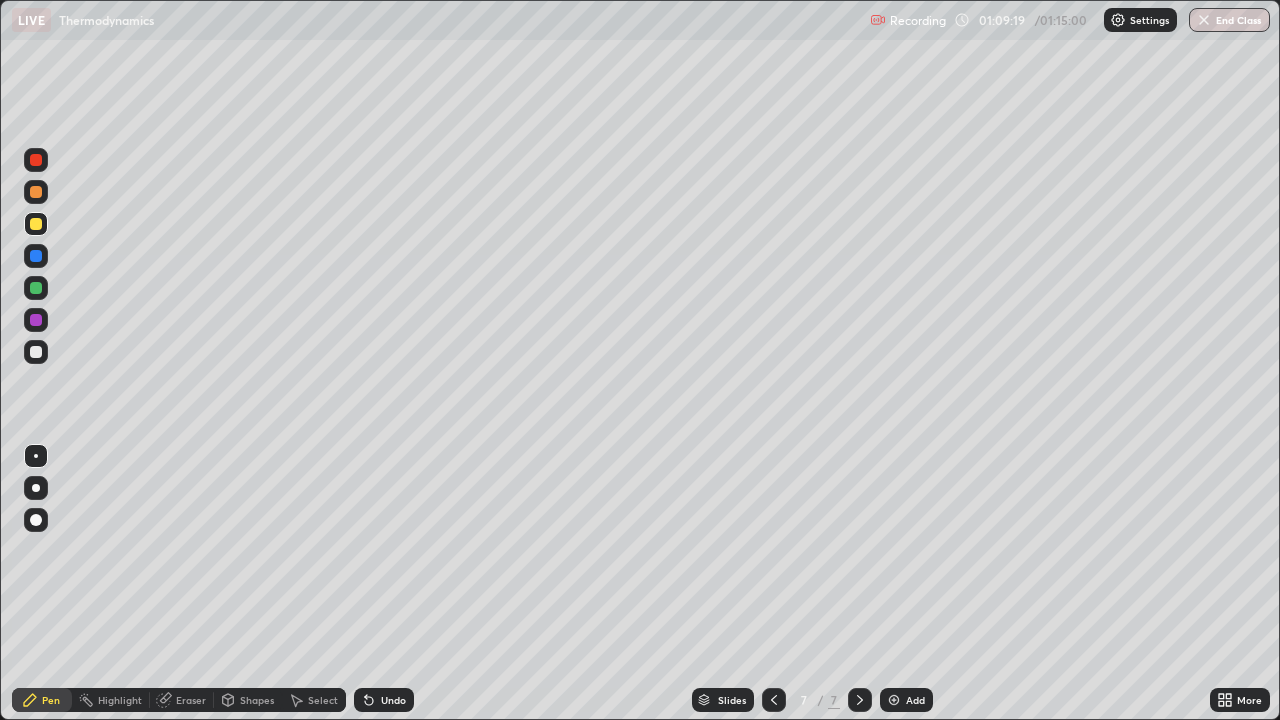 click 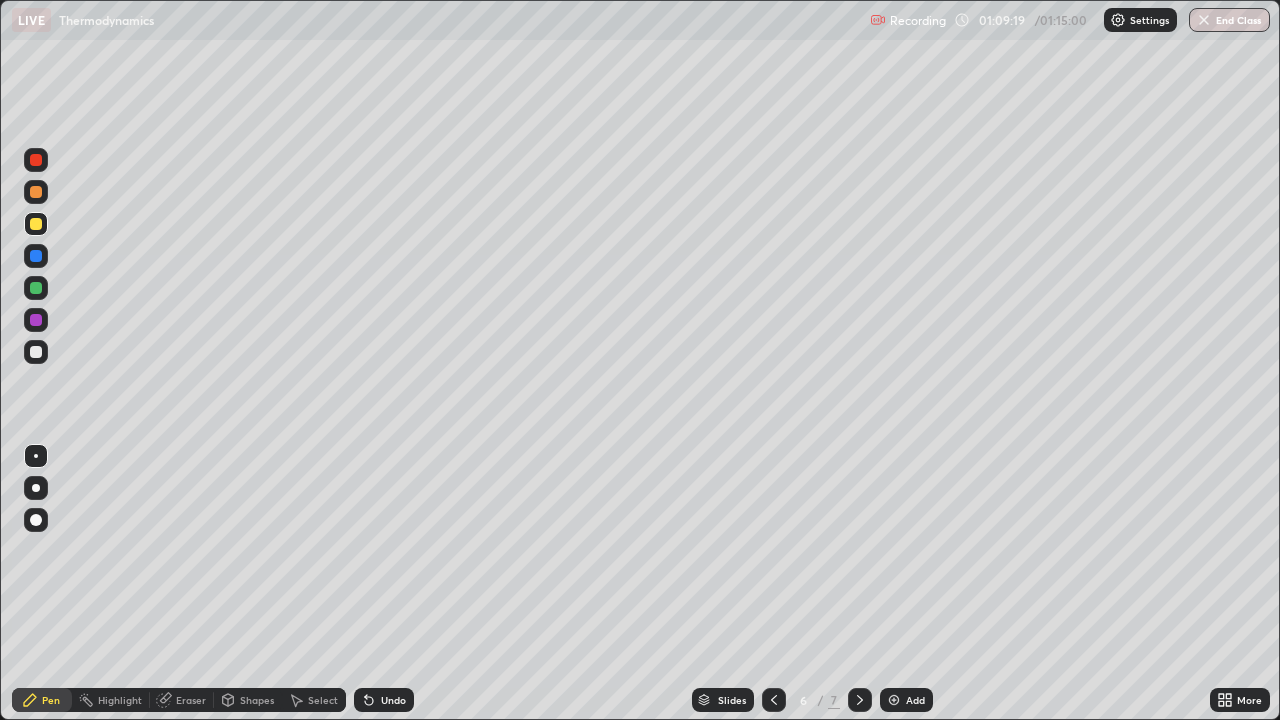 click 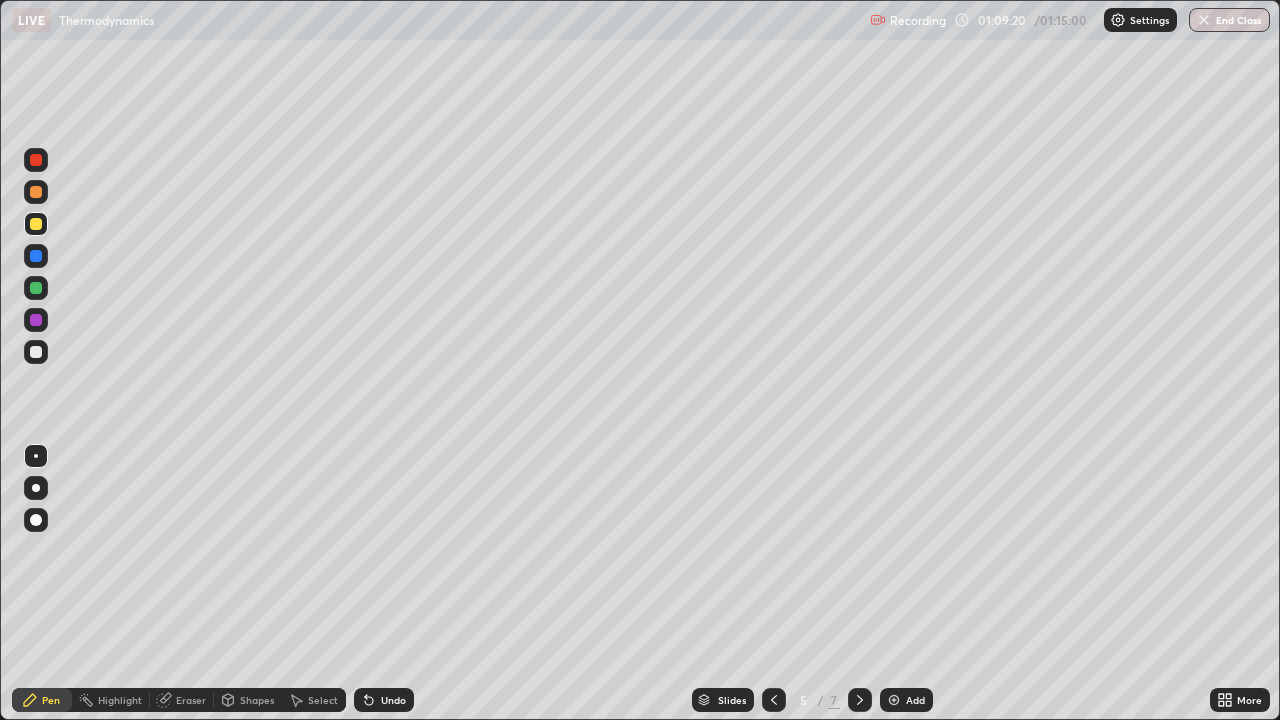 click 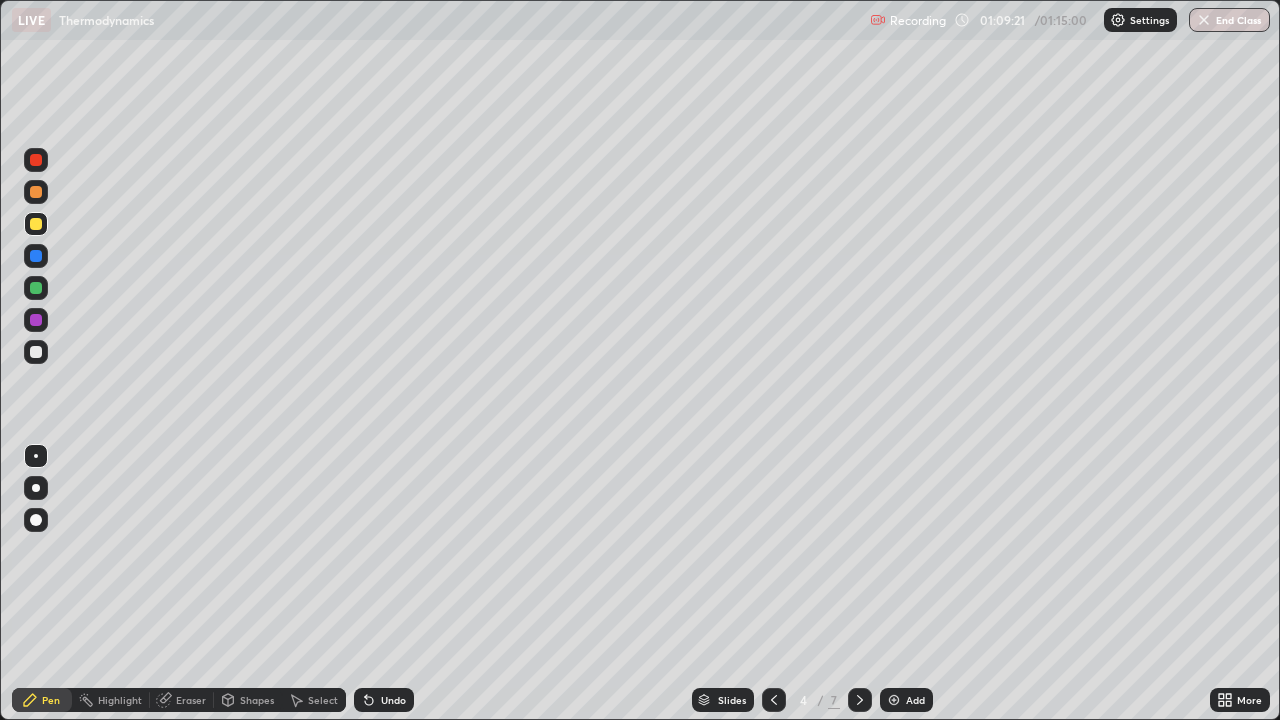 click 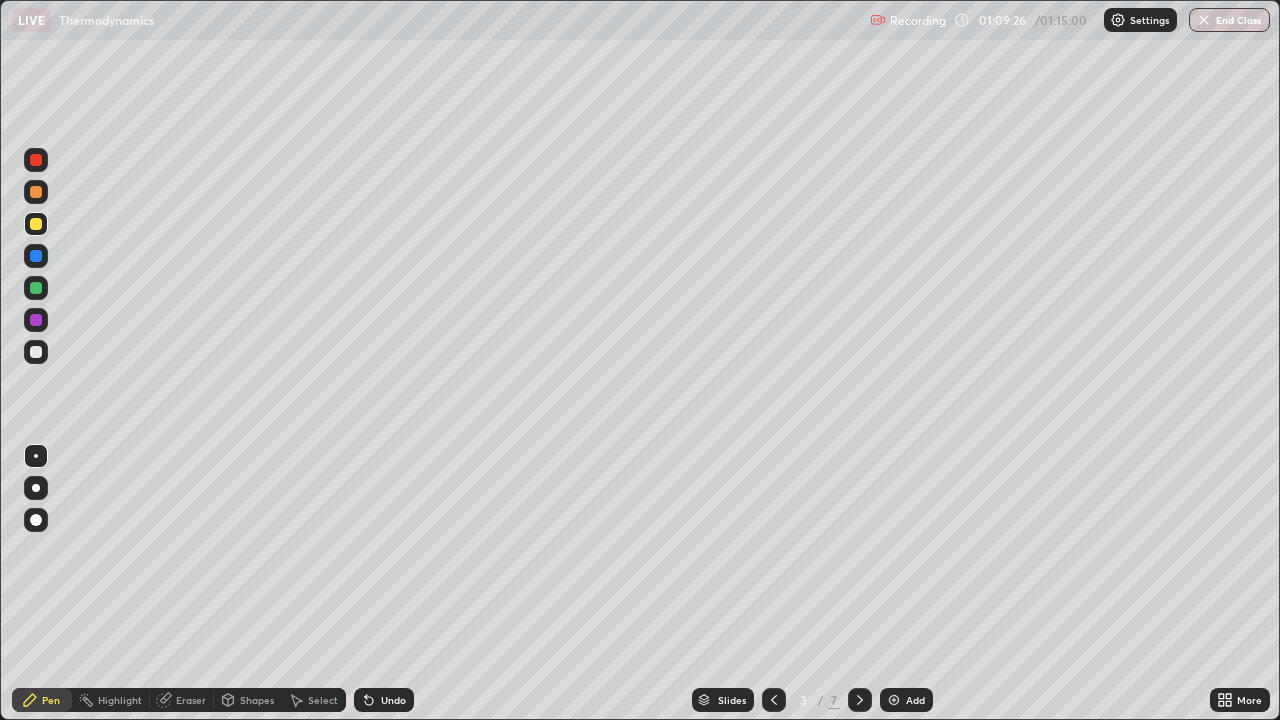 click 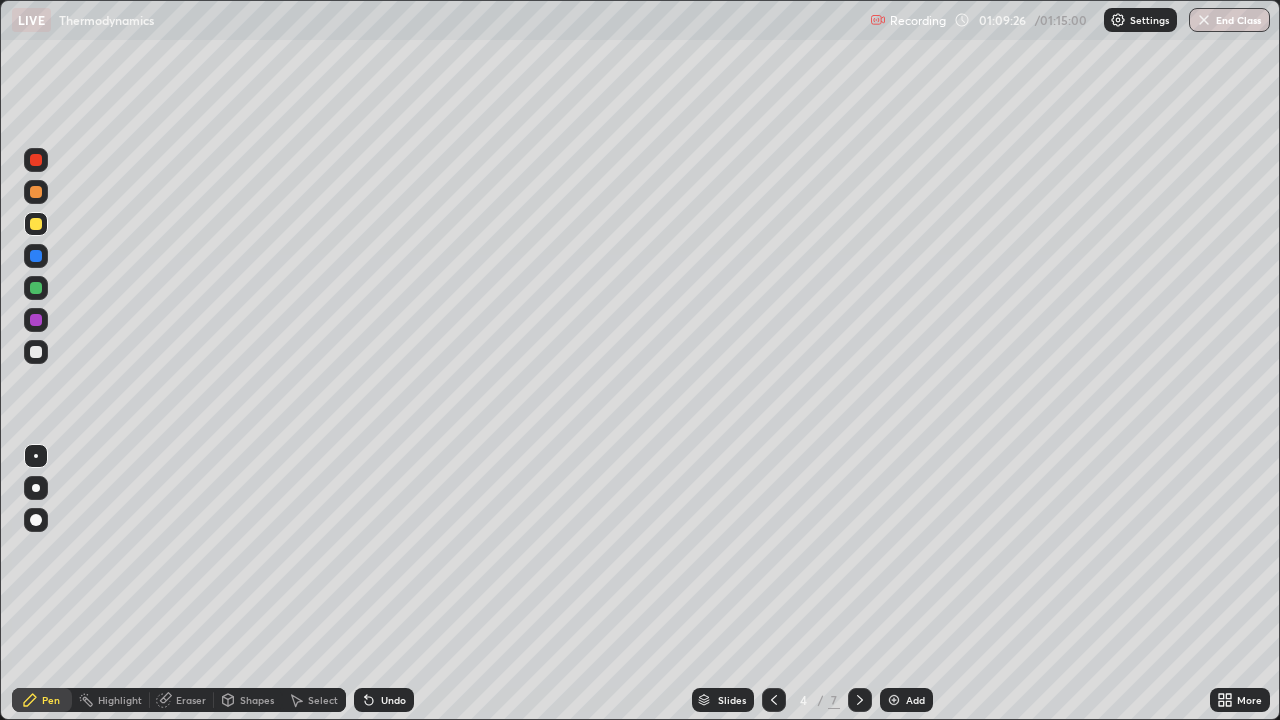 click 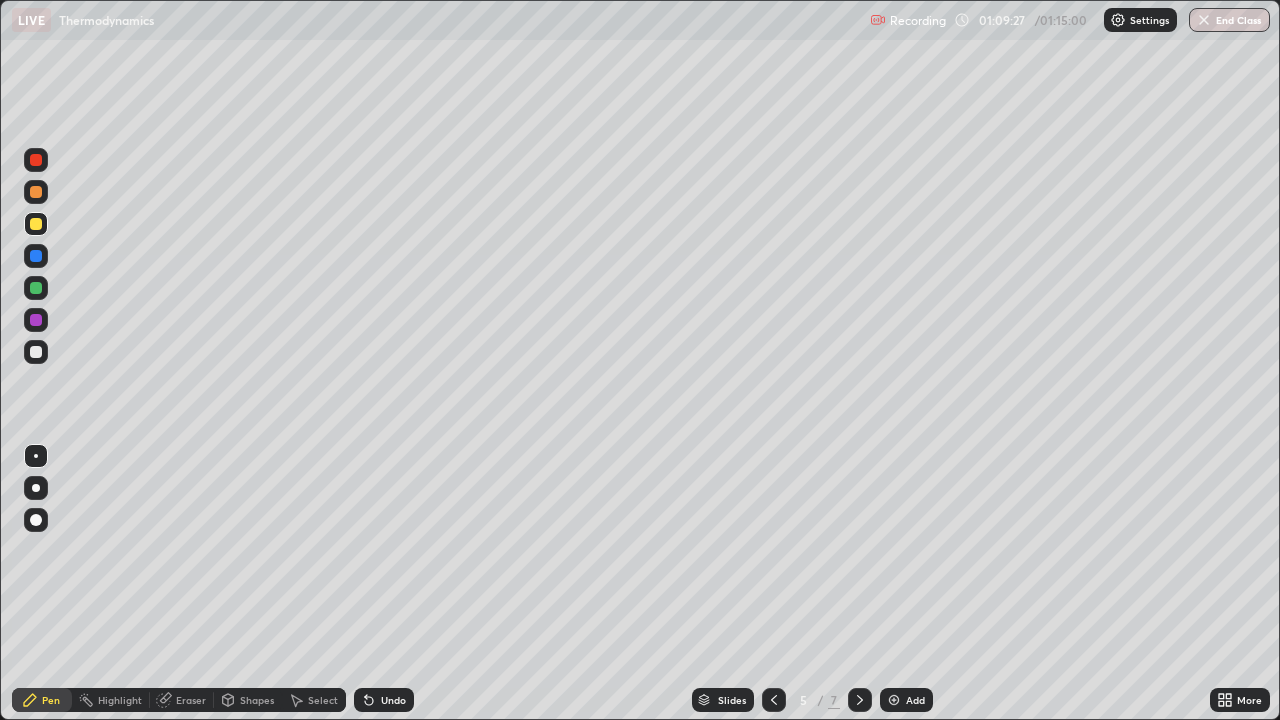 click 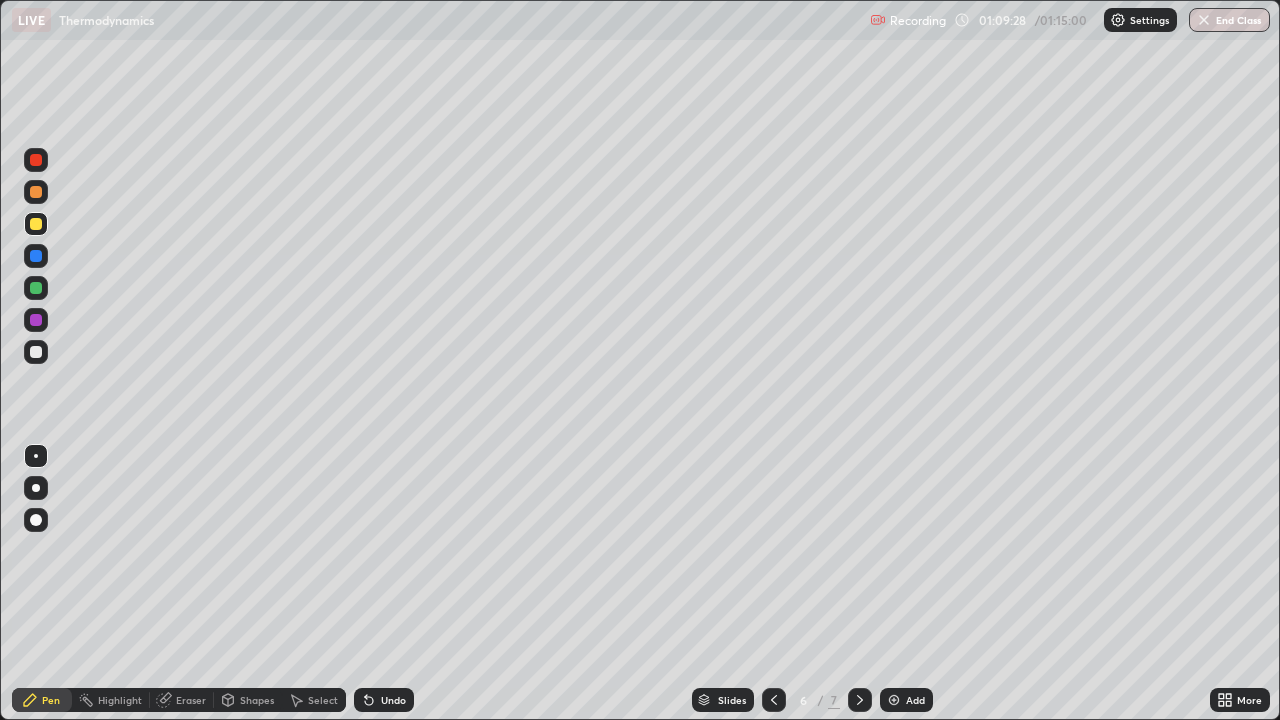 click at bounding box center [860, 700] 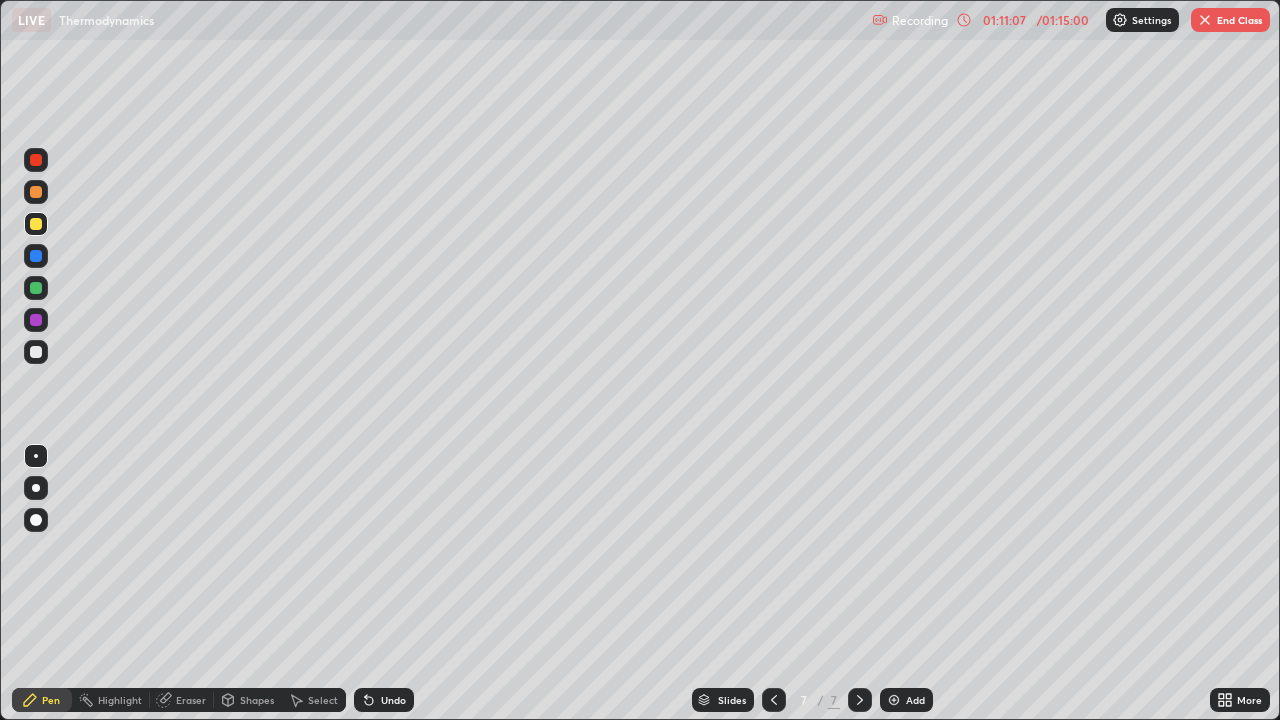 click 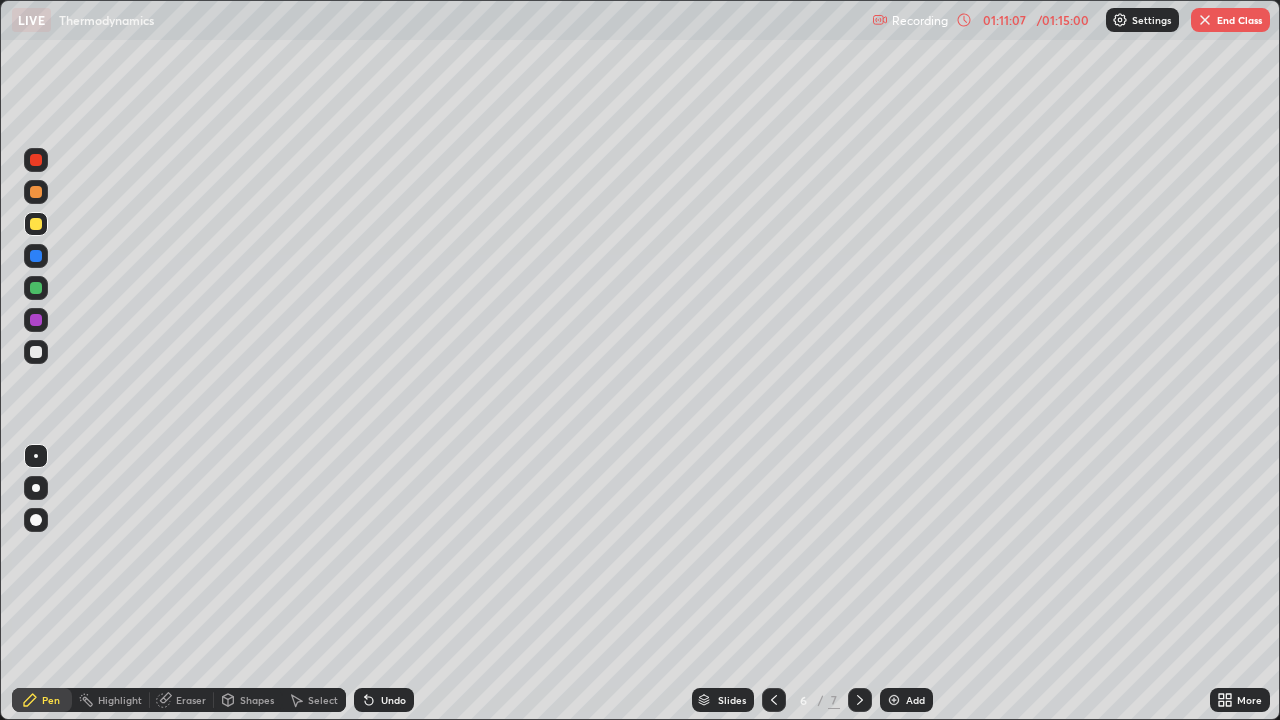 click 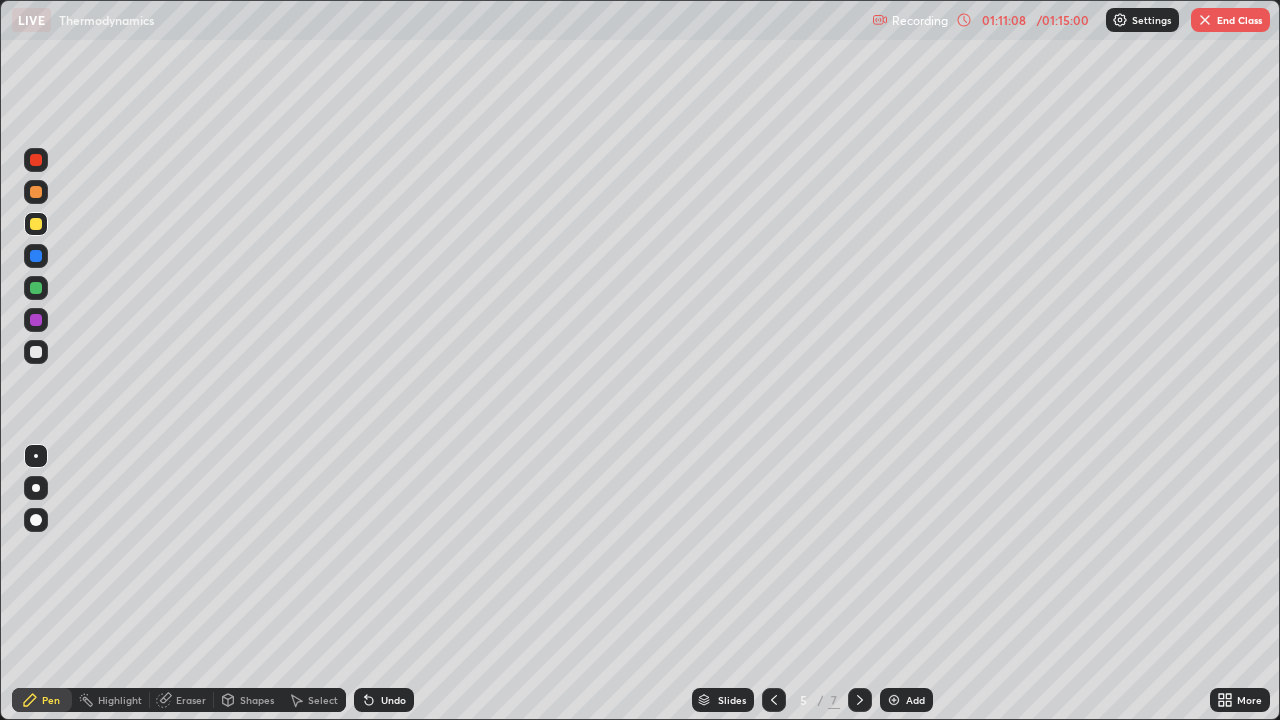 click 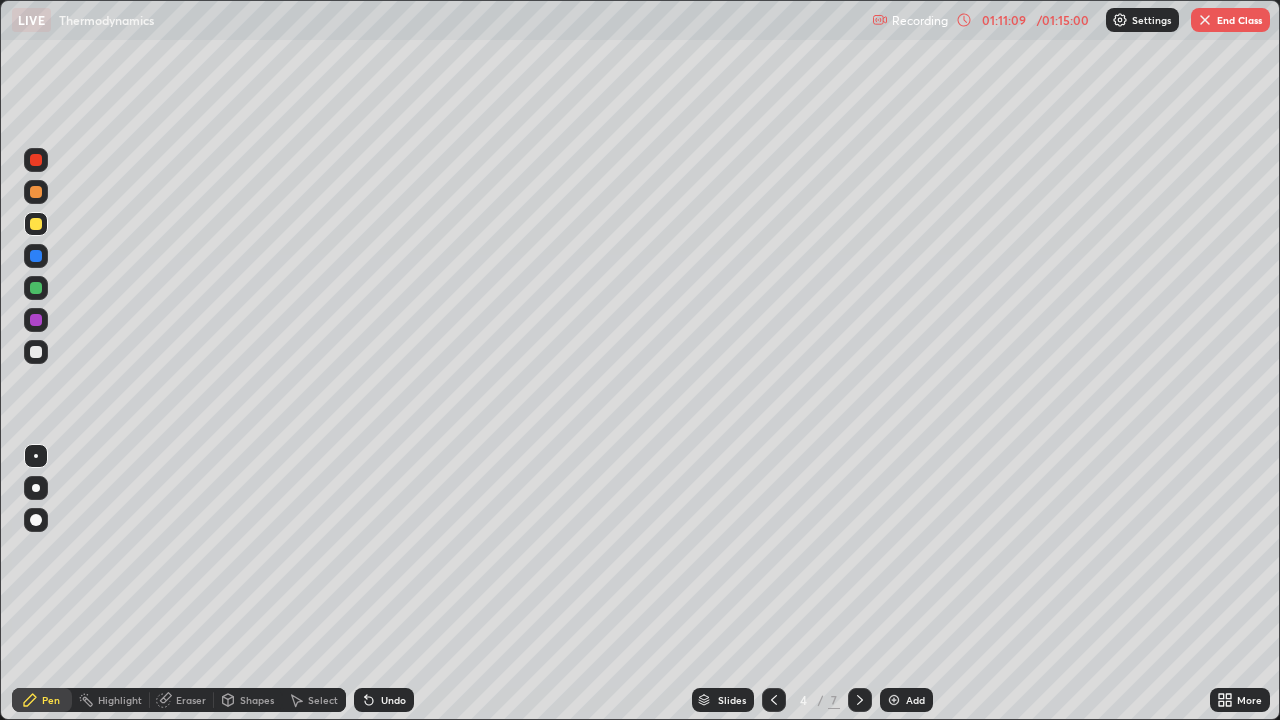 click 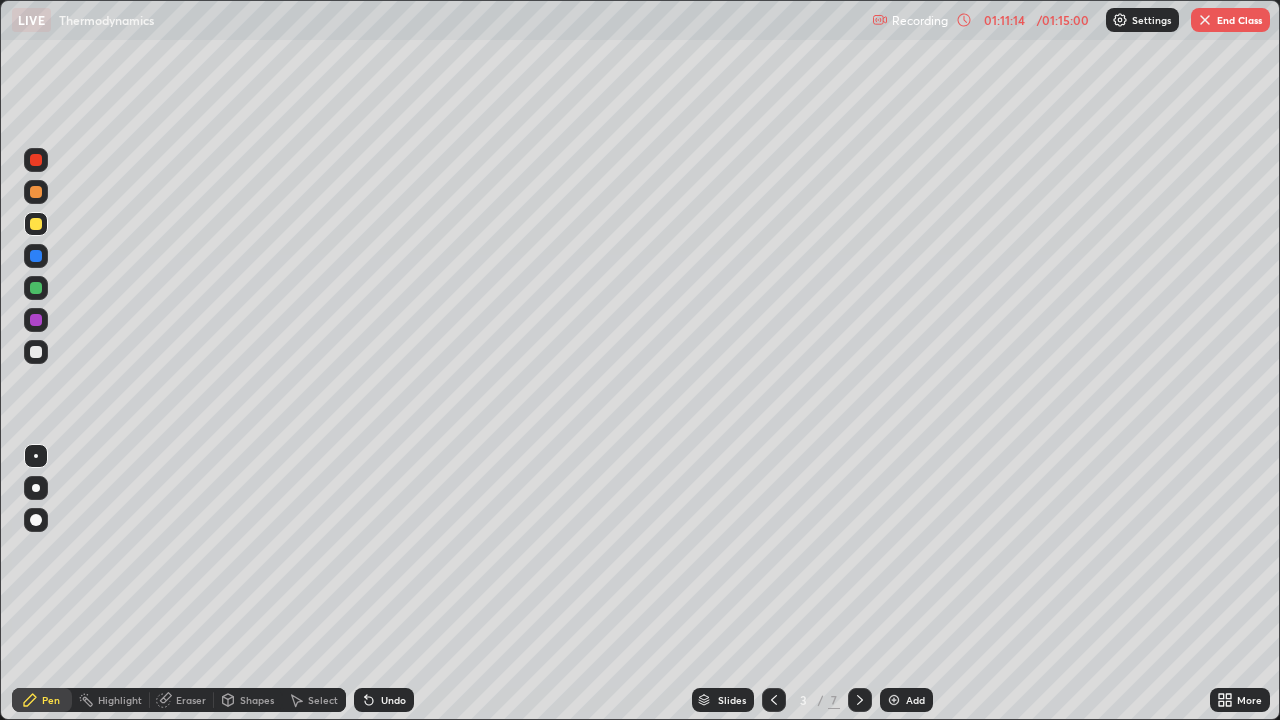click 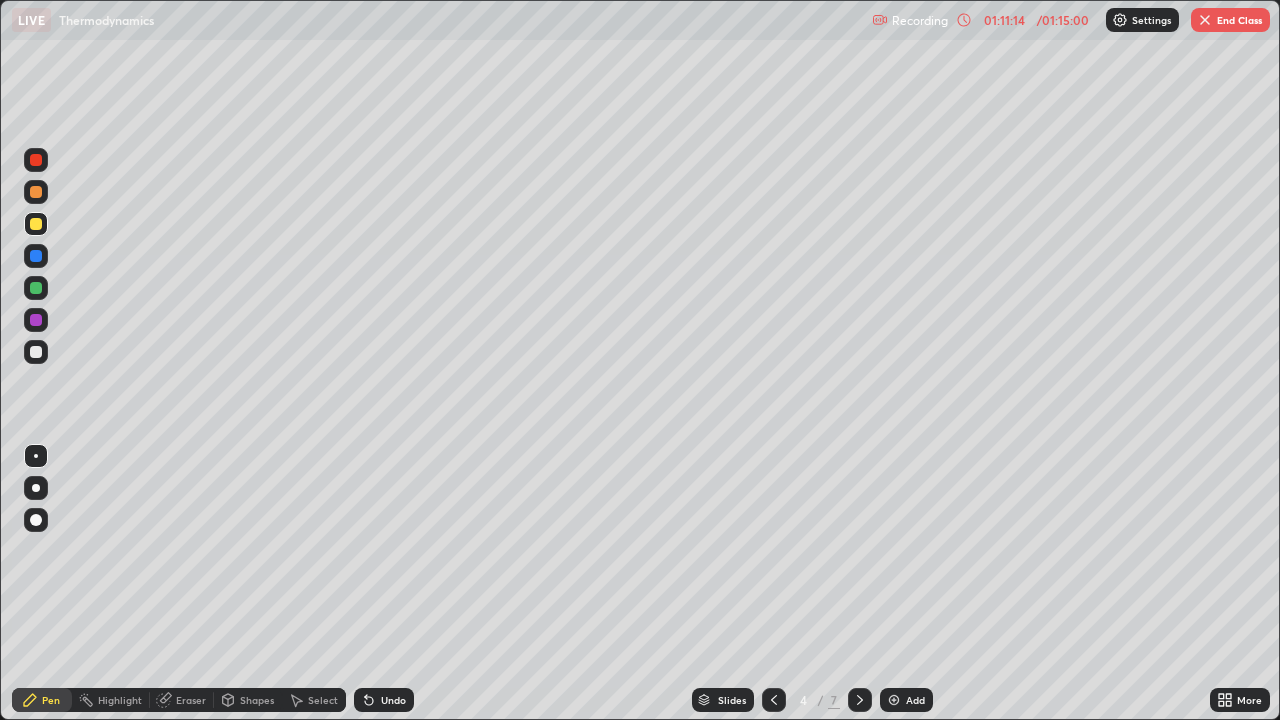 click 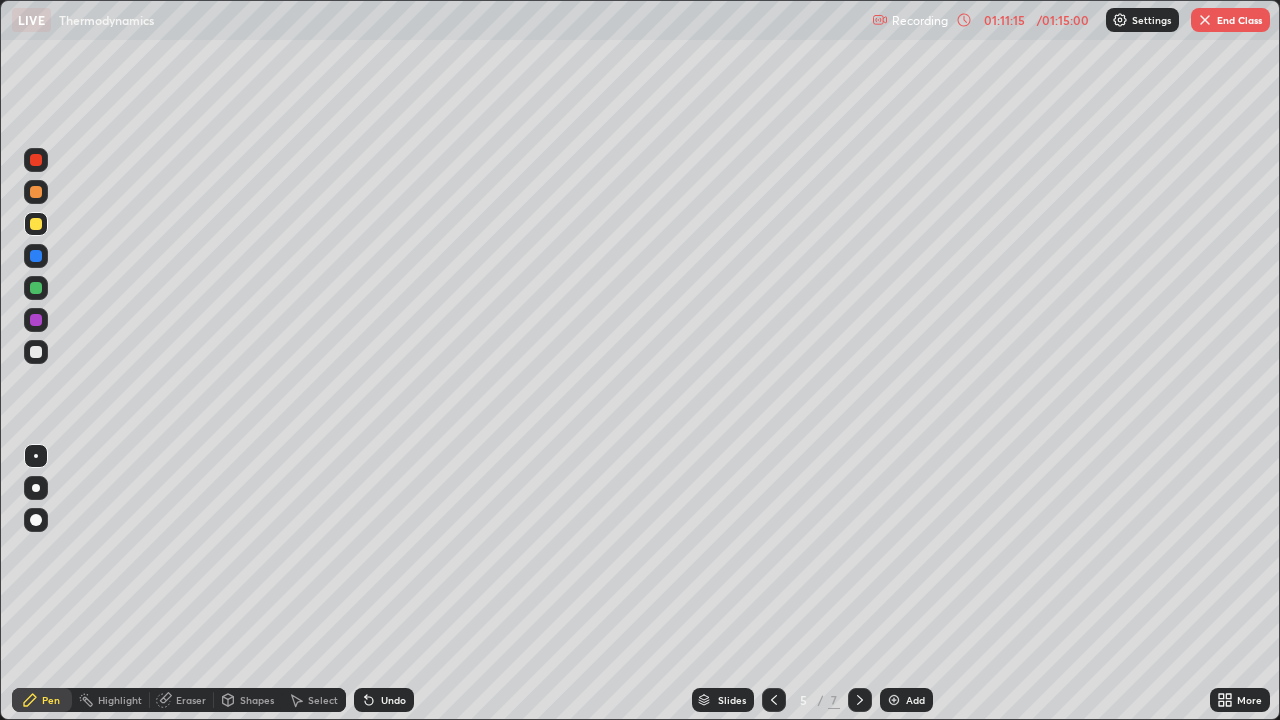 click 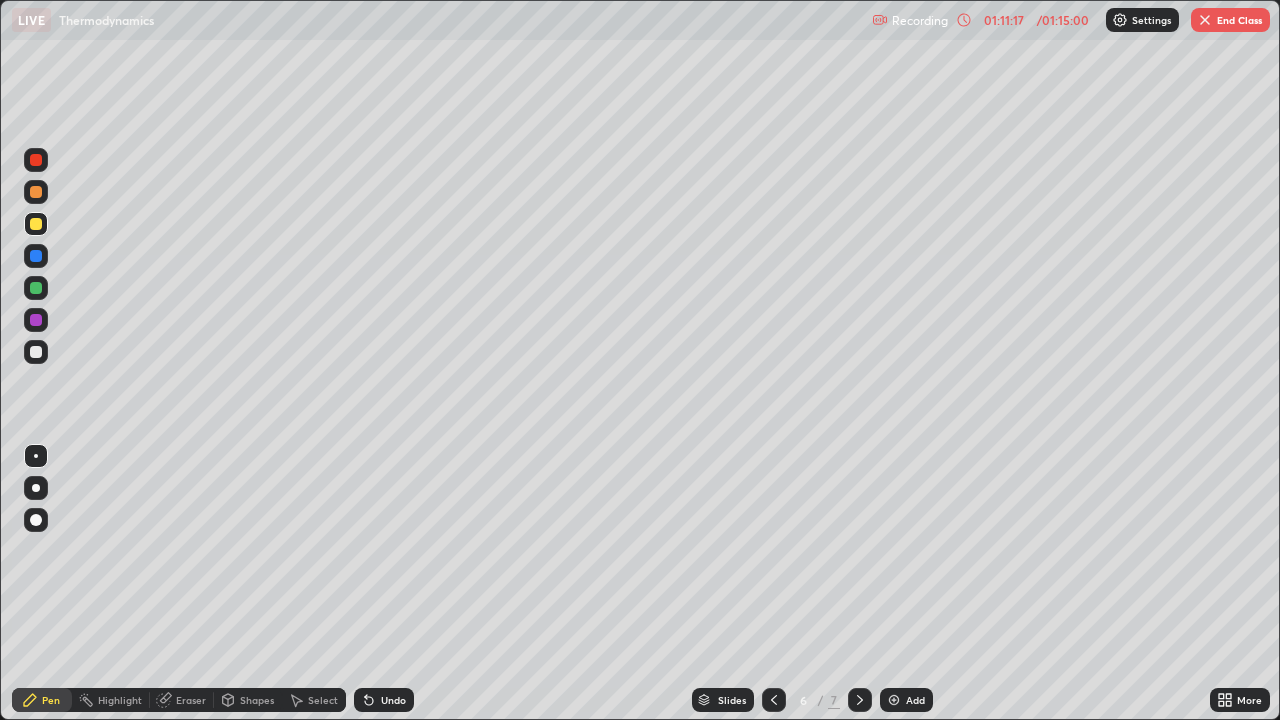 click 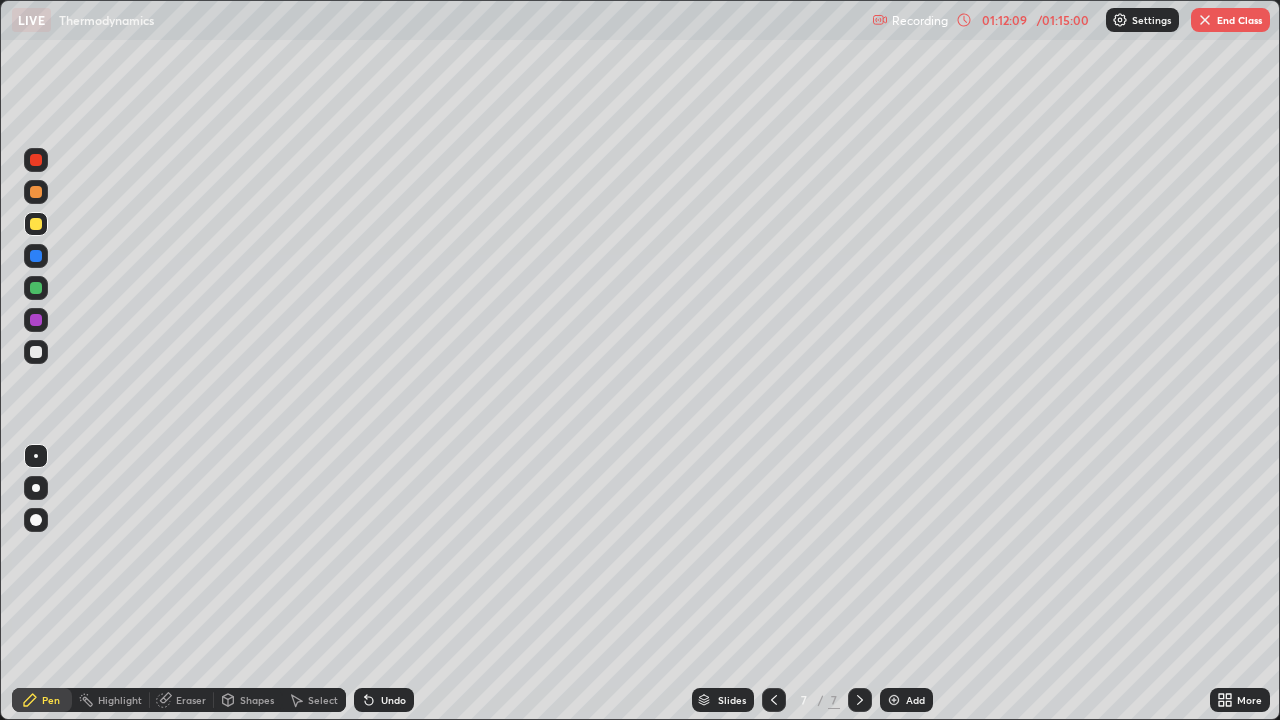 click on "Add" at bounding box center [906, 700] 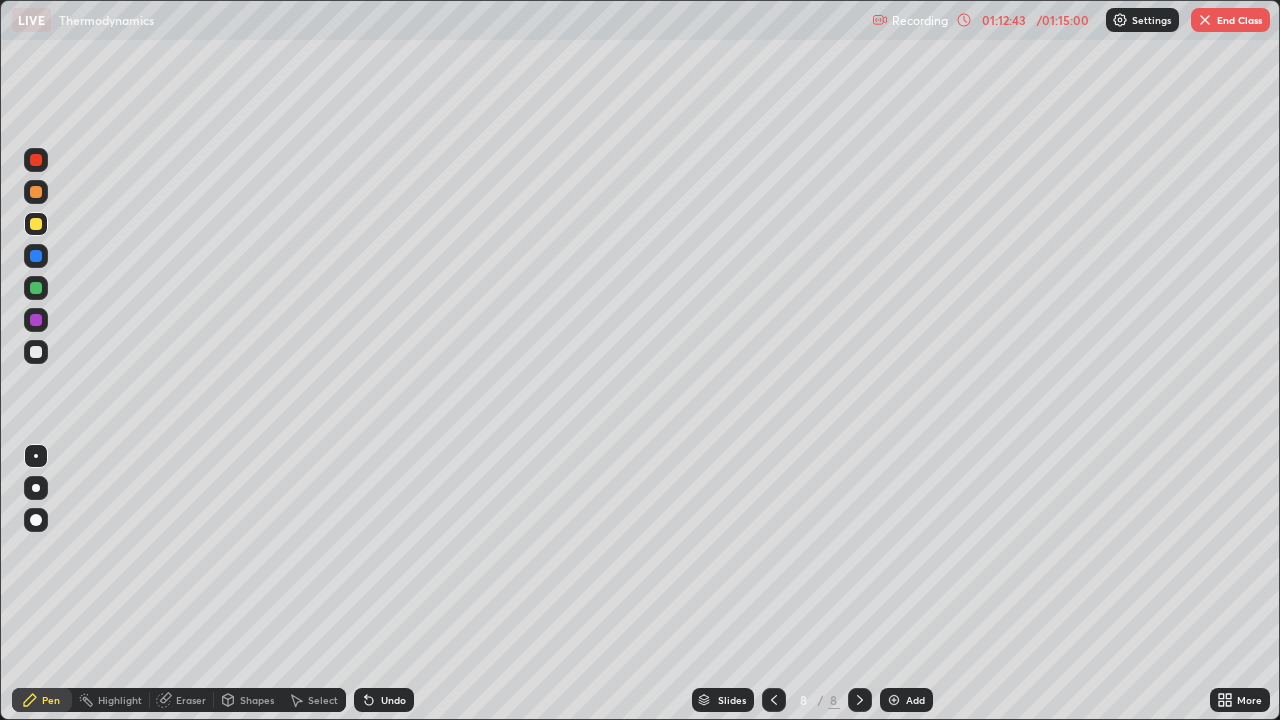 click 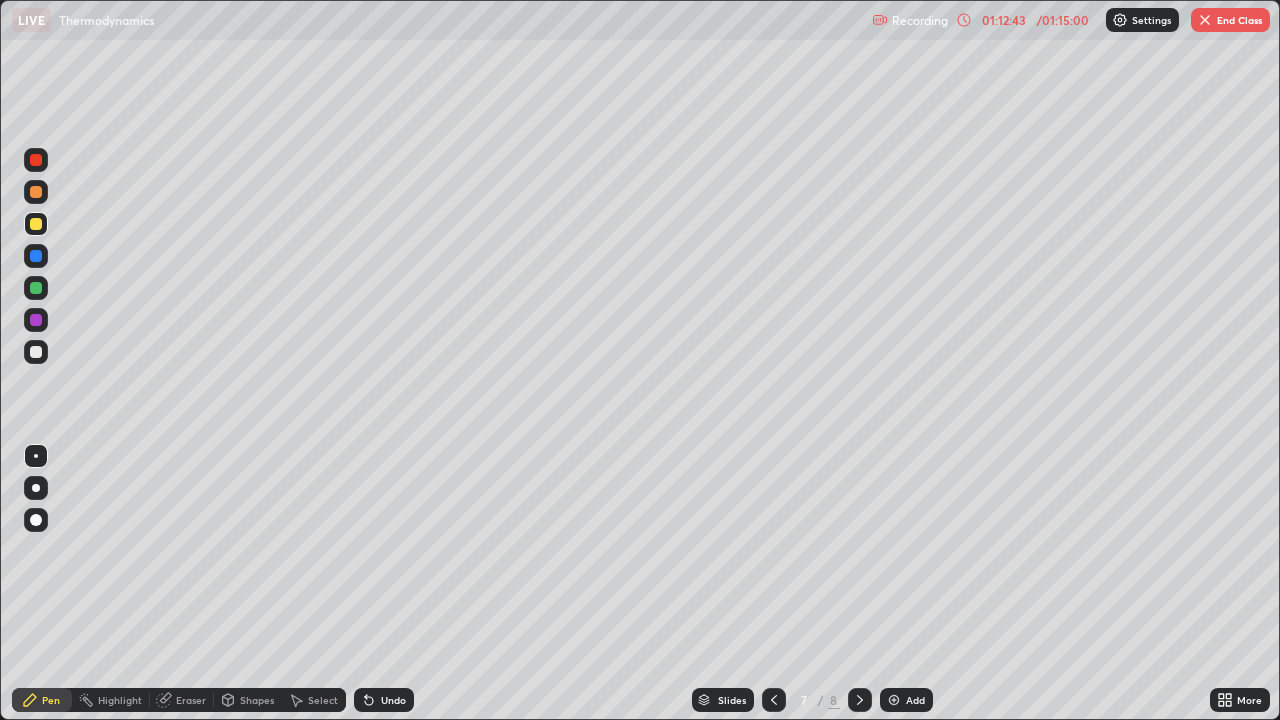 click 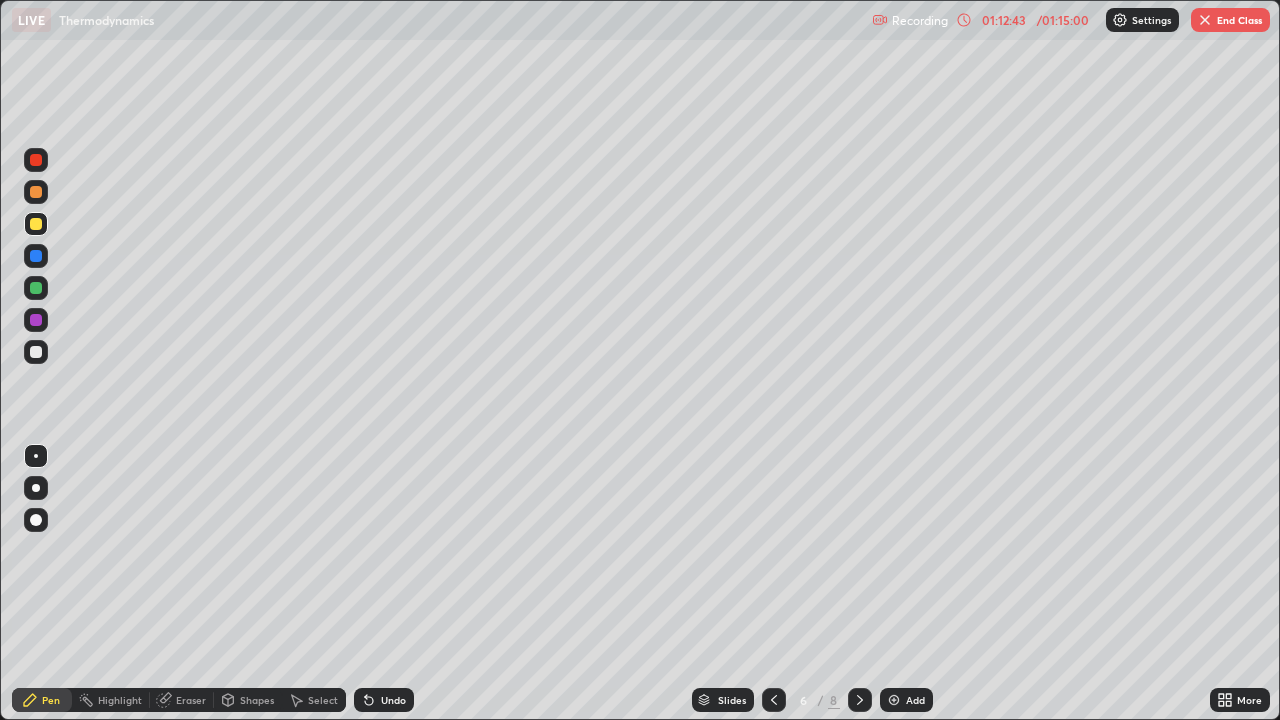 click 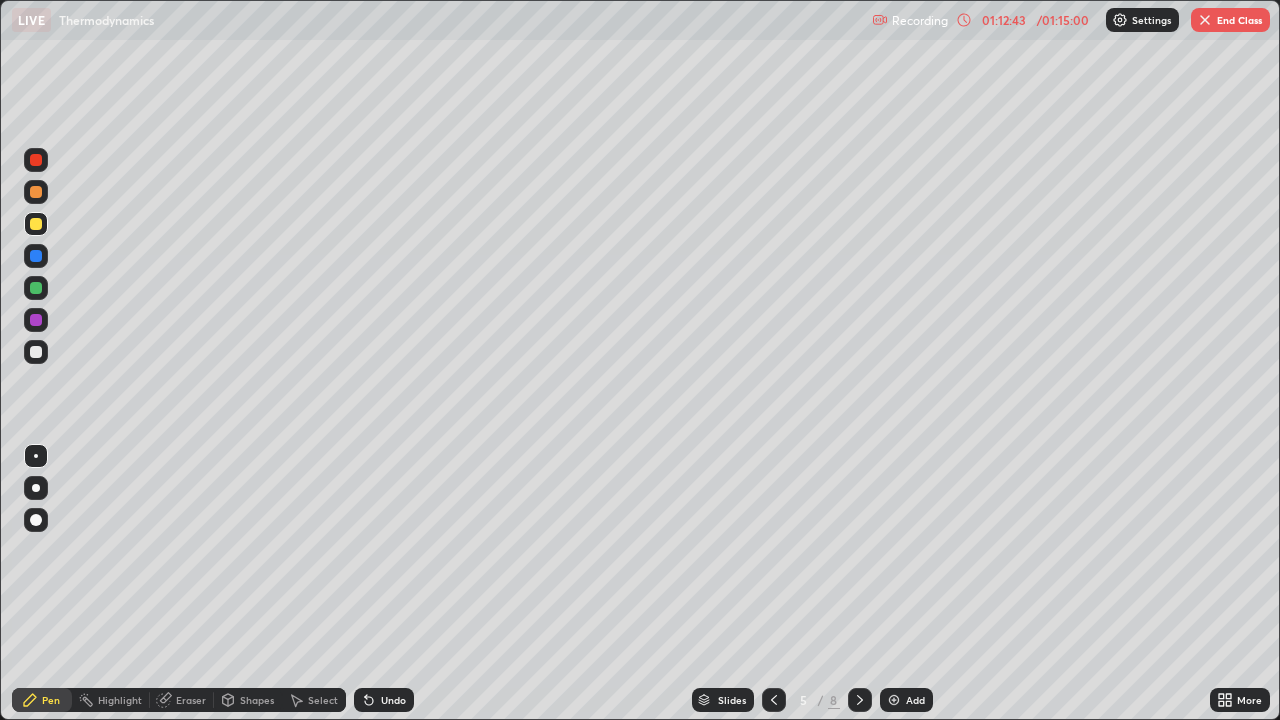 click 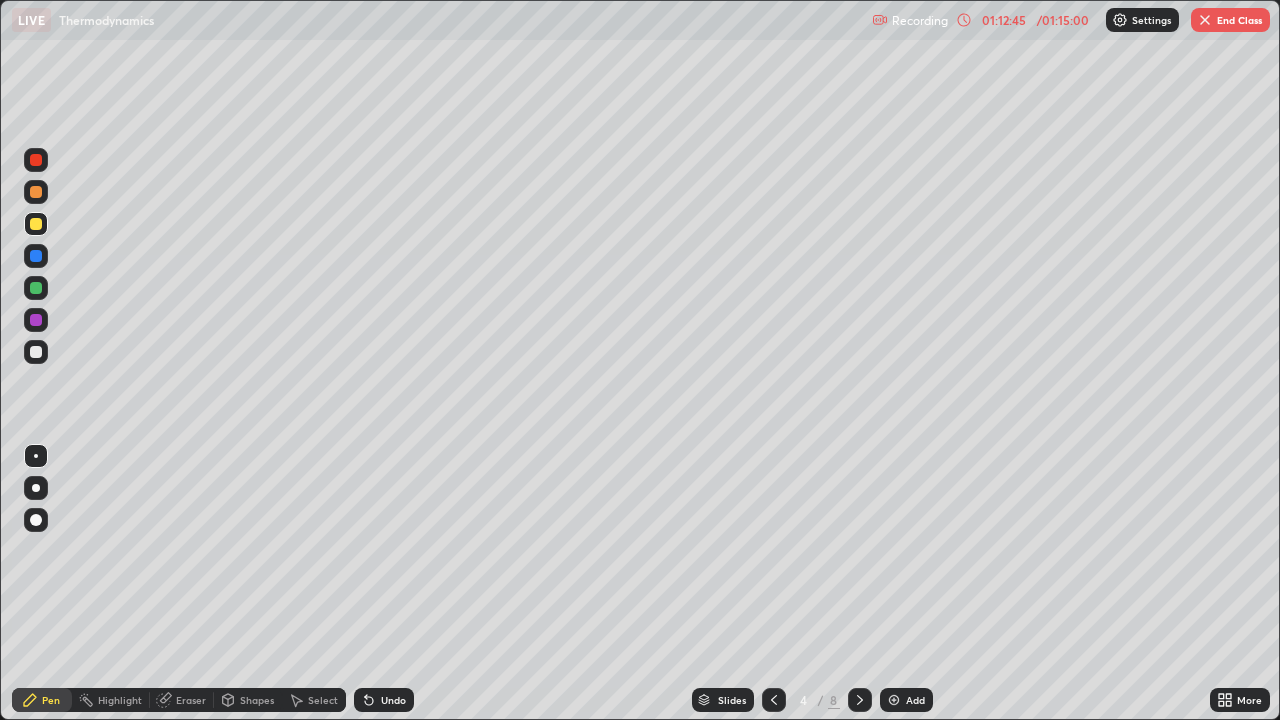 click 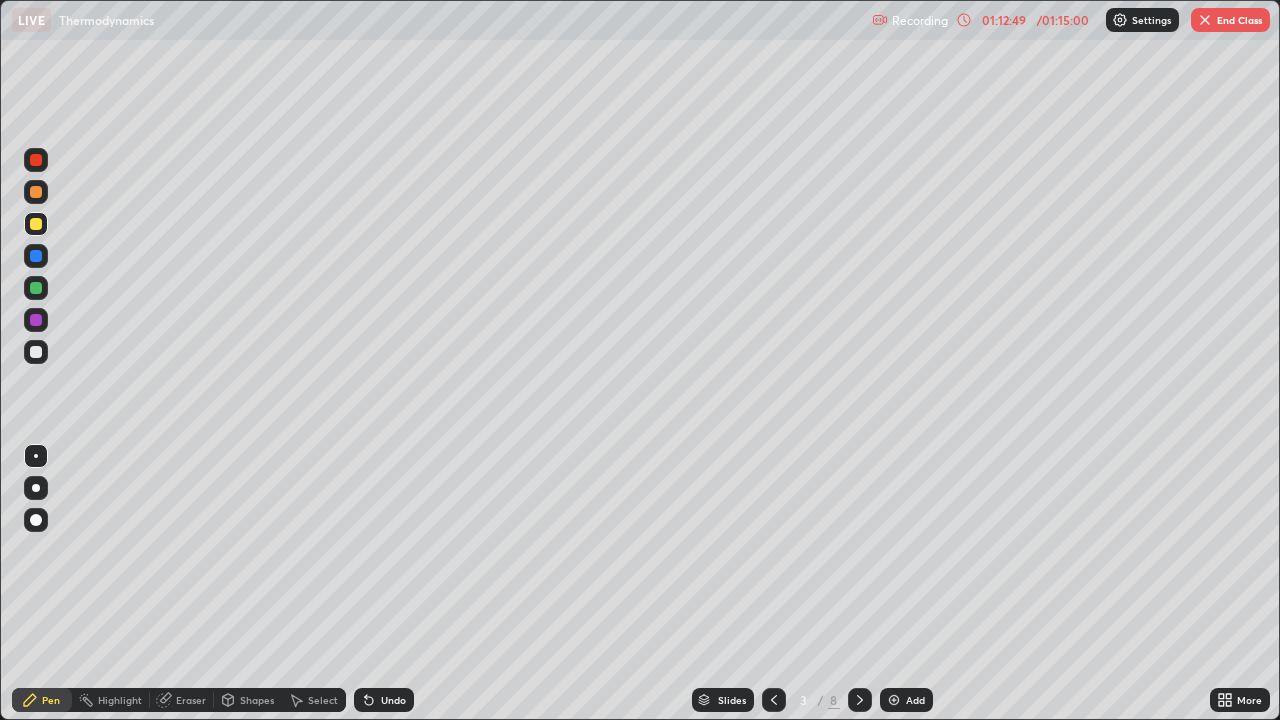 click 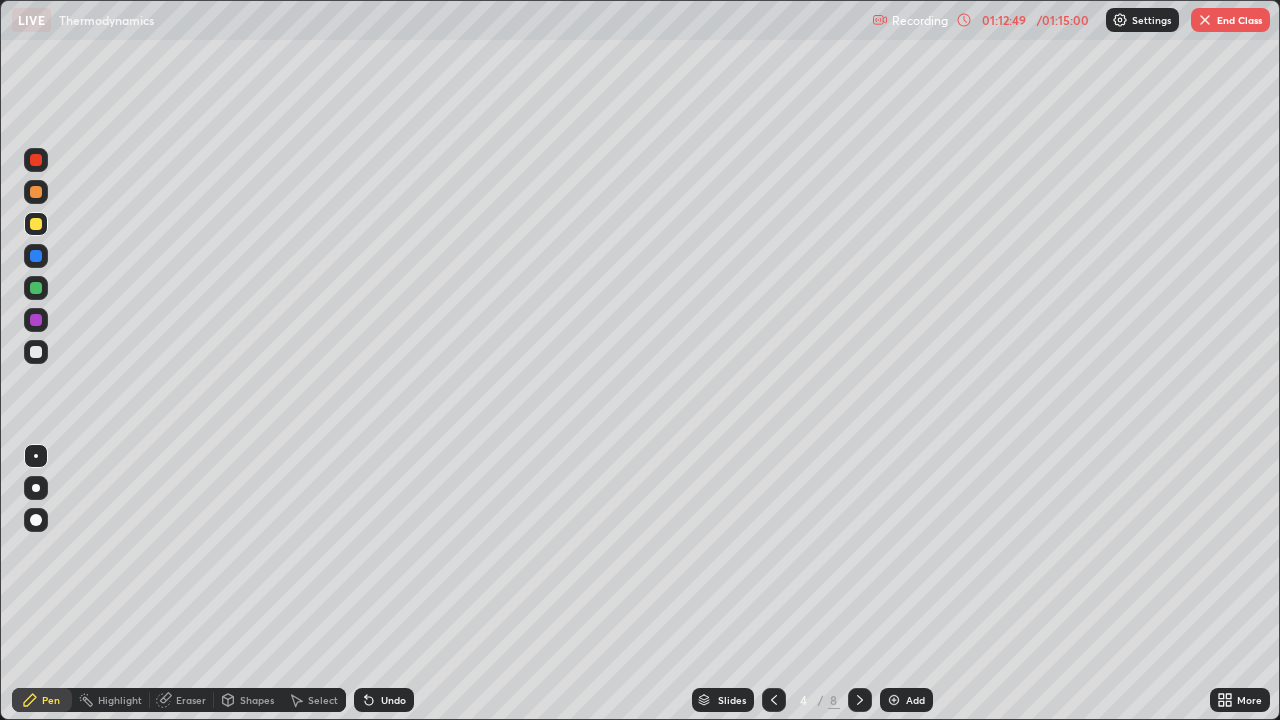 click 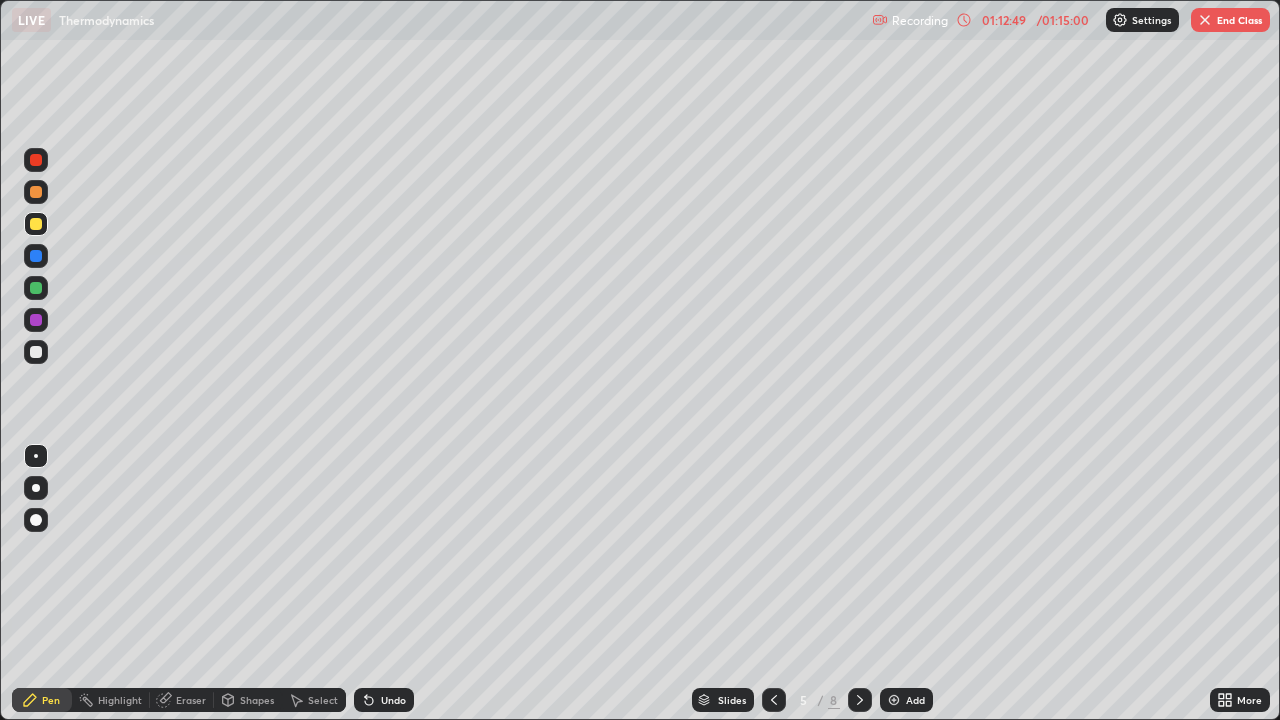click 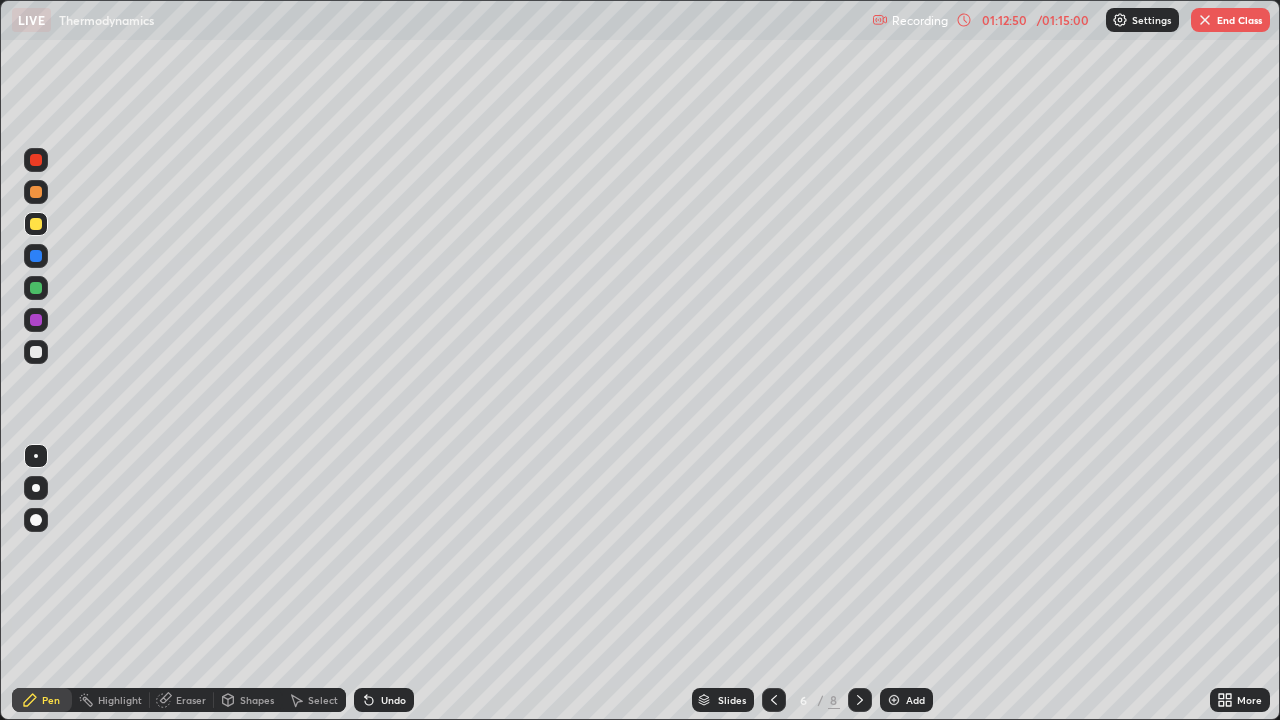 click at bounding box center (860, 700) 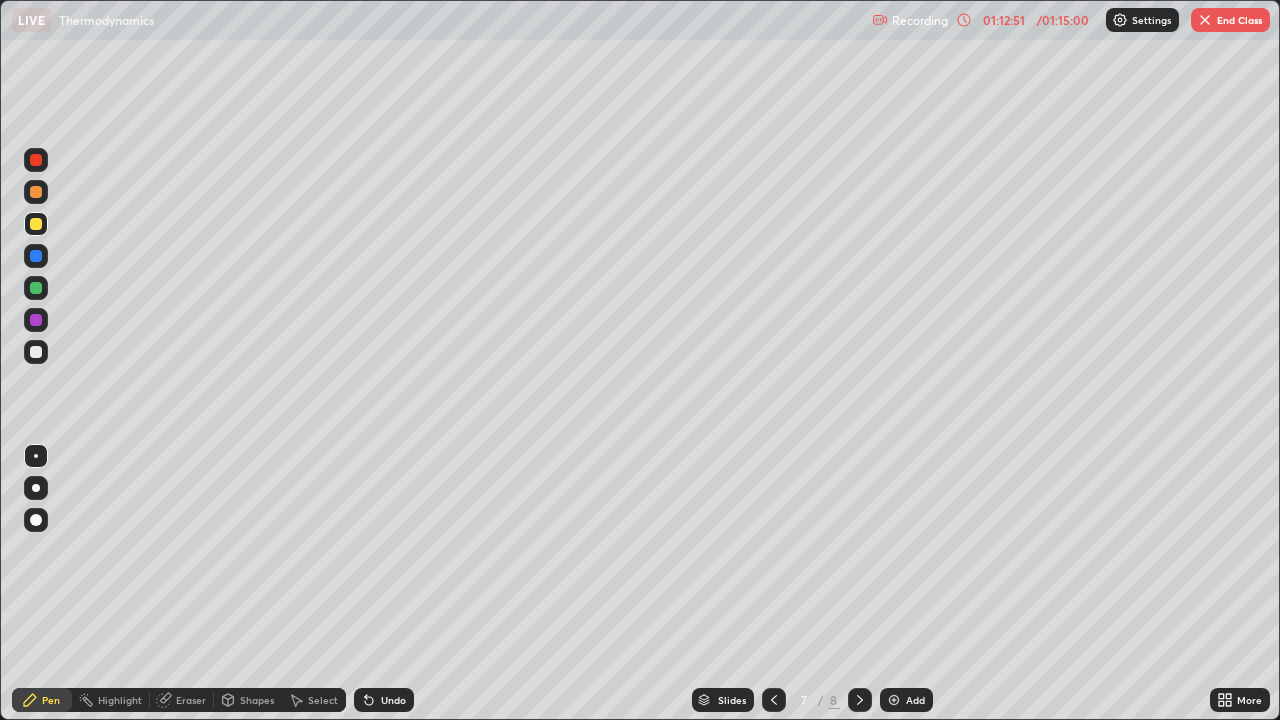 click 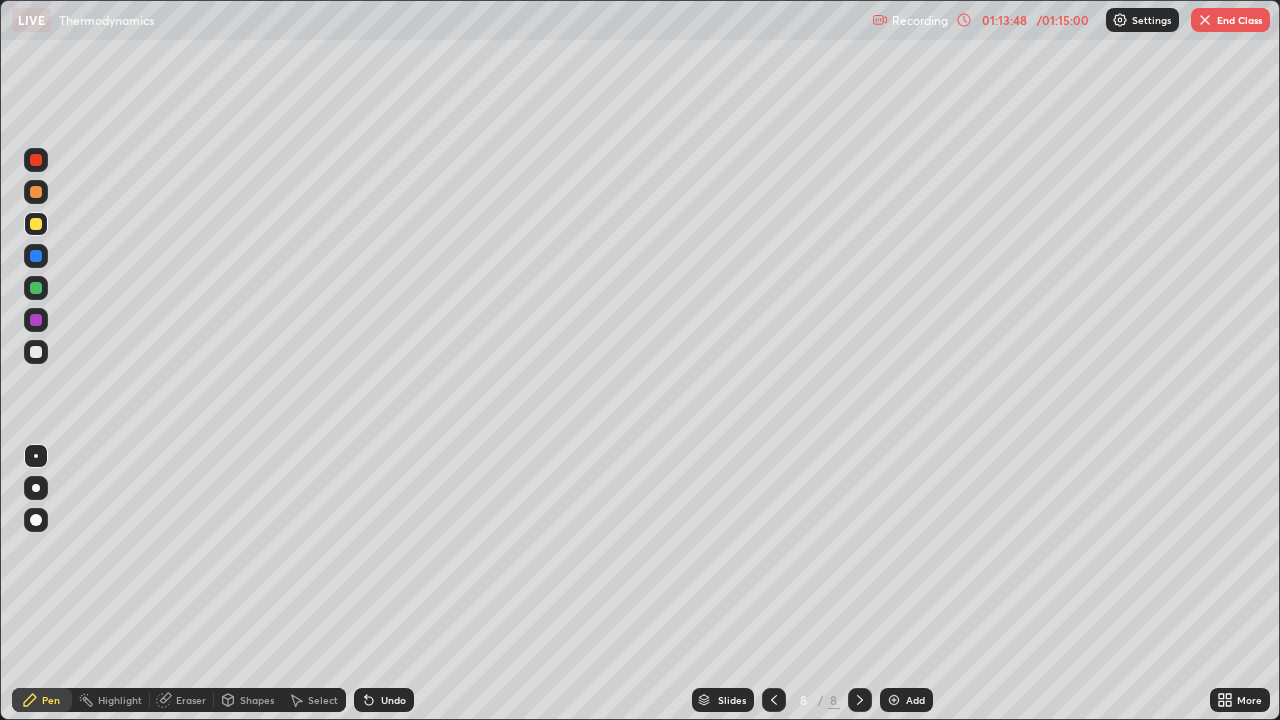 click 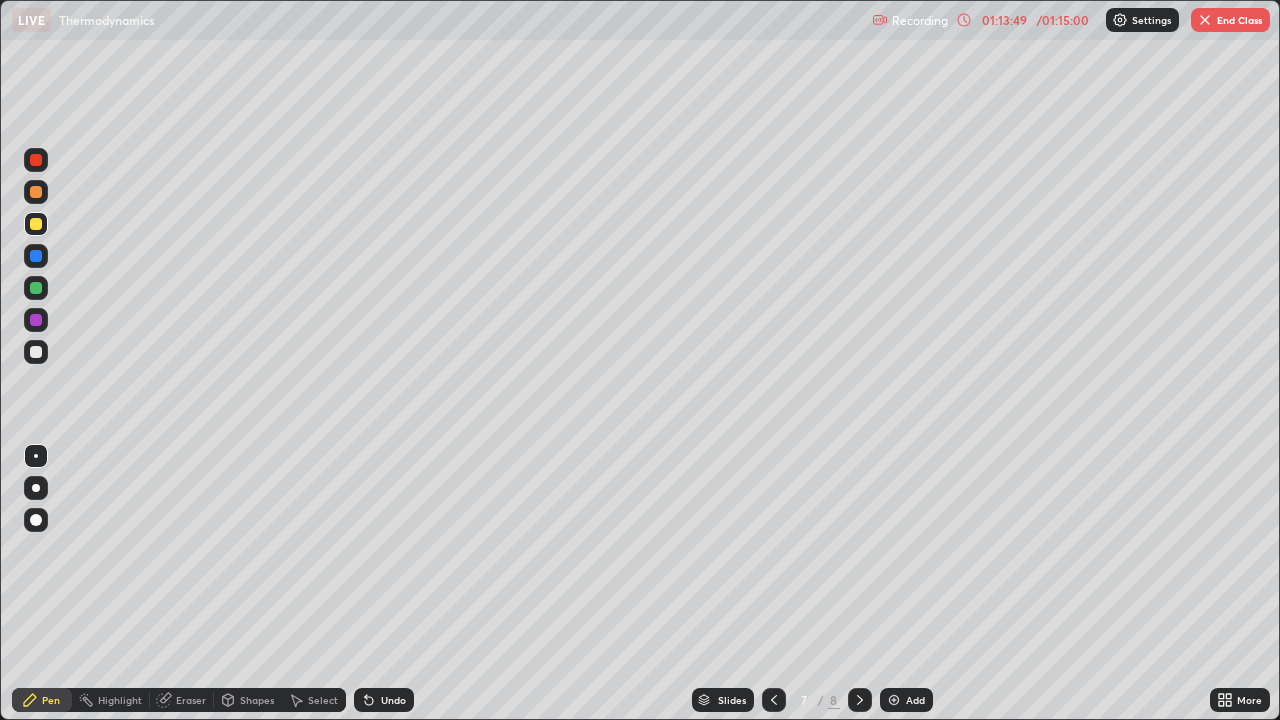 click 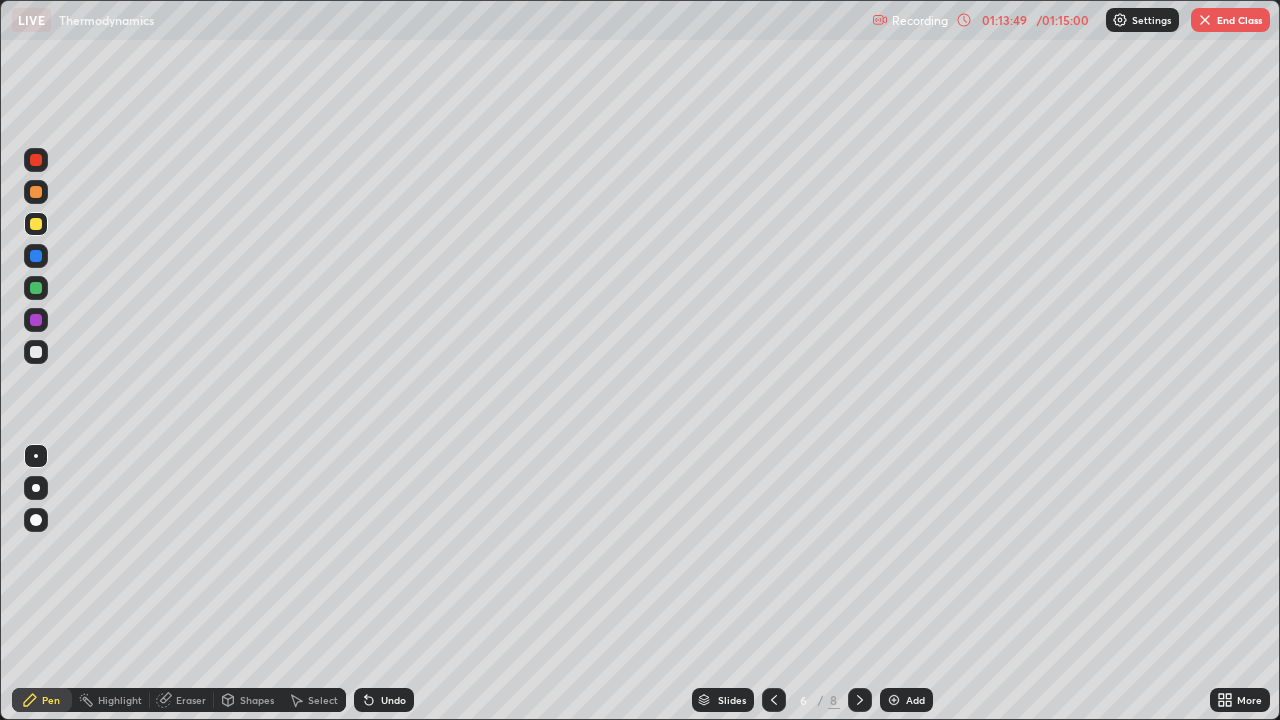 click 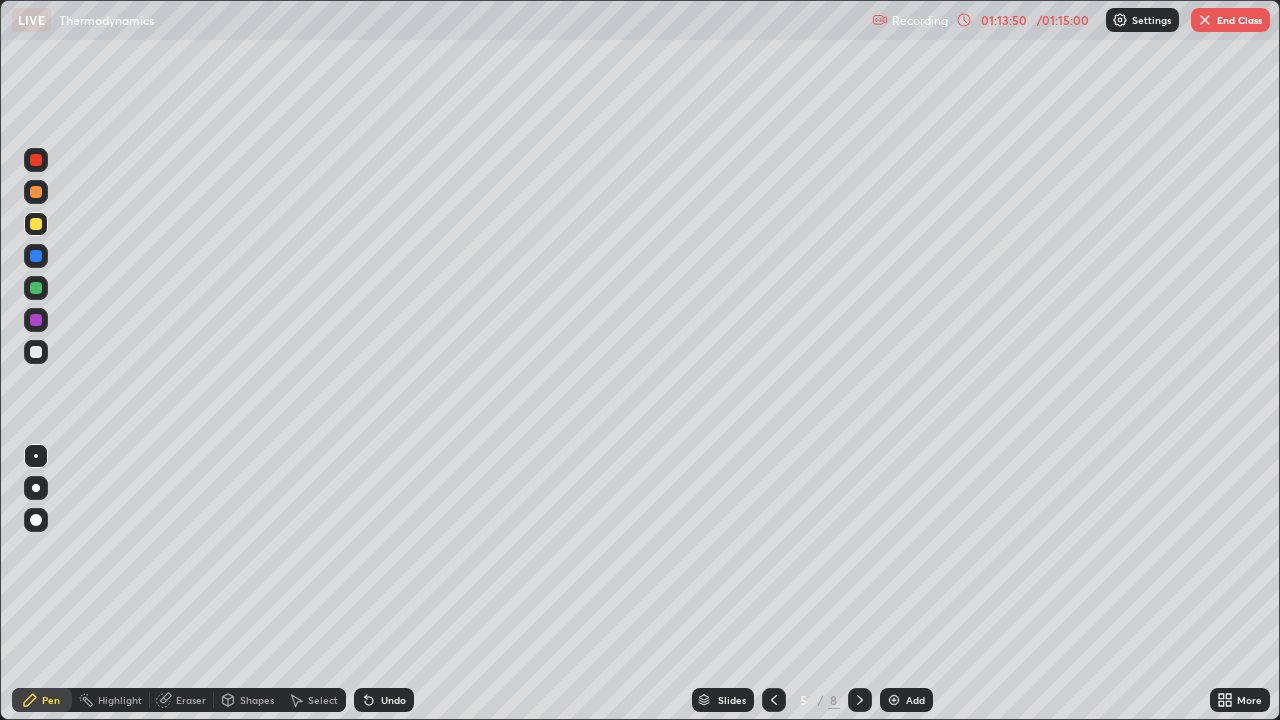 click at bounding box center (774, 700) 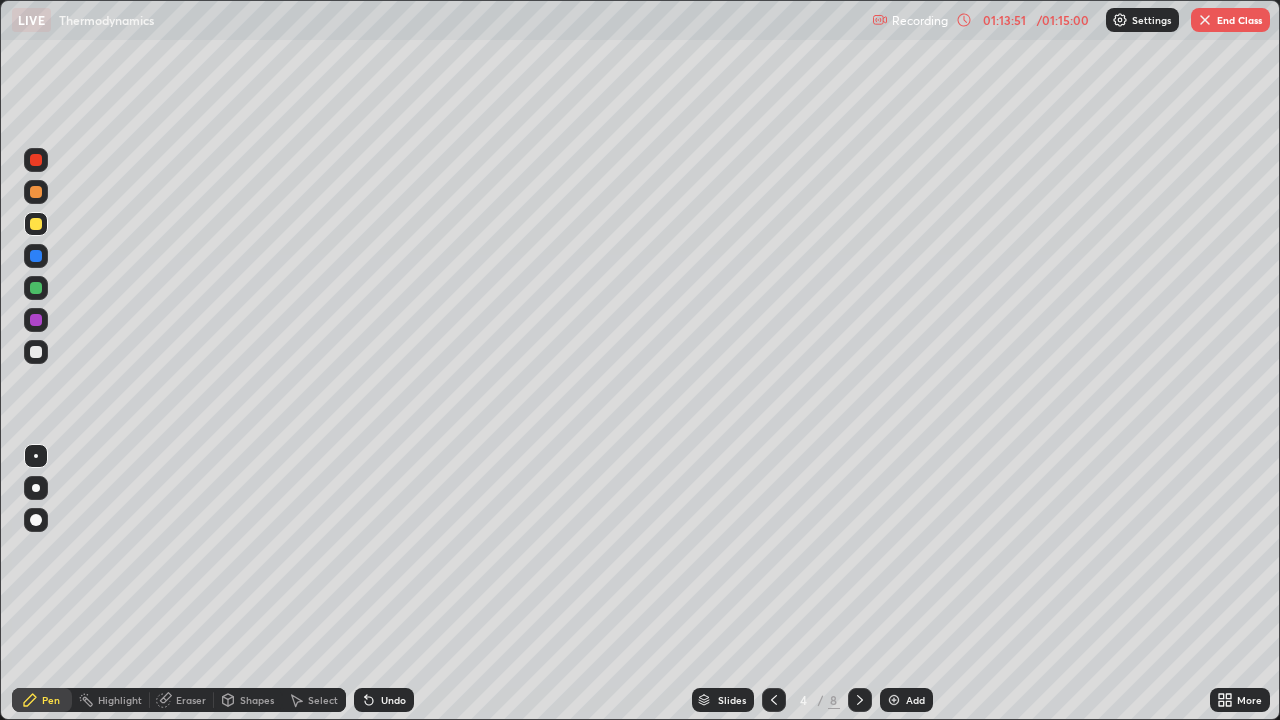 click 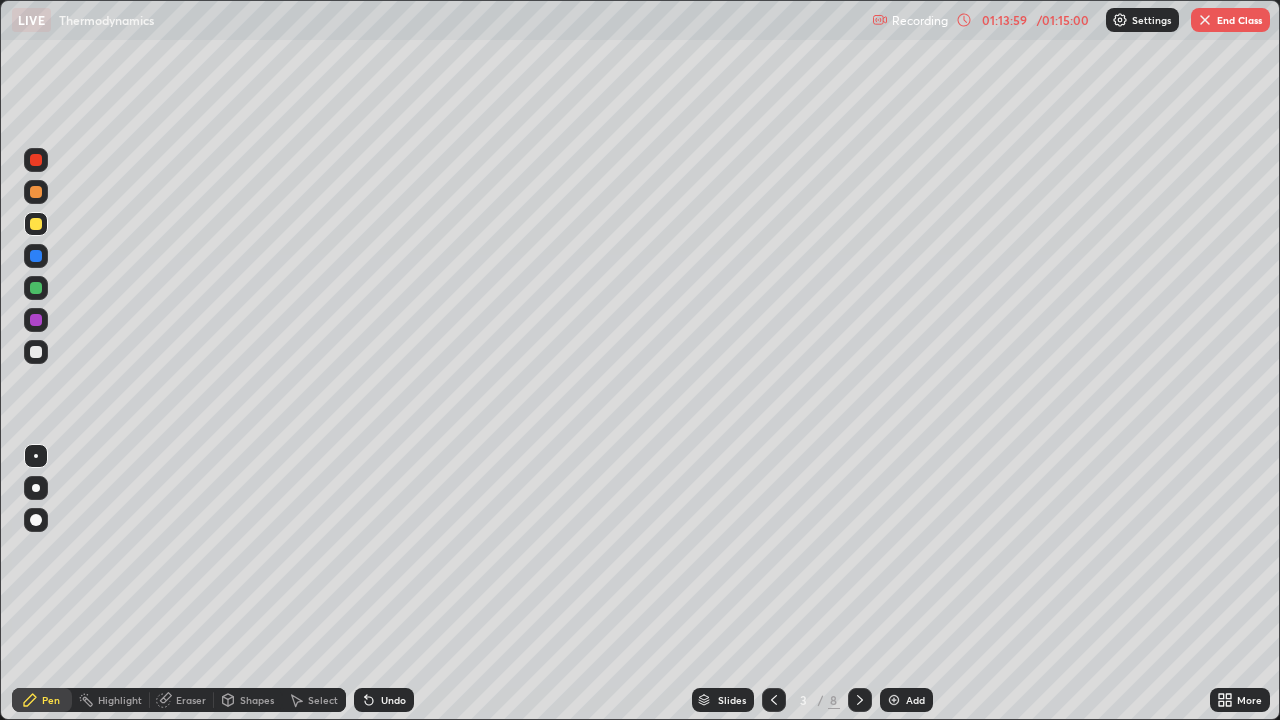 click 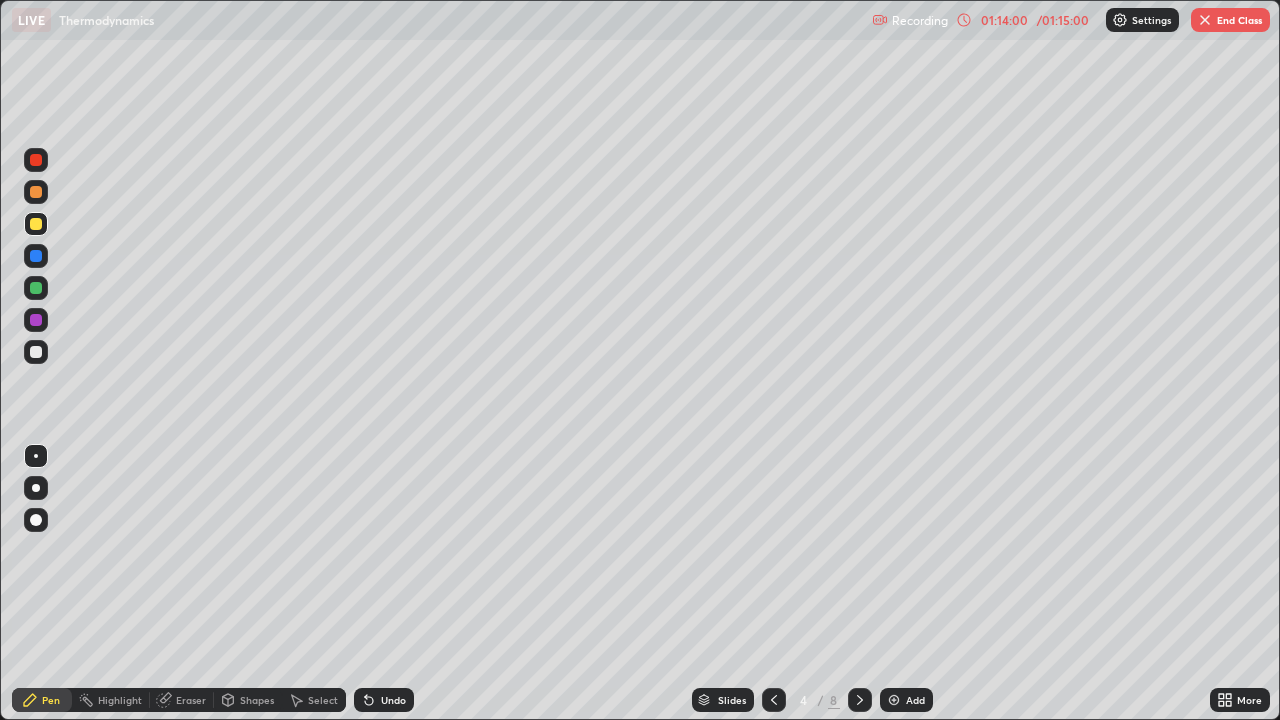 click 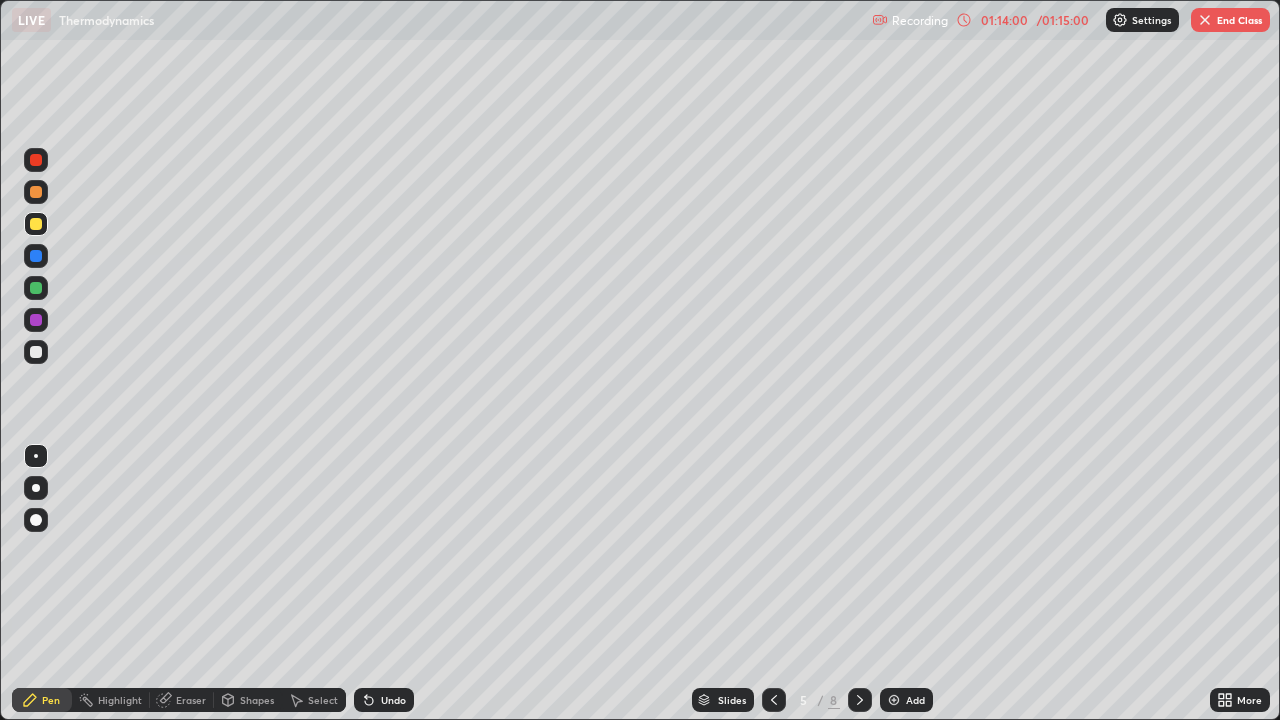 click 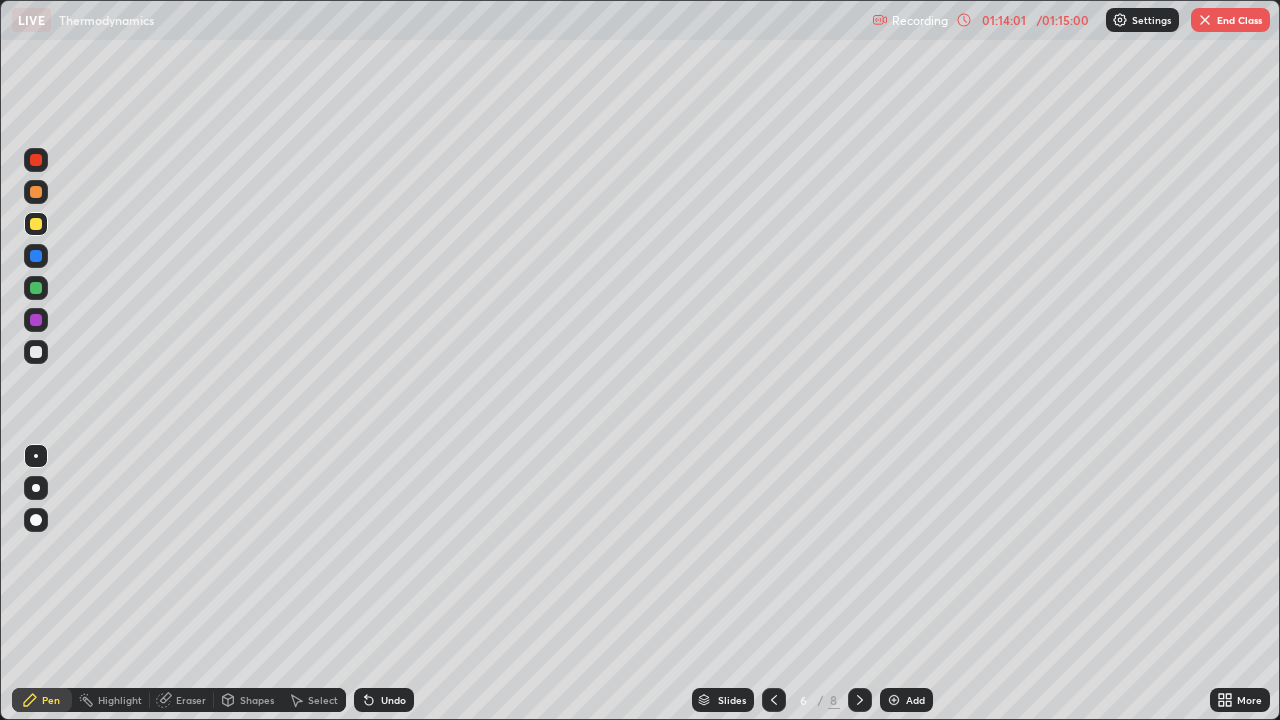click 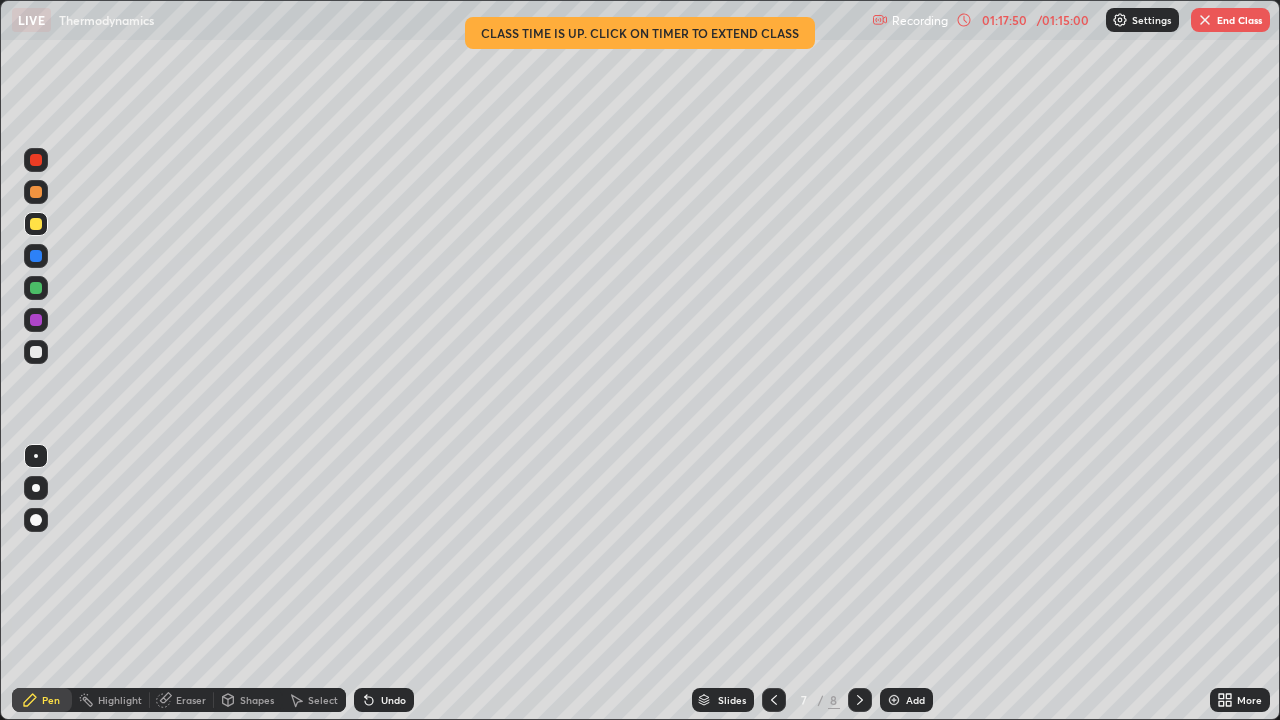 click on "End Class" at bounding box center (1230, 20) 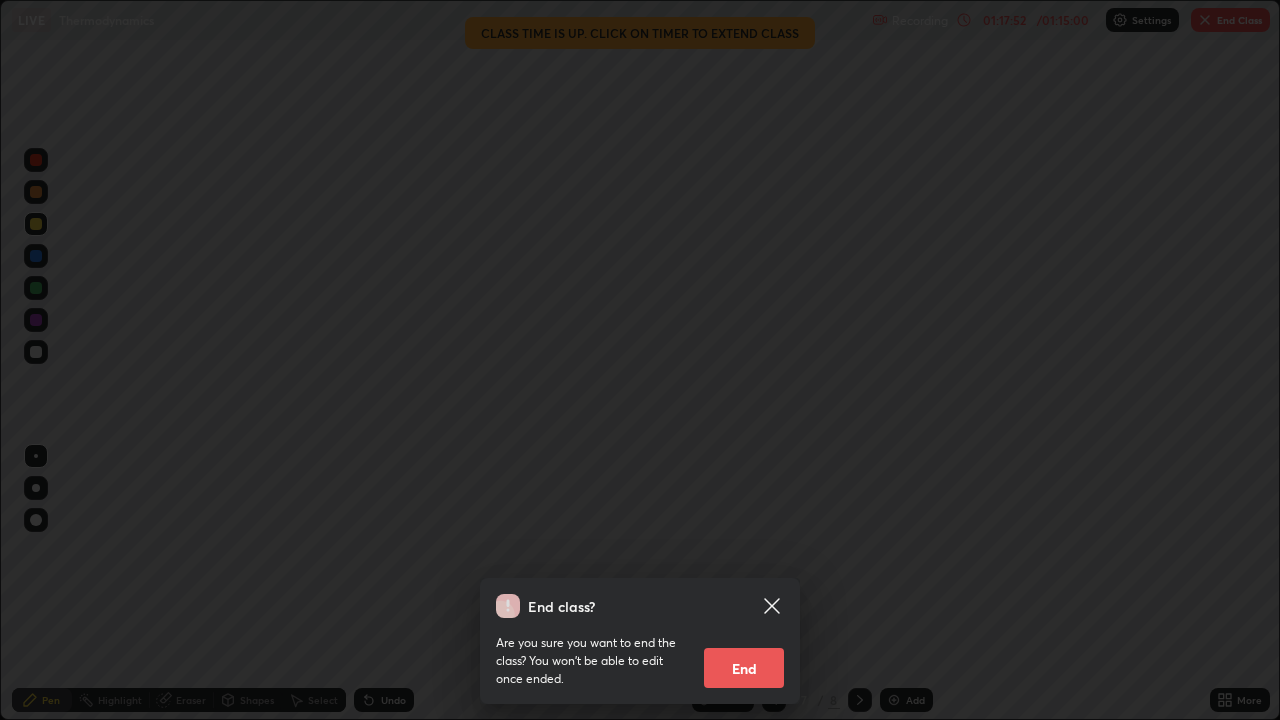 click on "End" at bounding box center [744, 668] 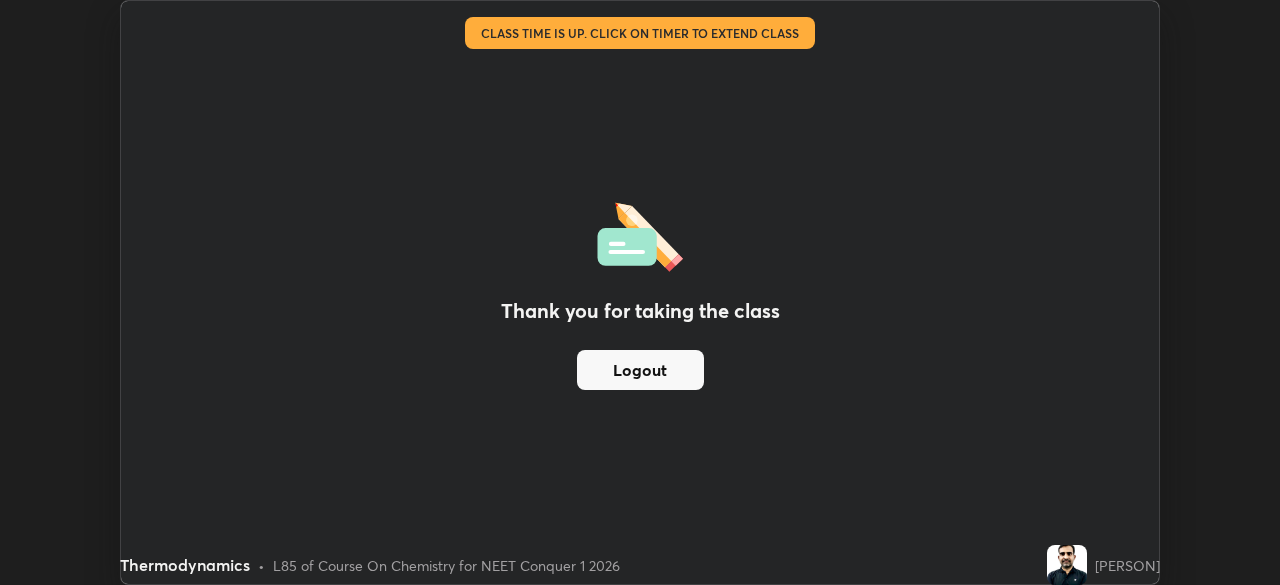 scroll, scrollTop: 585, scrollLeft: 1280, axis: both 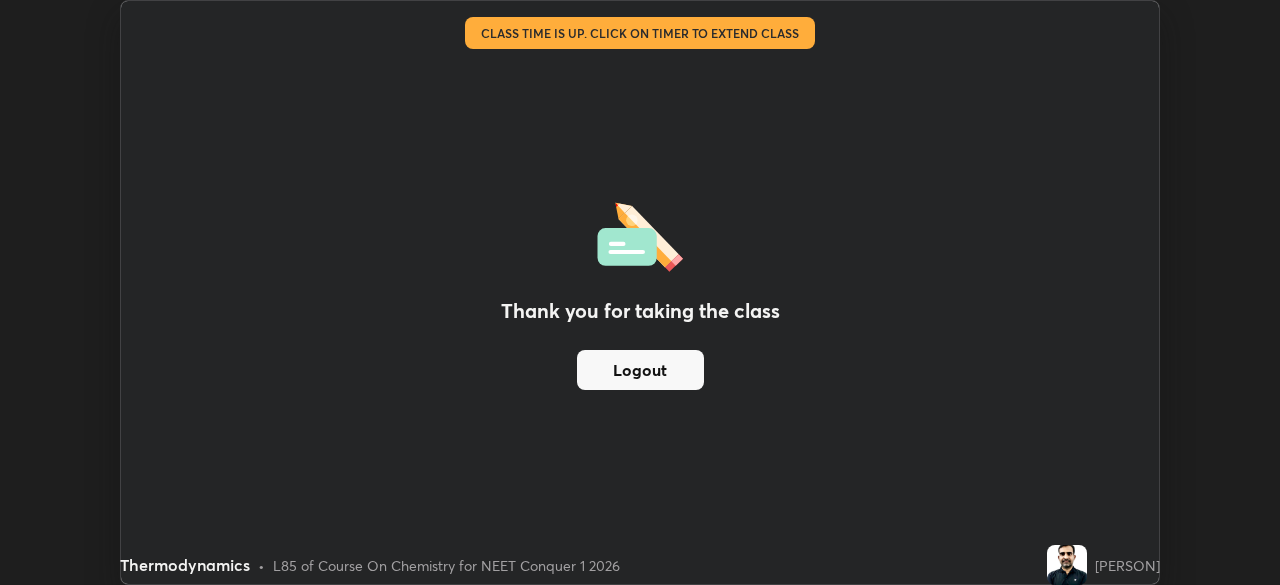 click on "[PERSON]" at bounding box center (1127, 565) 